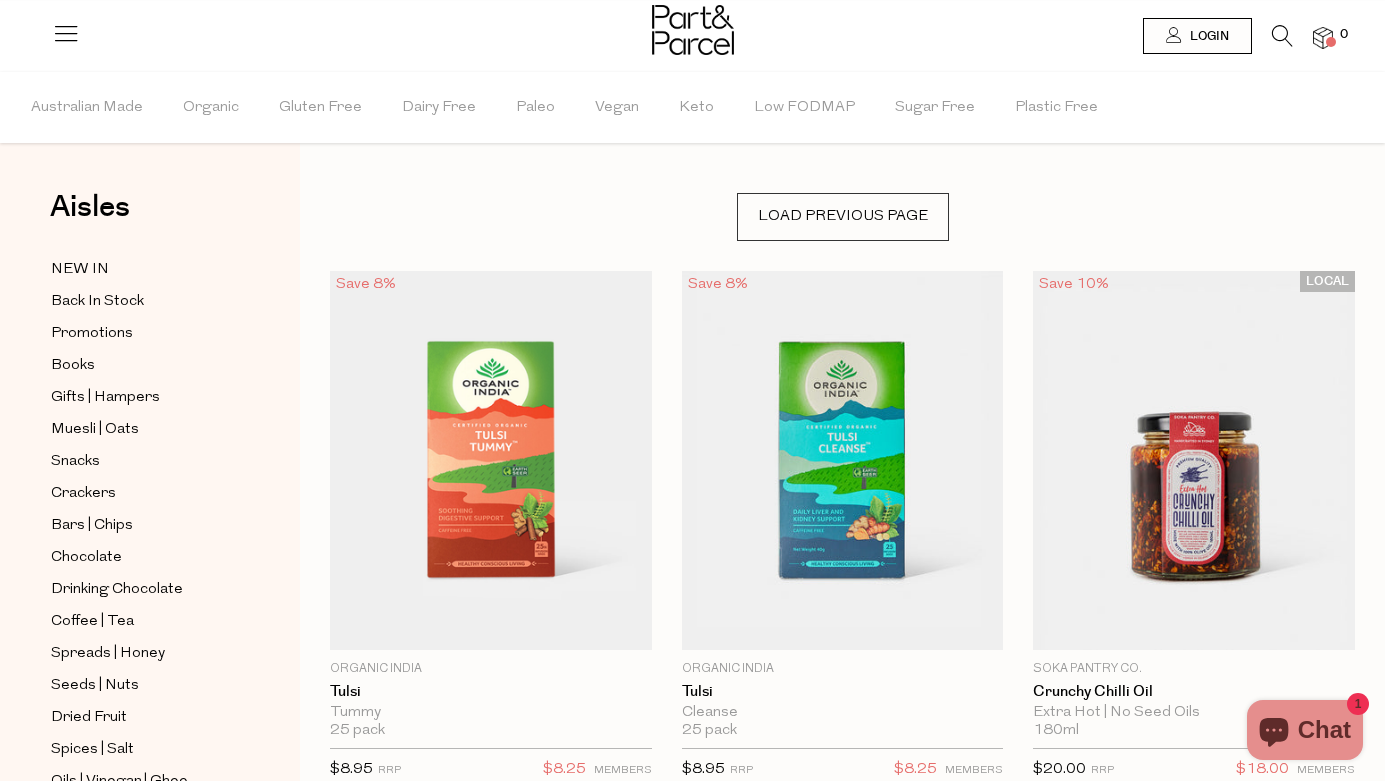 scroll, scrollTop: 0, scrollLeft: 0, axis: both 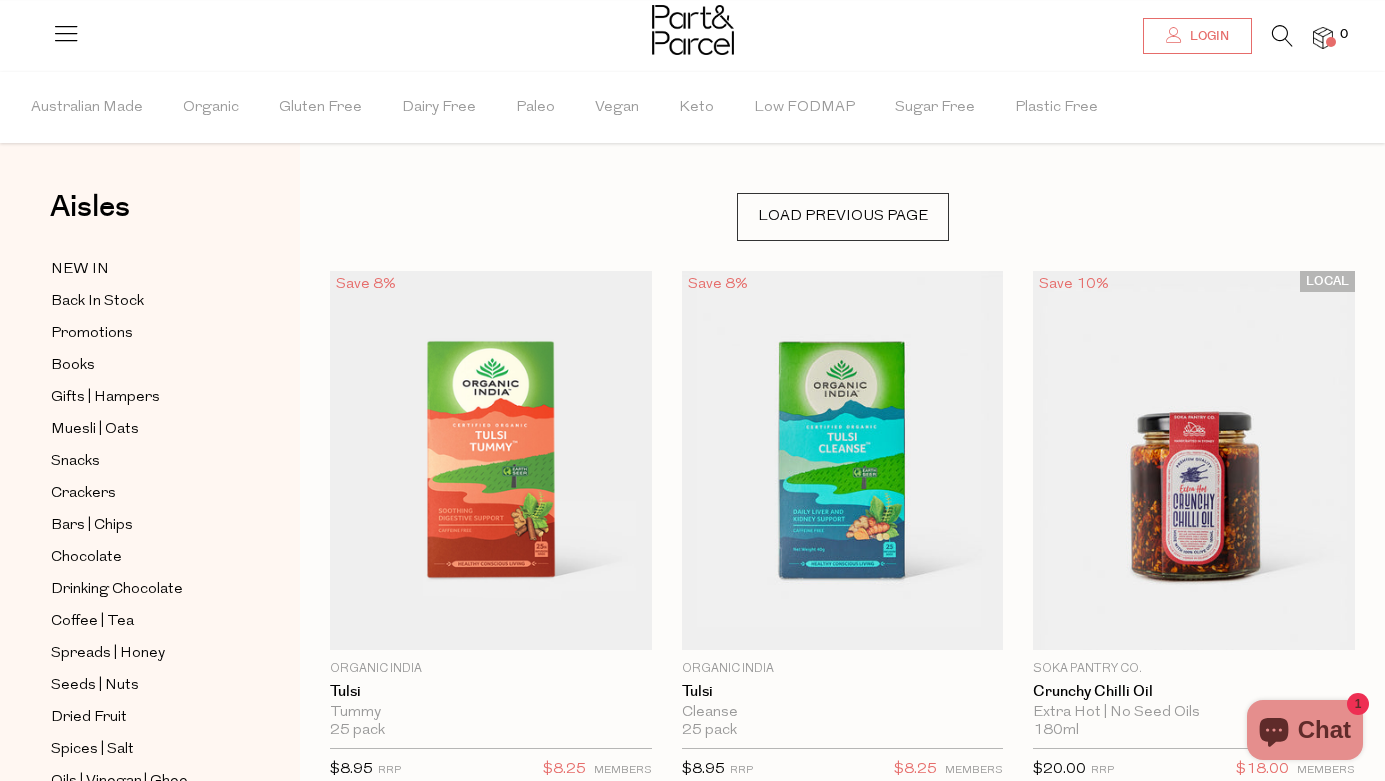 click on "Login" at bounding box center (1207, 36) 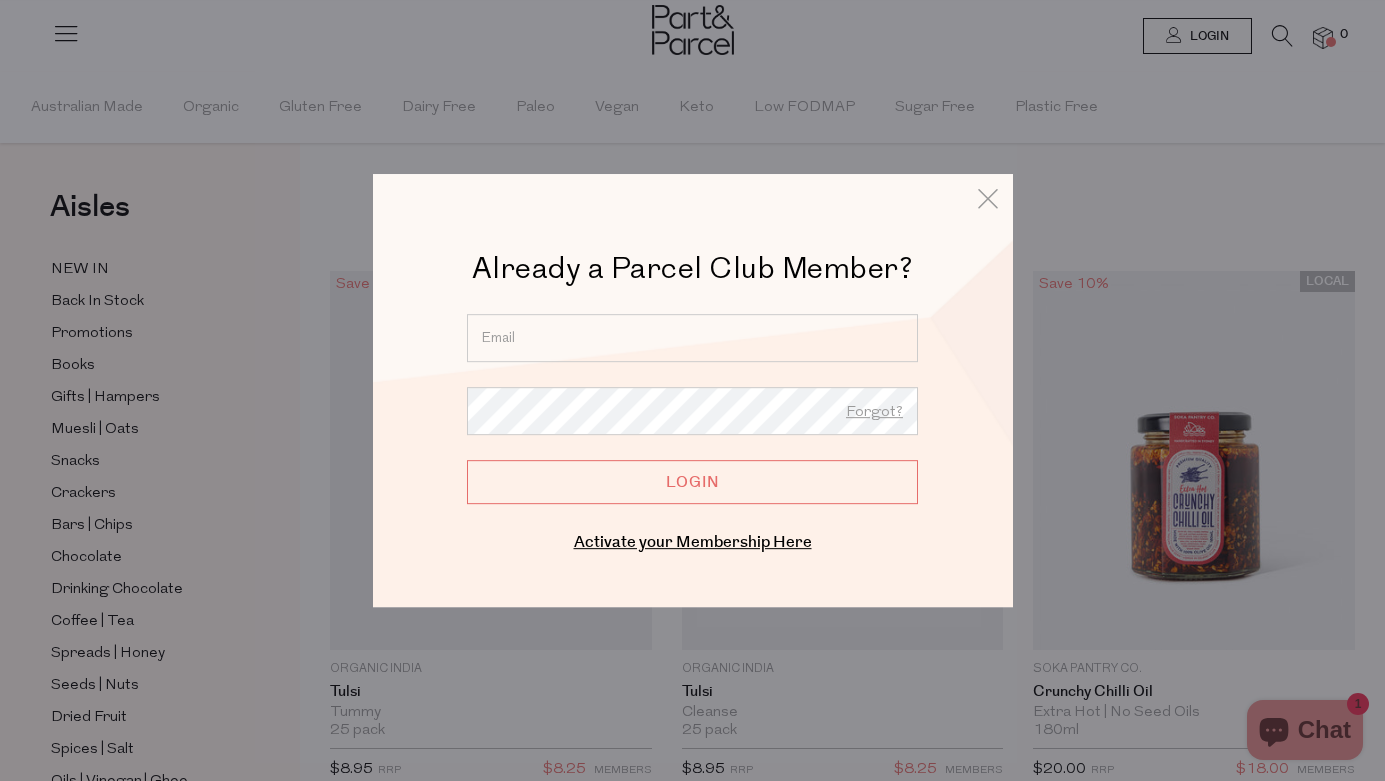 click at bounding box center (692, 338) 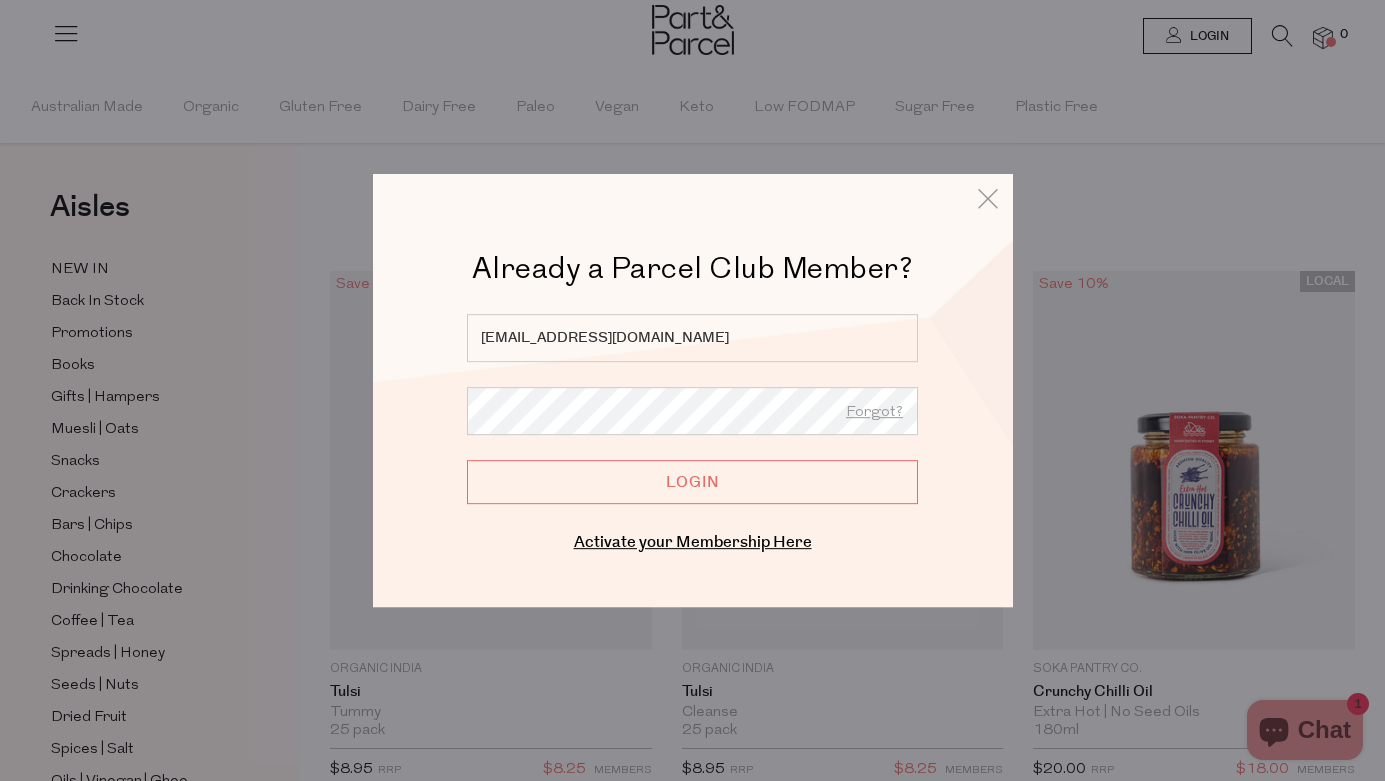 click on "Login" at bounding box center [692, 482] 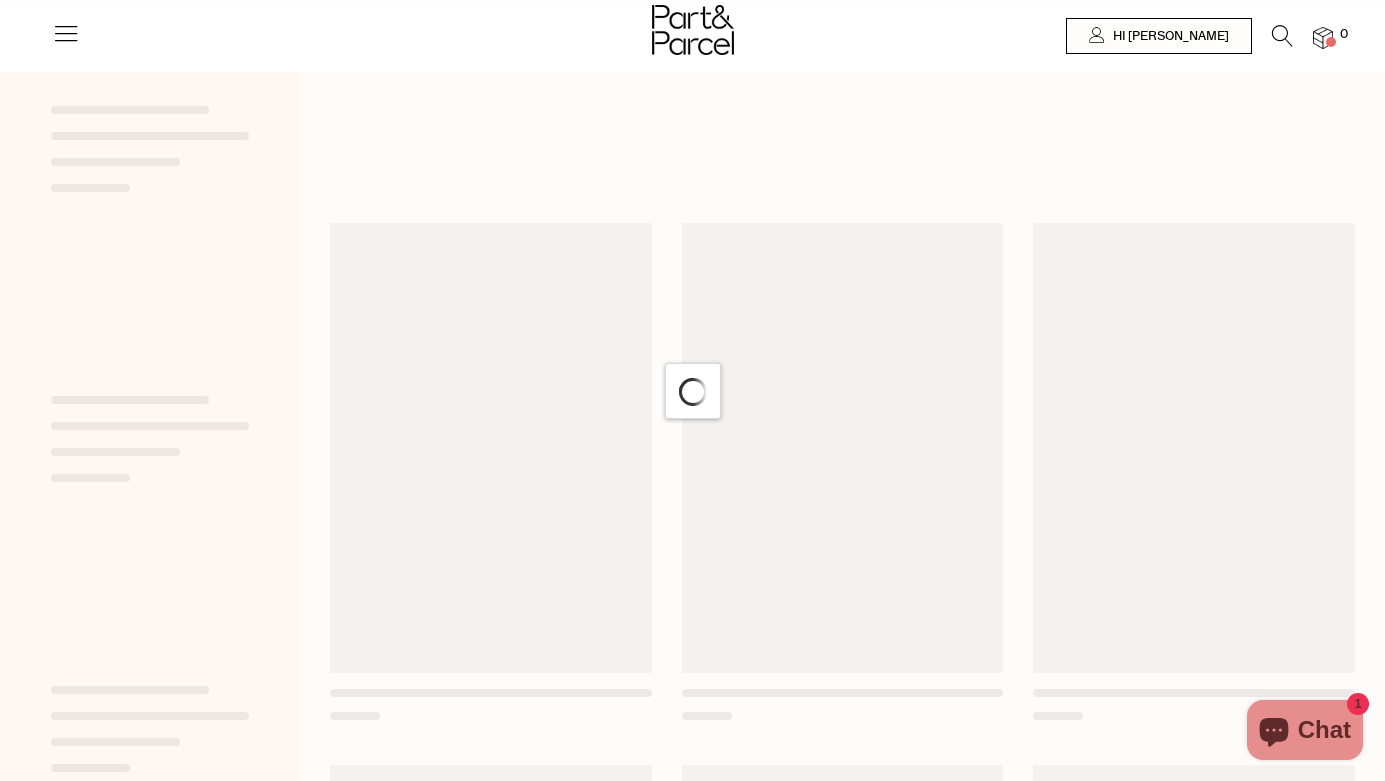 scroll, scrollTop: 0, scrollLeft: 0, axis: both 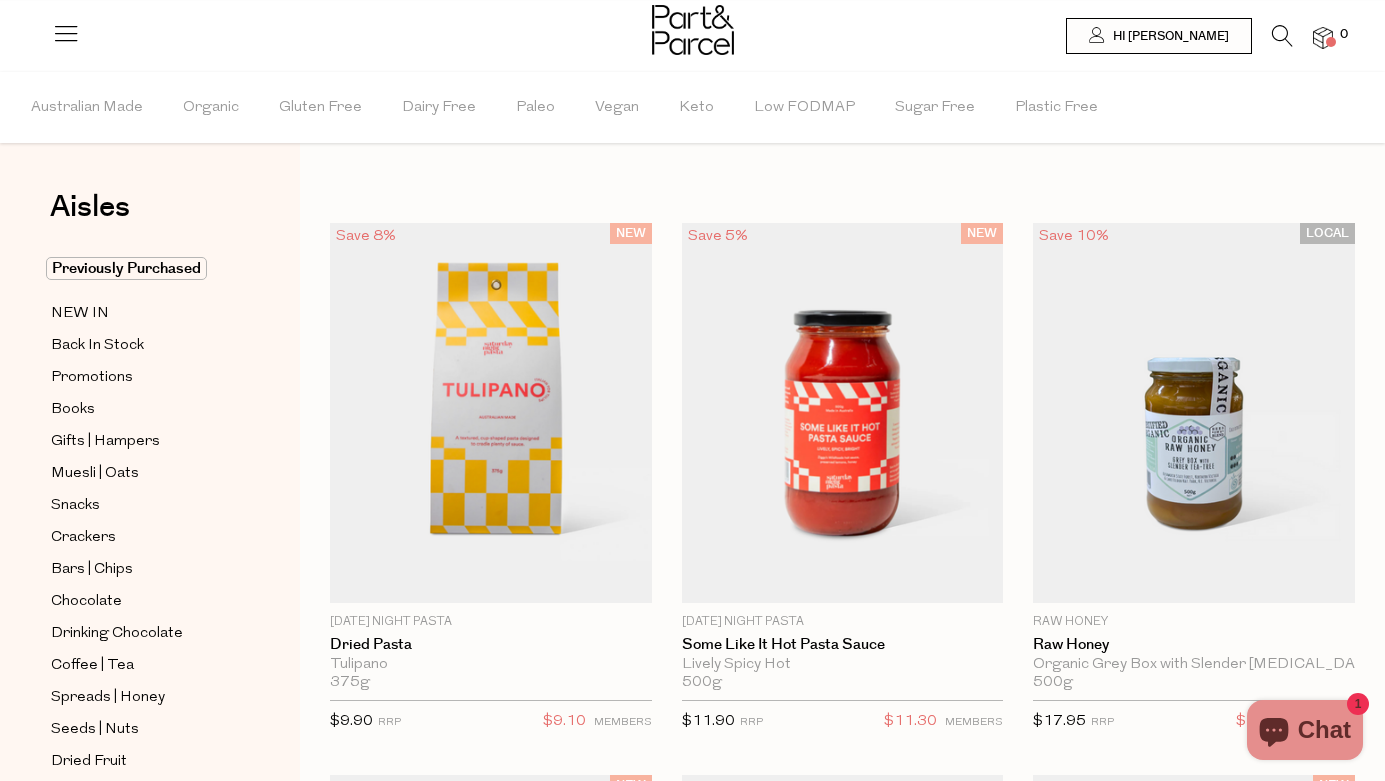 click at bounding box center [1323, 38] 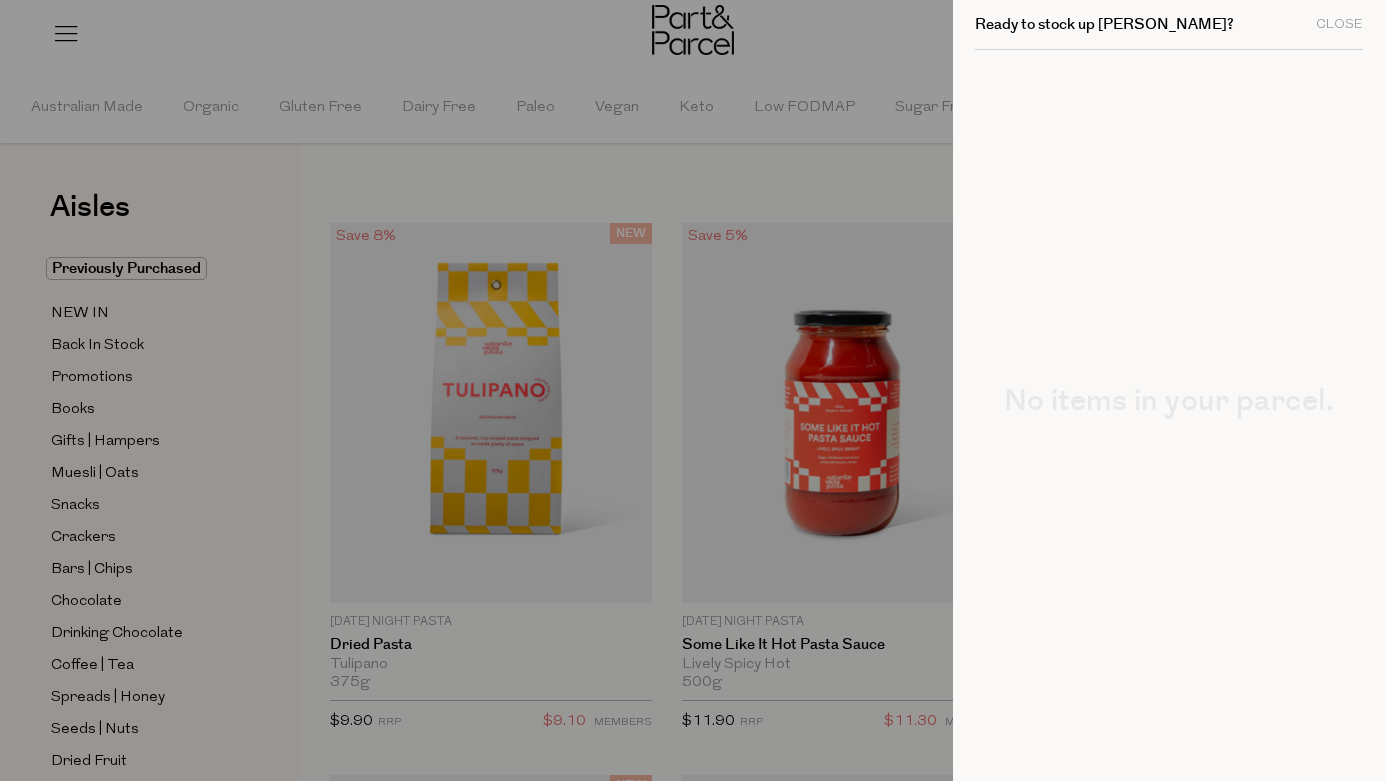 click at bounding box center (692, 390) 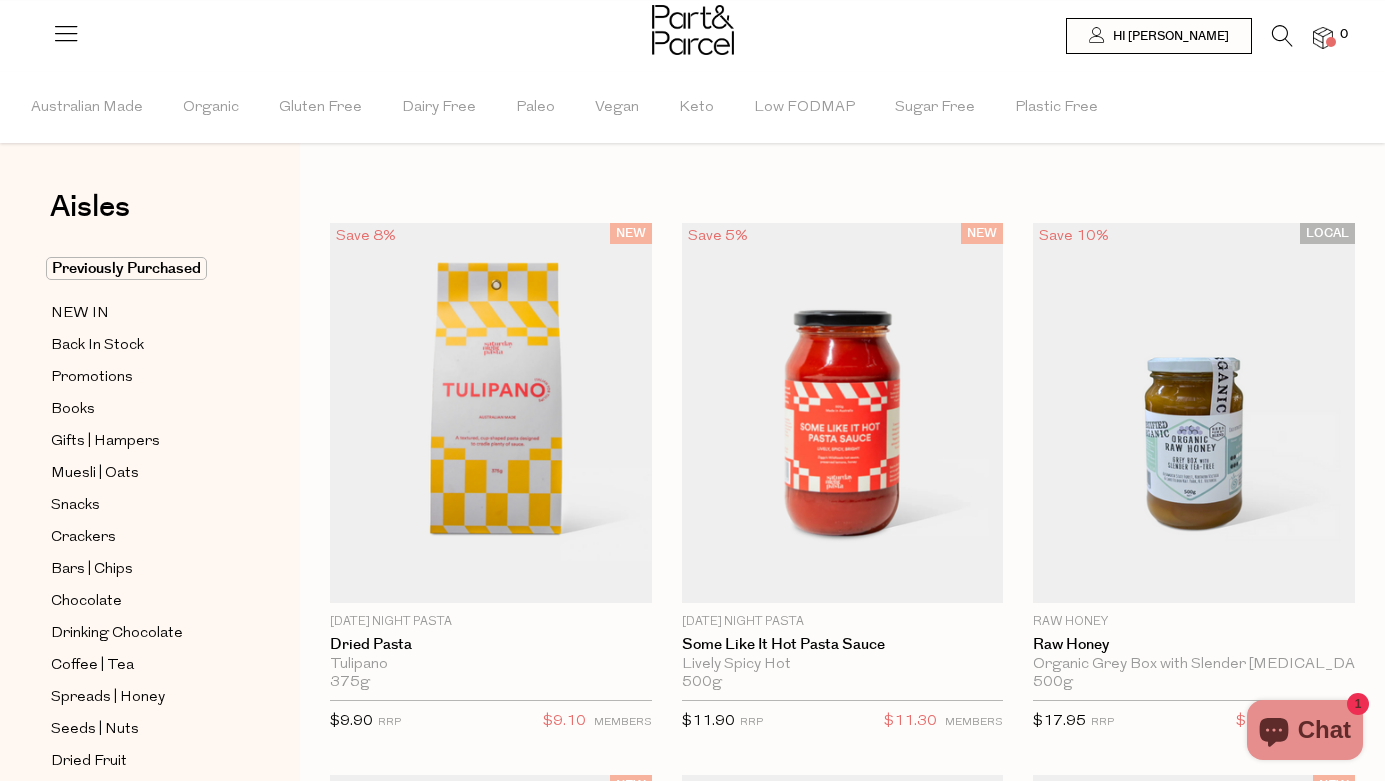 click at bounding box center [1282, 36] 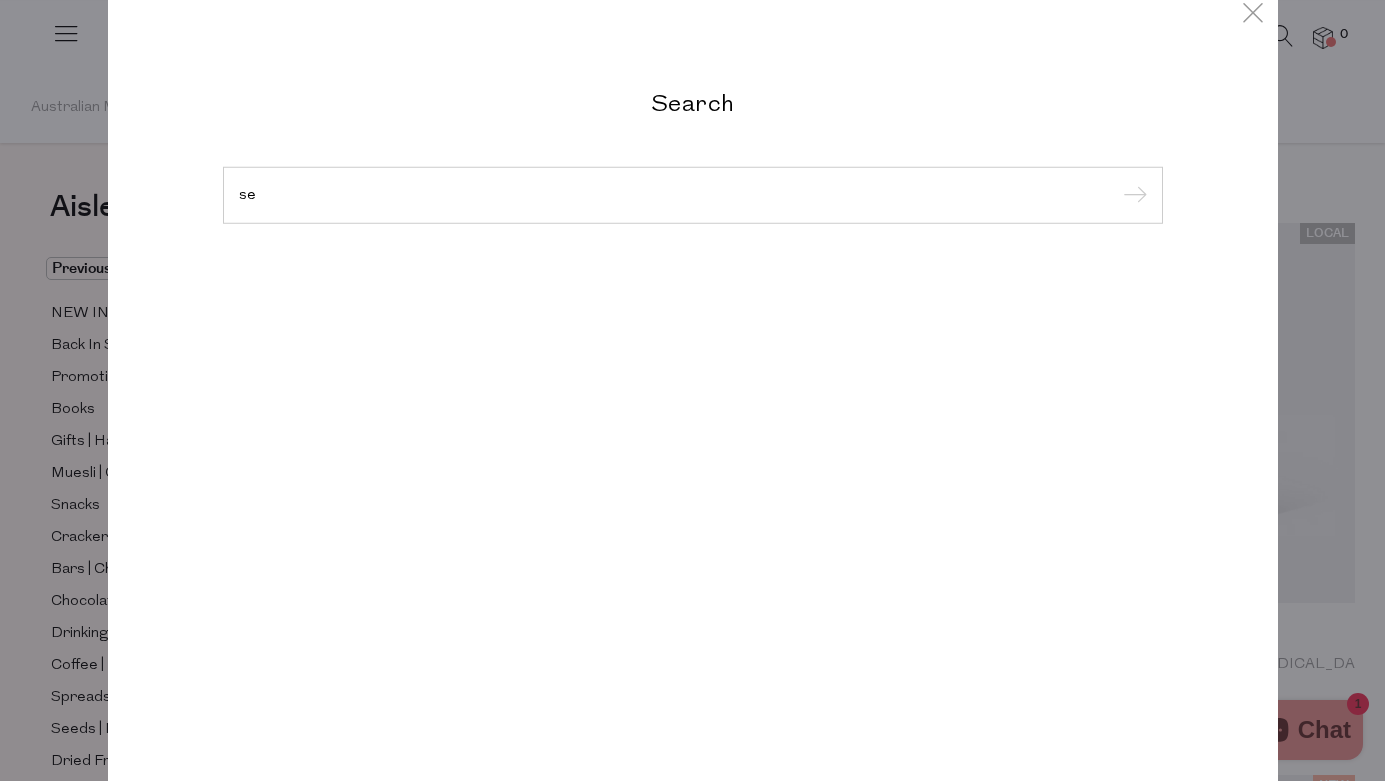 type on "s" 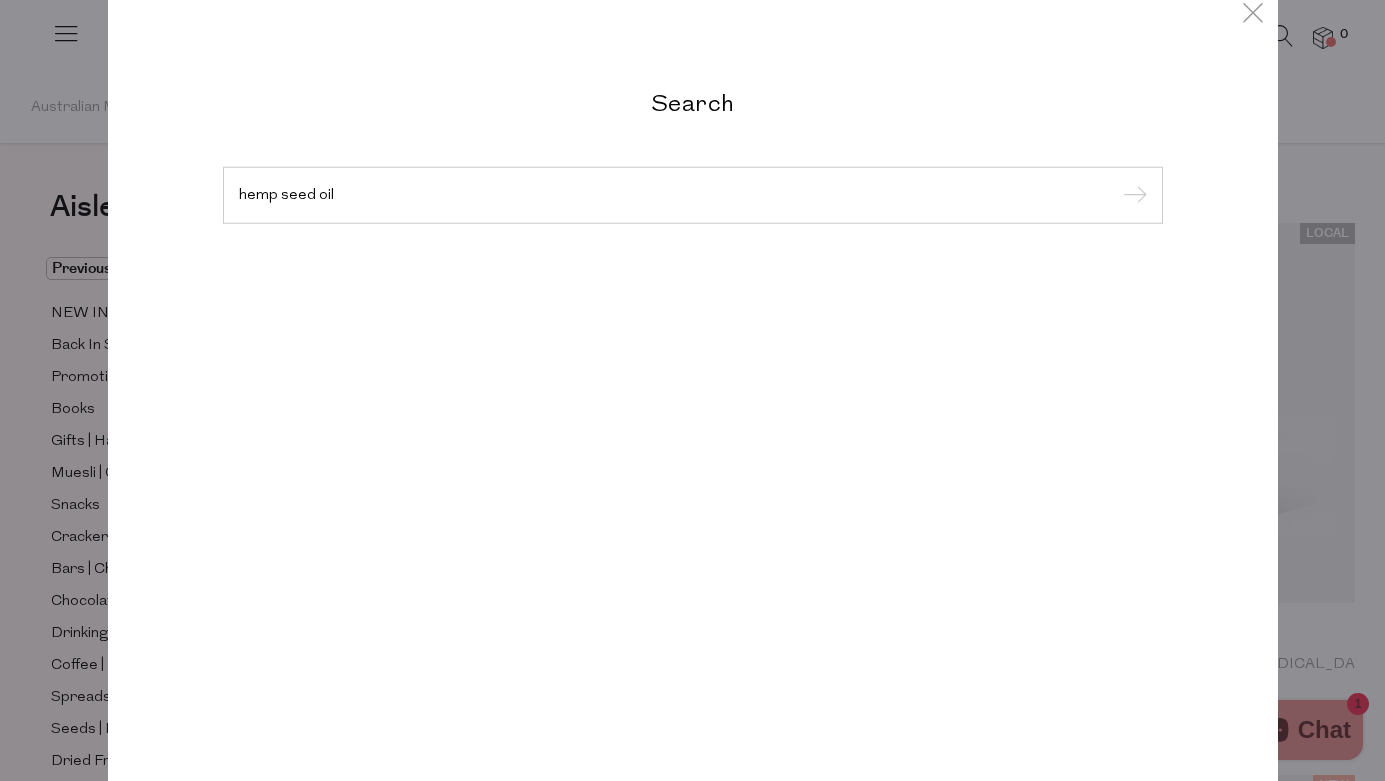 type on "hemp seed oil" 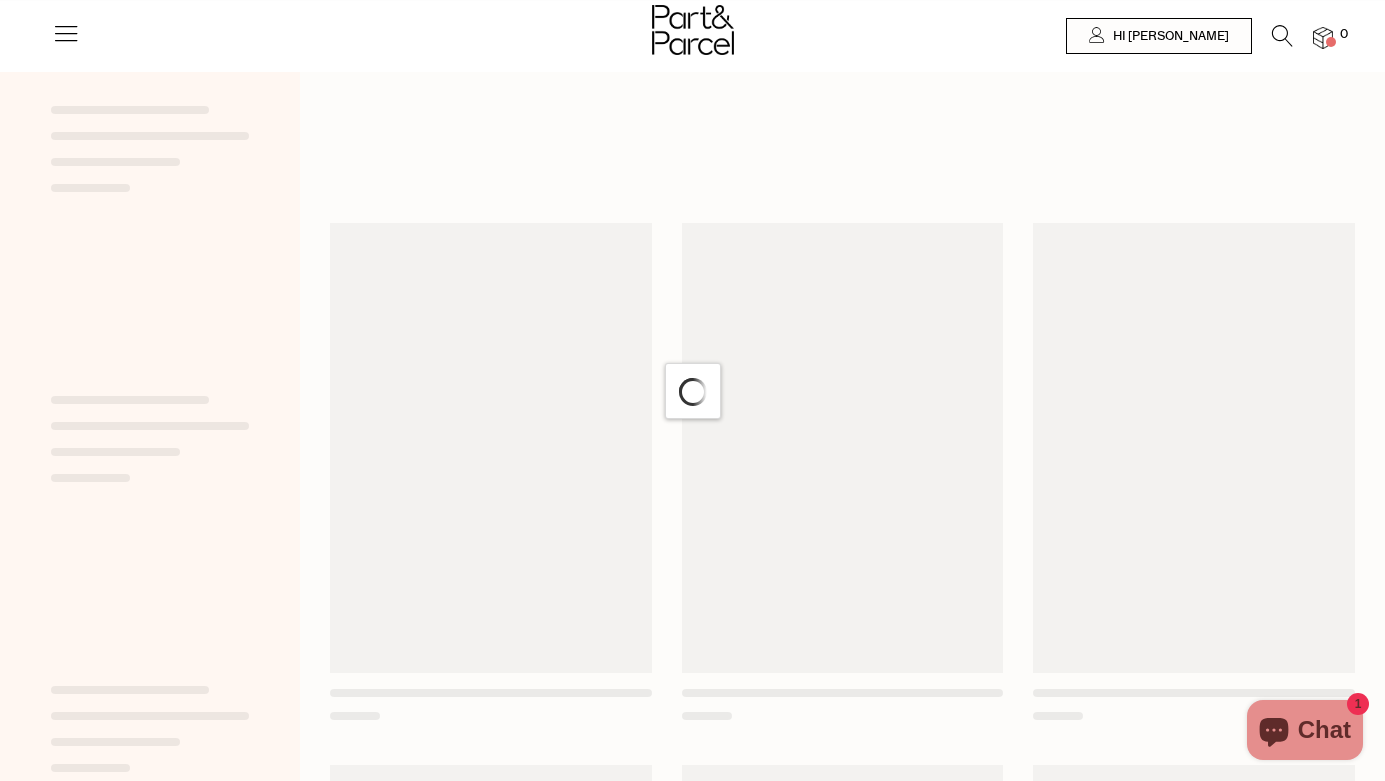 scroll, scrollTop: 0, scrollLeft: 0, axis: both 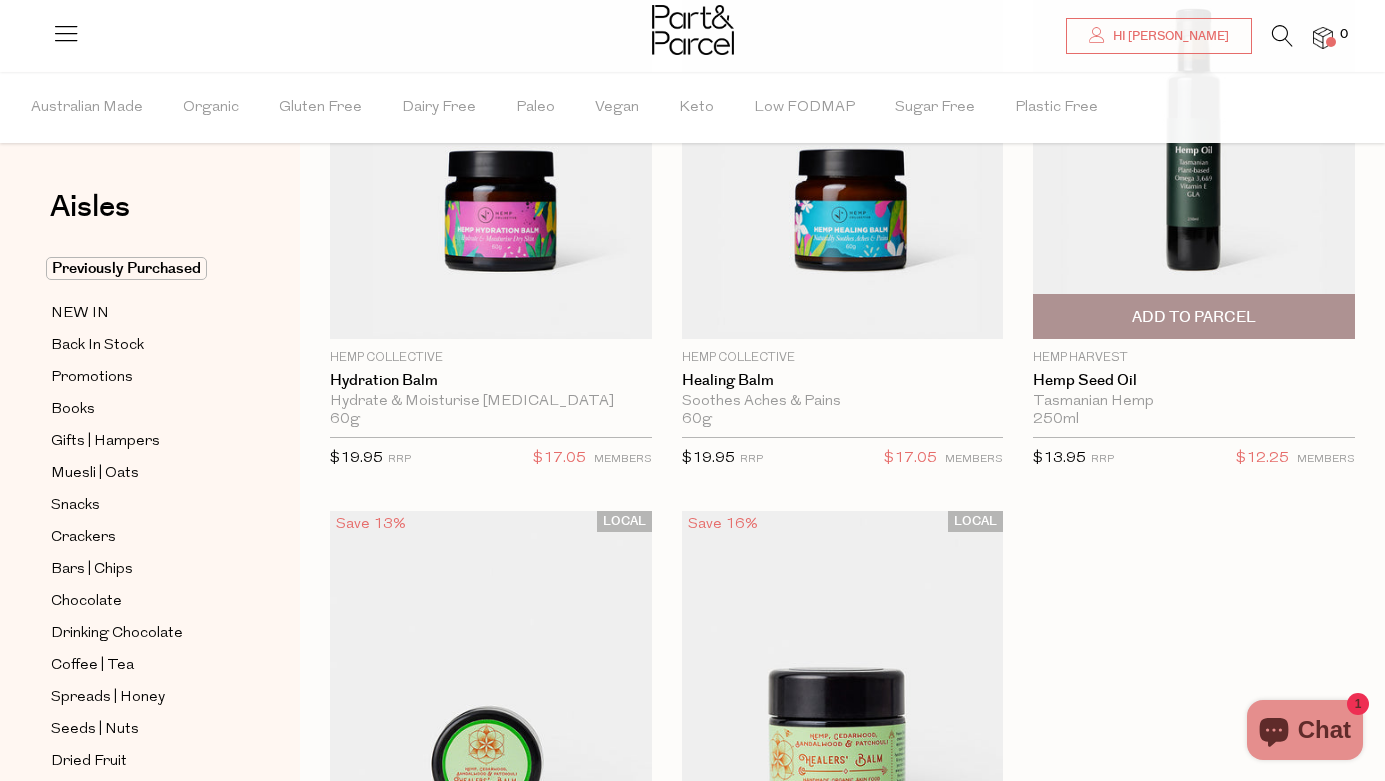 click on "Add To Parcel" at bounding box center [1194, 317] 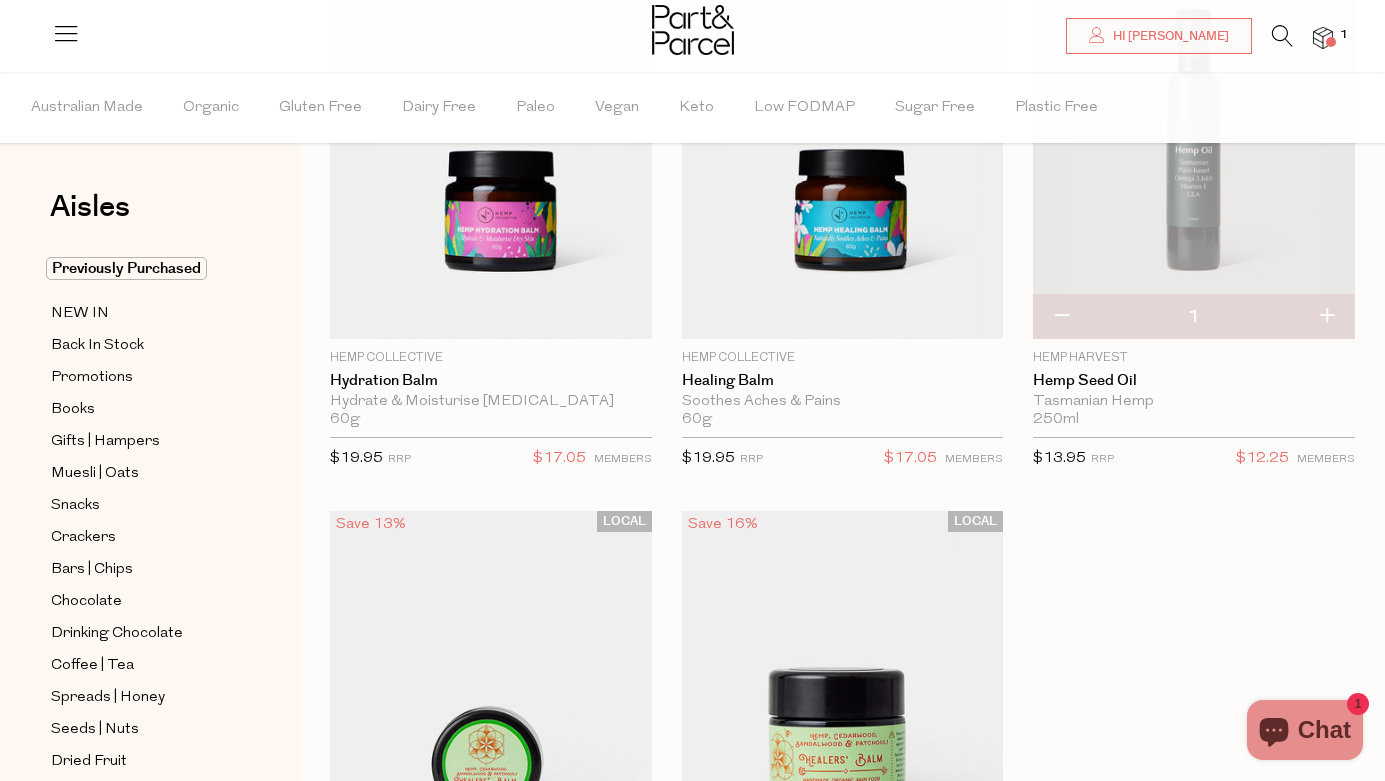 click at bounding box center [1282, 36] 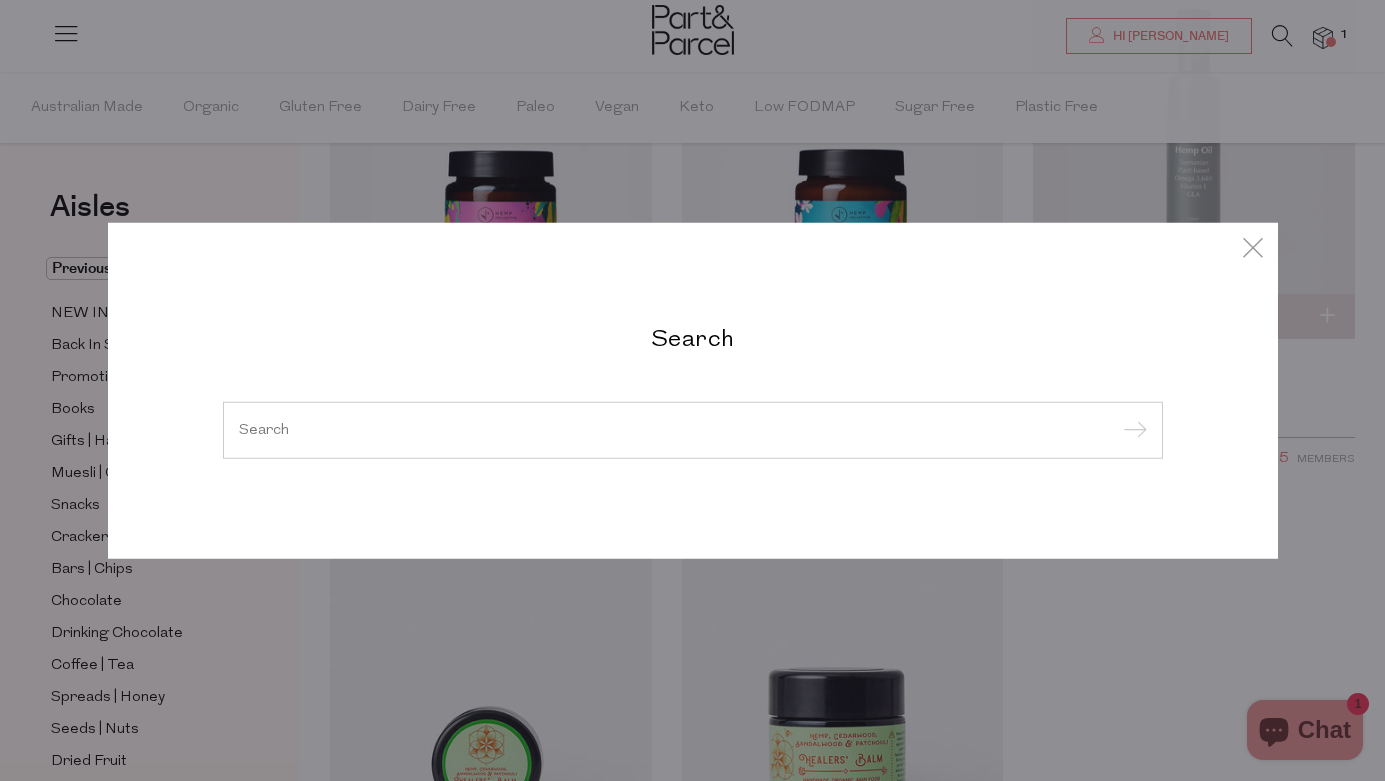 type on "r" 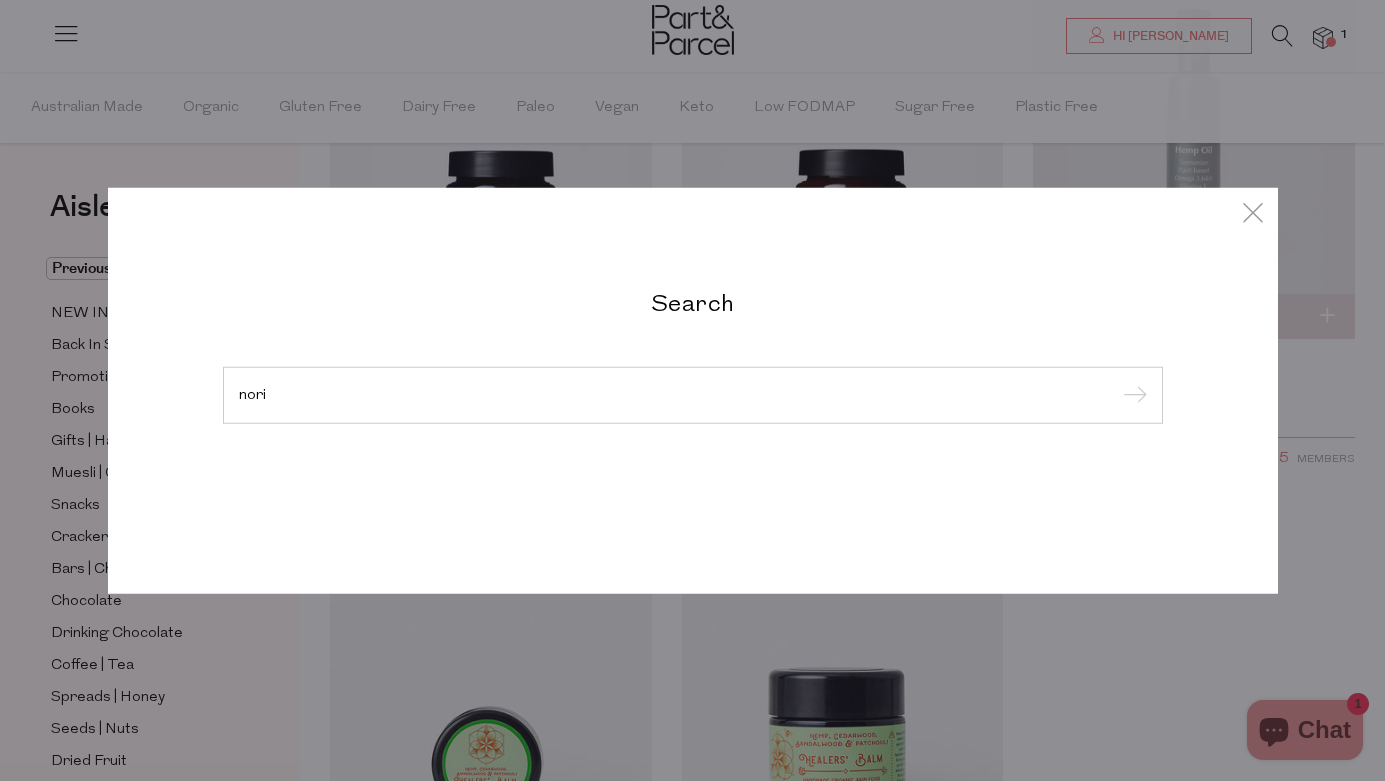 type on "nori" 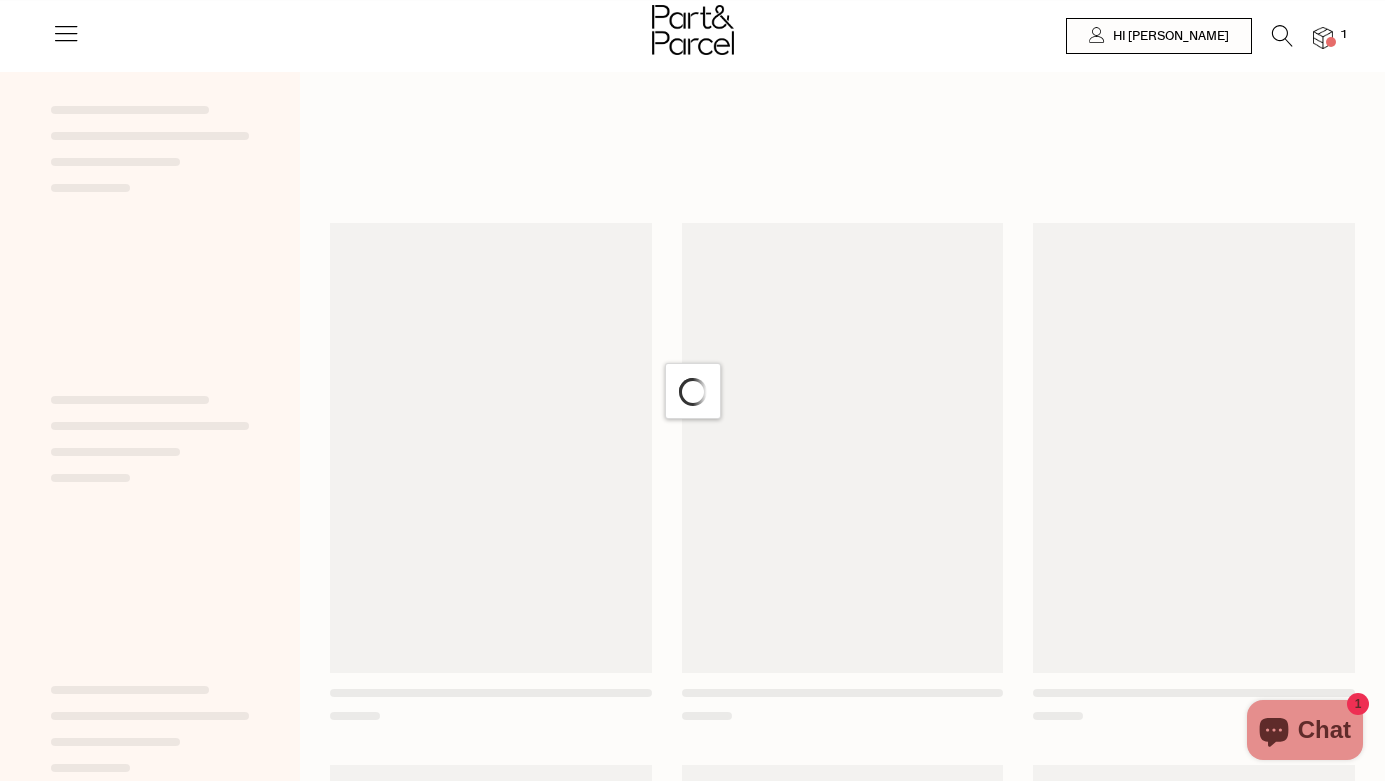 scroll, scrollTop: 0, scrollLeft: 0, axis: both 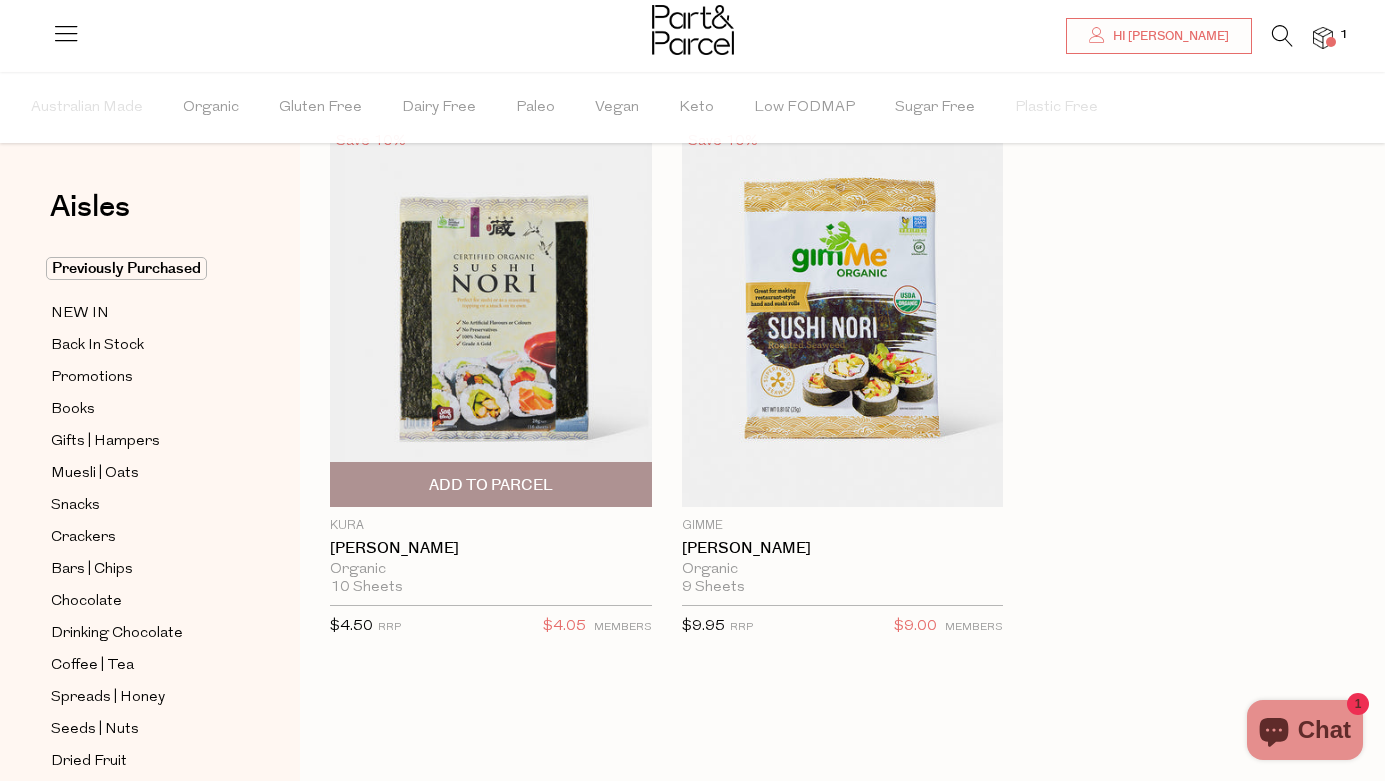 click on "Add To Parcel" at bounding box center [491, 485] 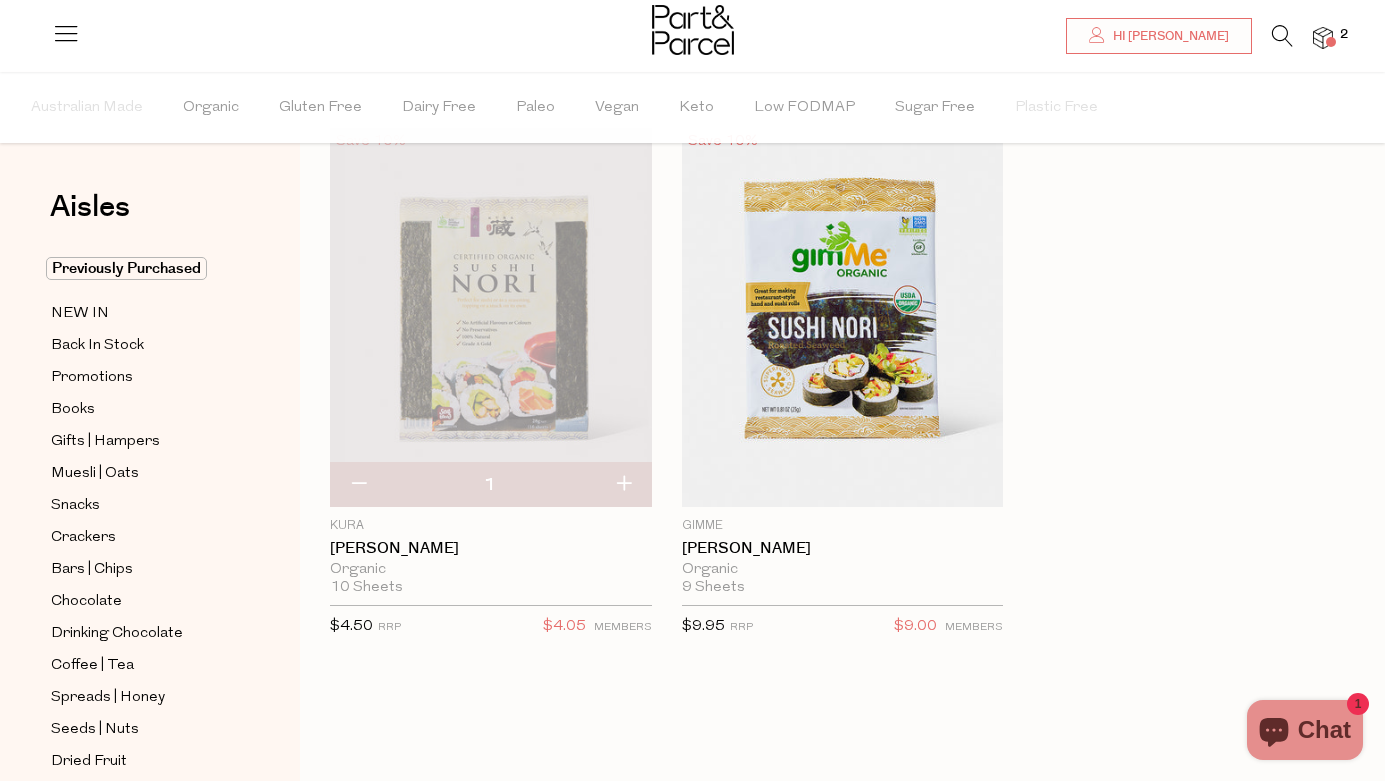 click at bounding box center (1282, 36) 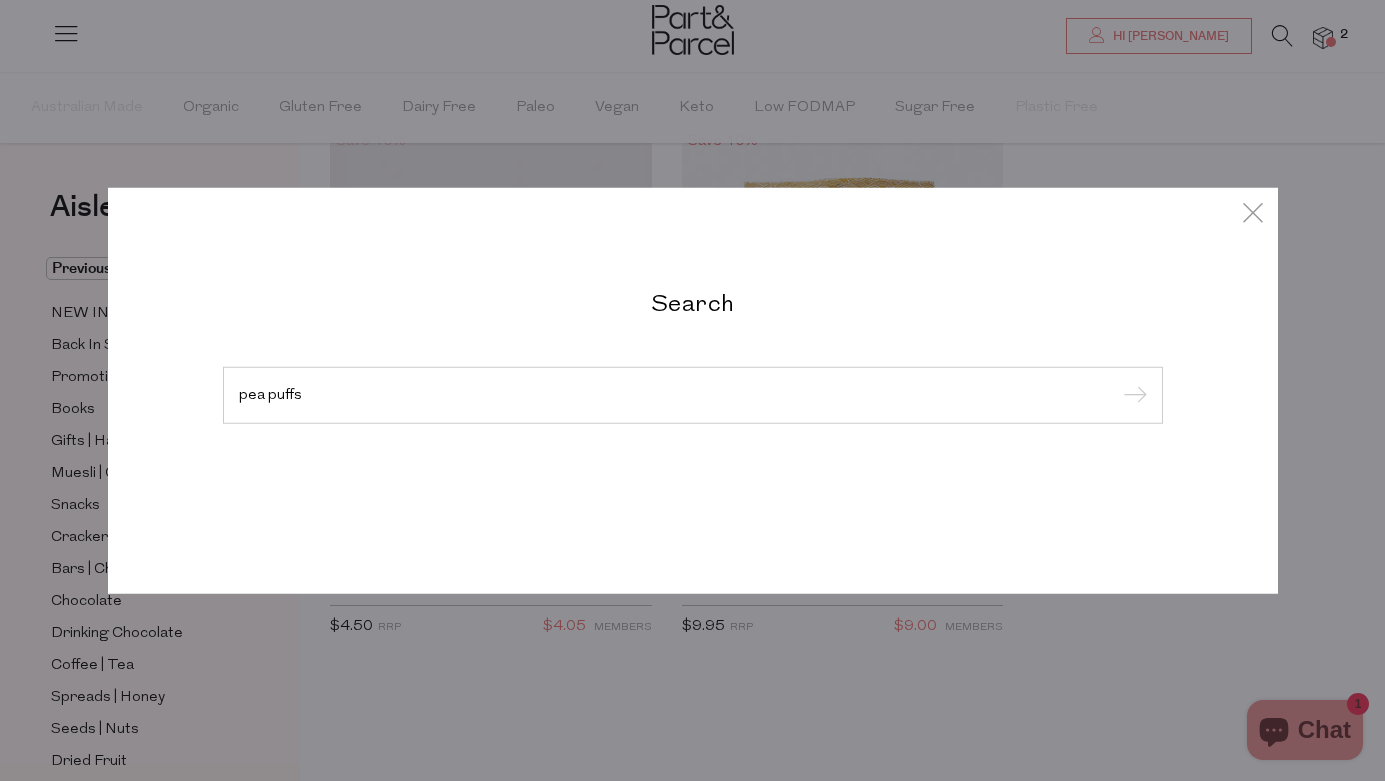 type on "pea puffs" 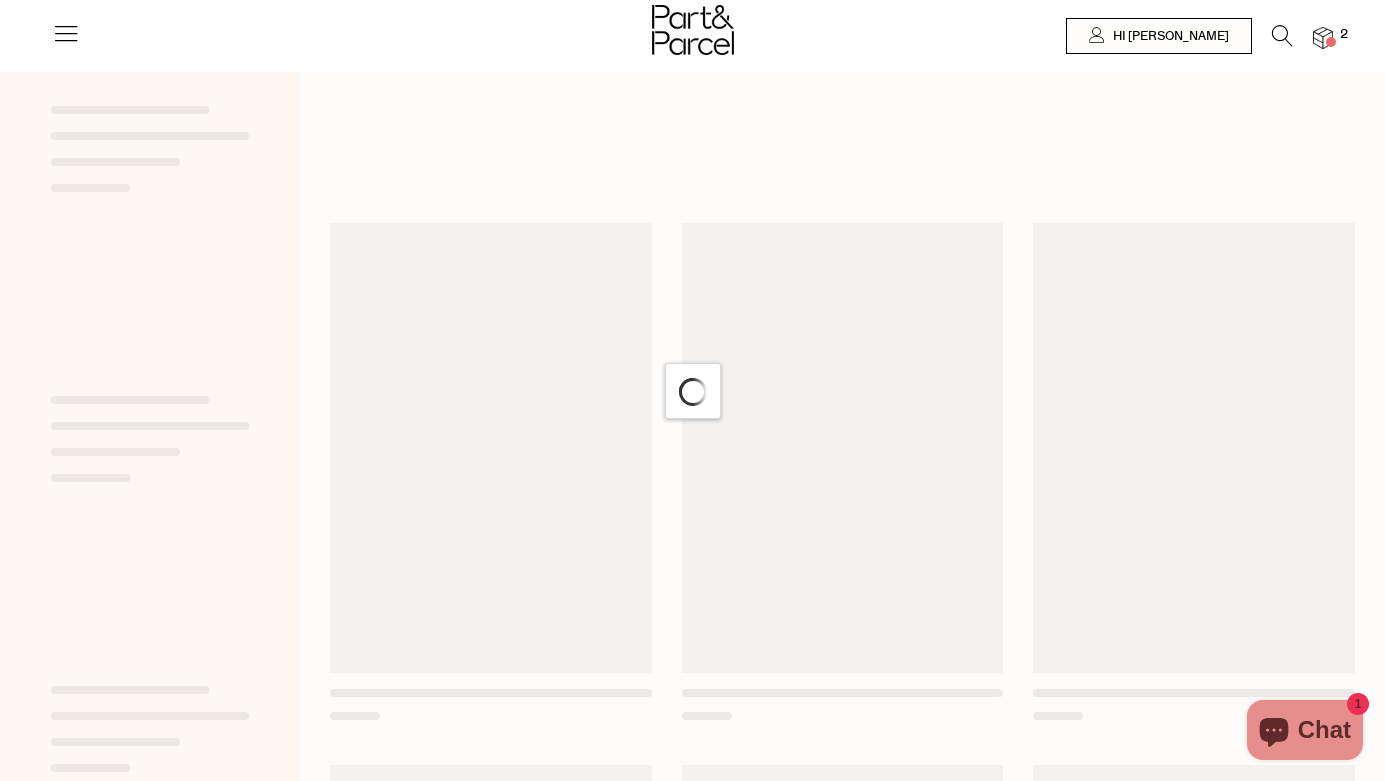 scroll, scrollTop: 0, scrollLeft: 0, axis: both 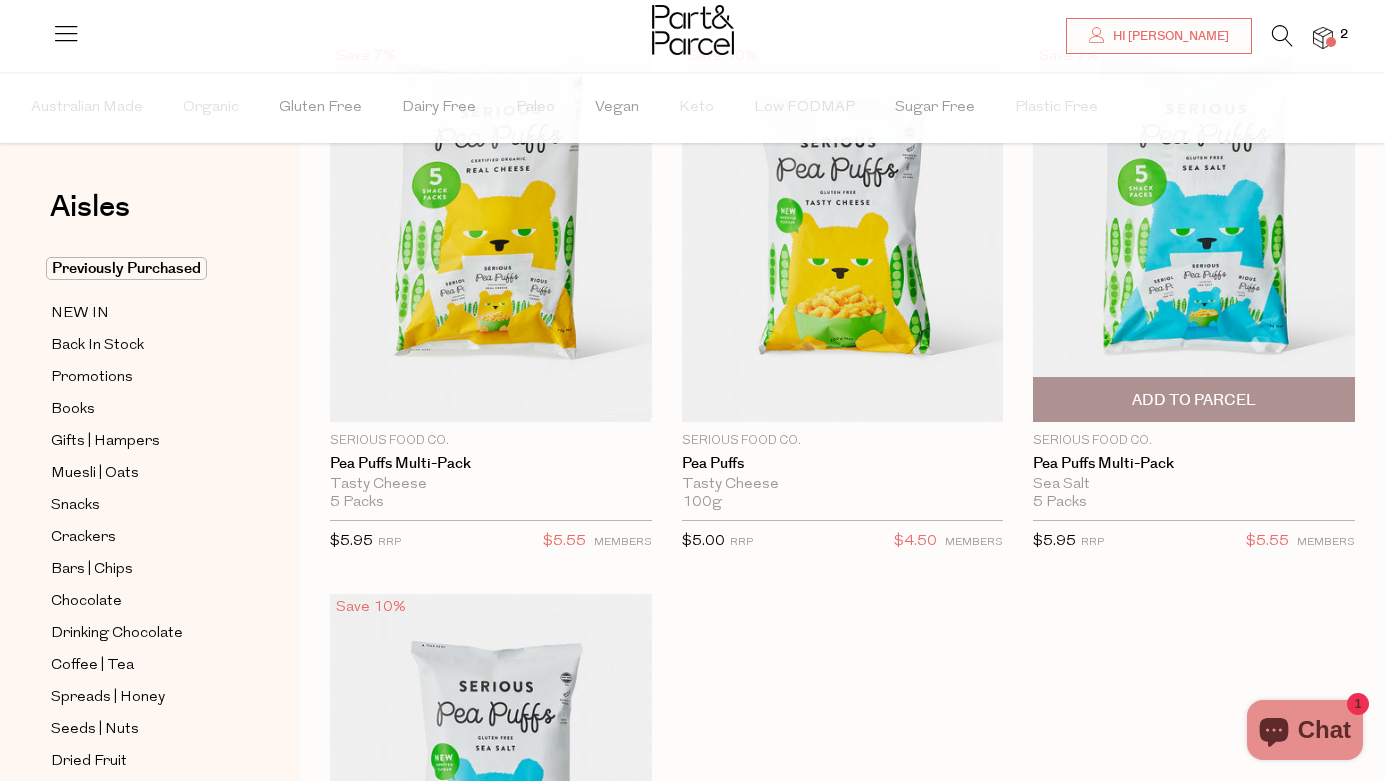 click on "Add To Parcel" at bounding box center [1194, 400] 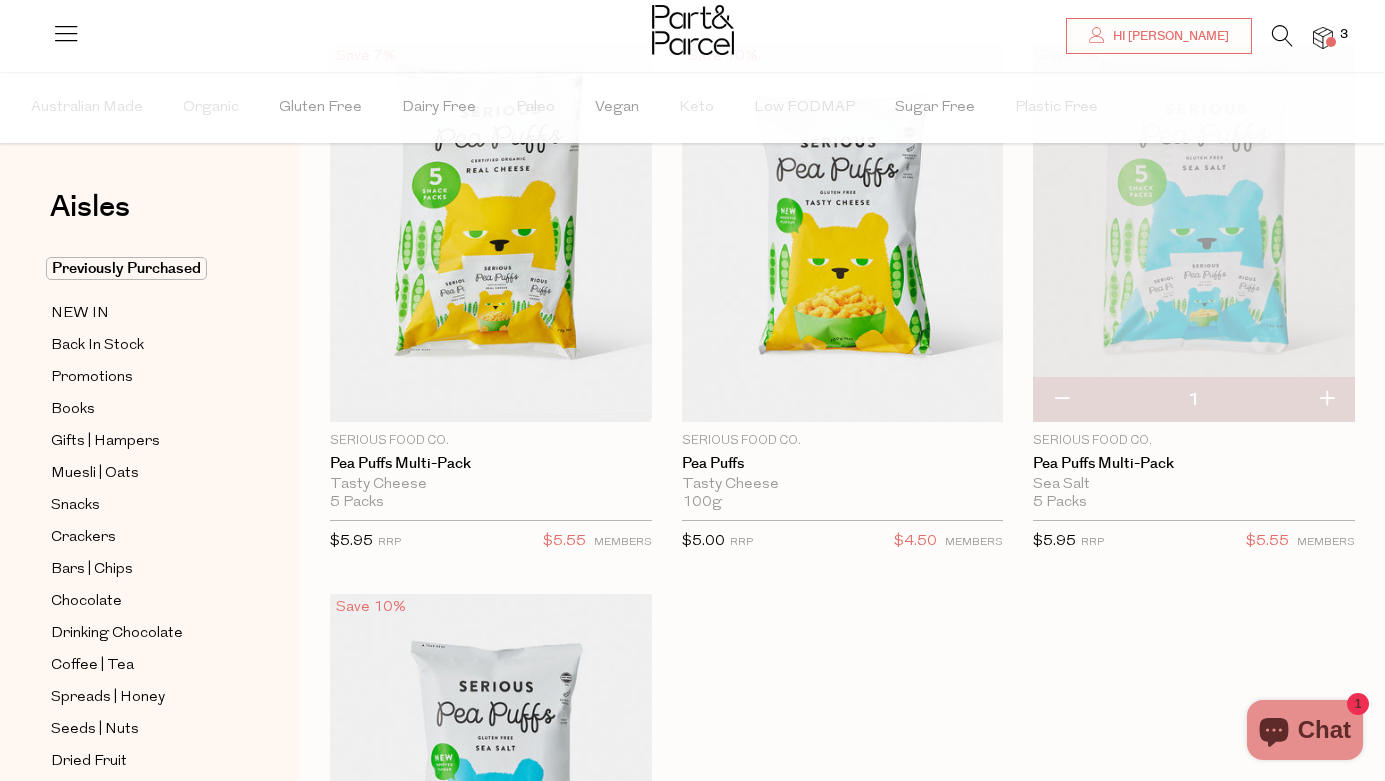 click at bounding box center [1282, 36] 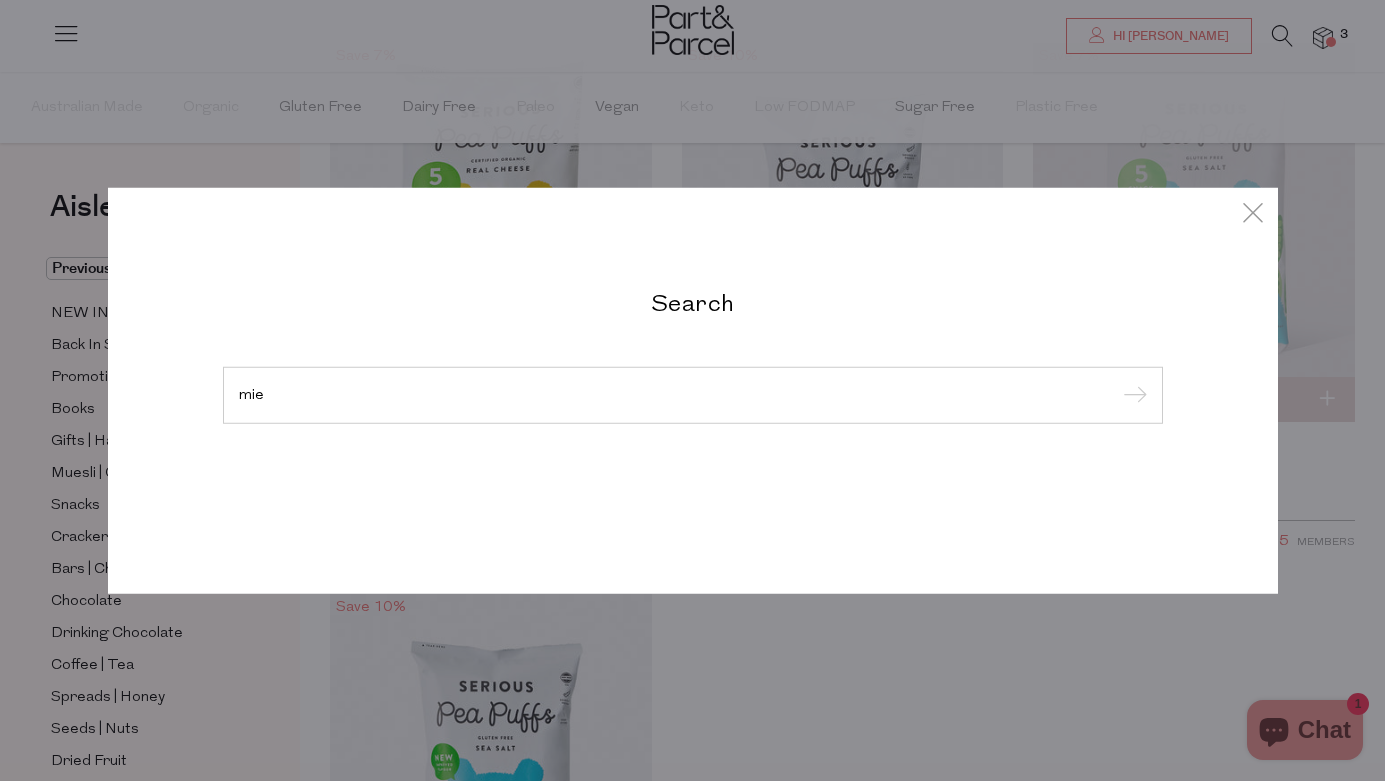 type on "mie" 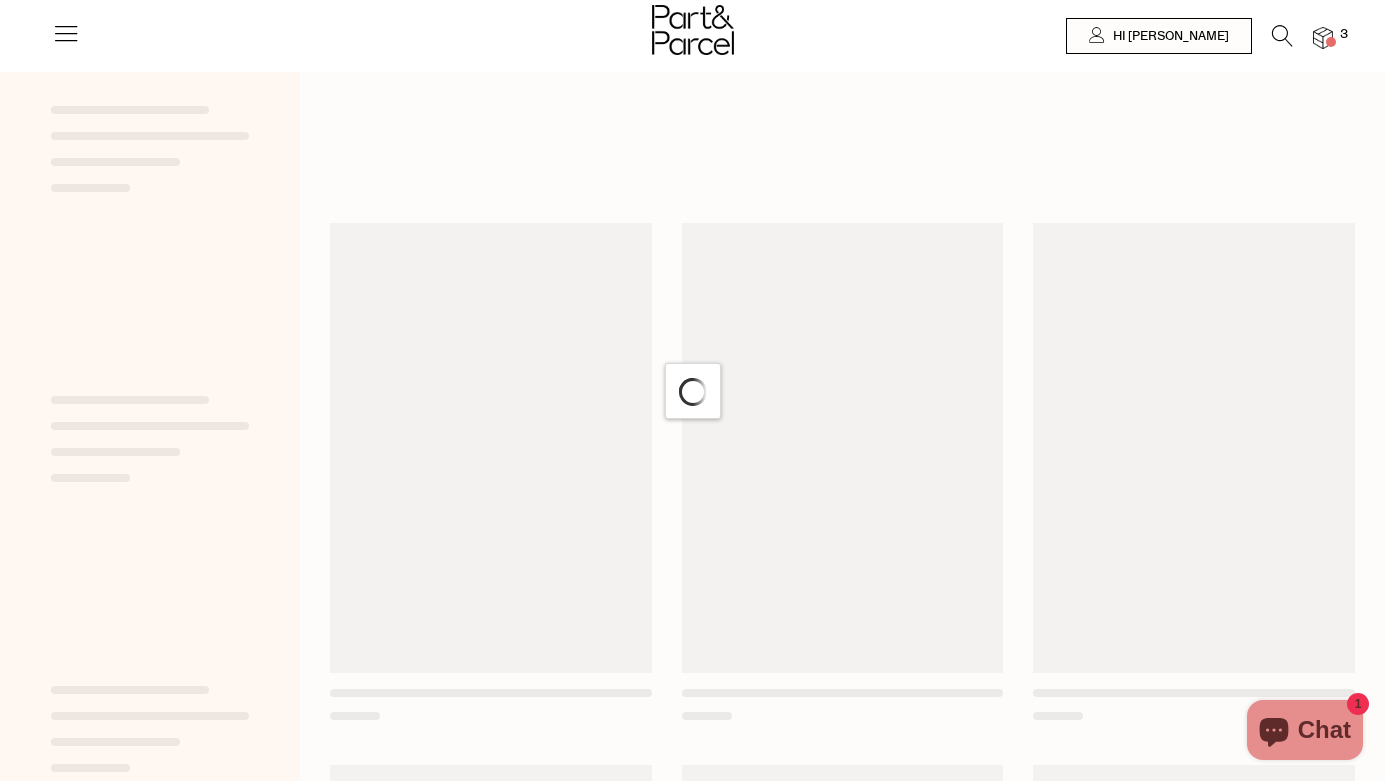 scroll, scrollTop: 0, scrollLeft: 0, axis: both 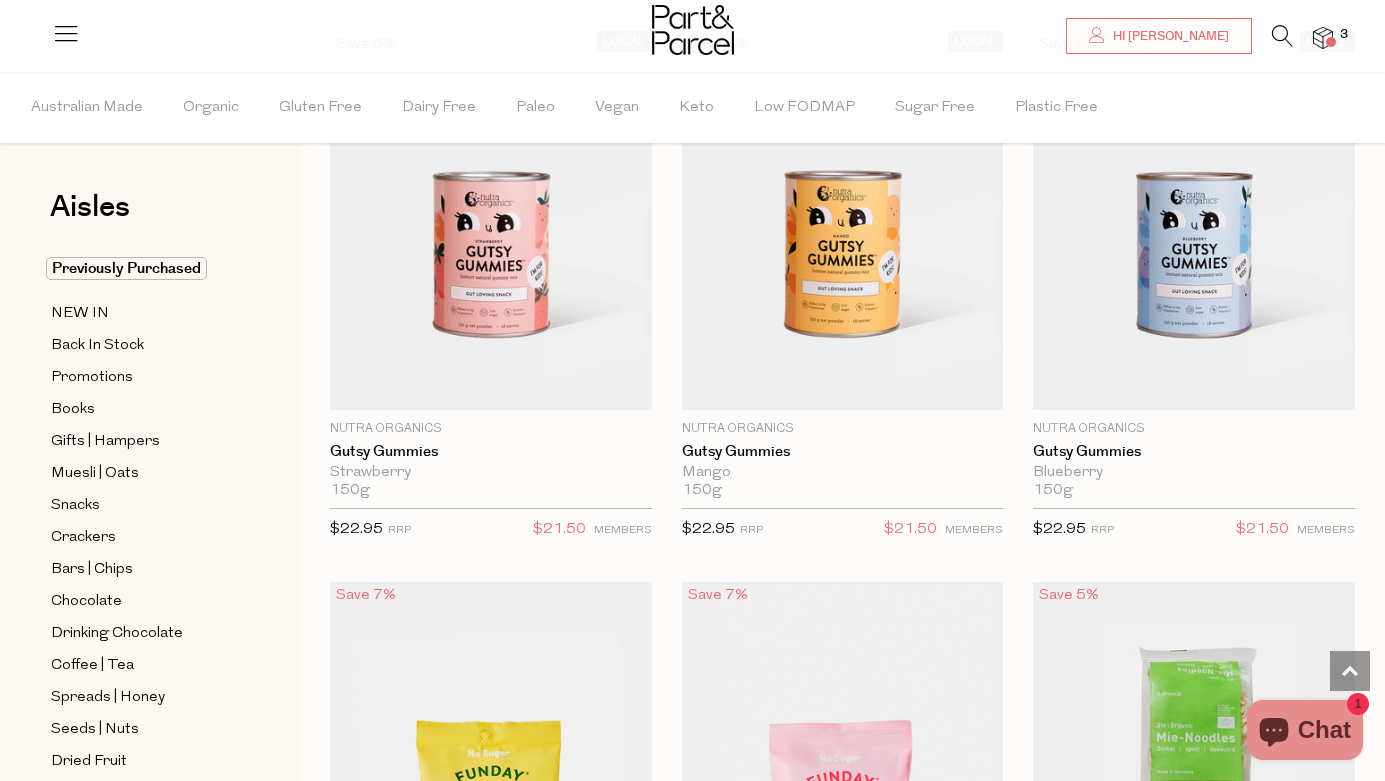 click at bounding box center (1282, 36) 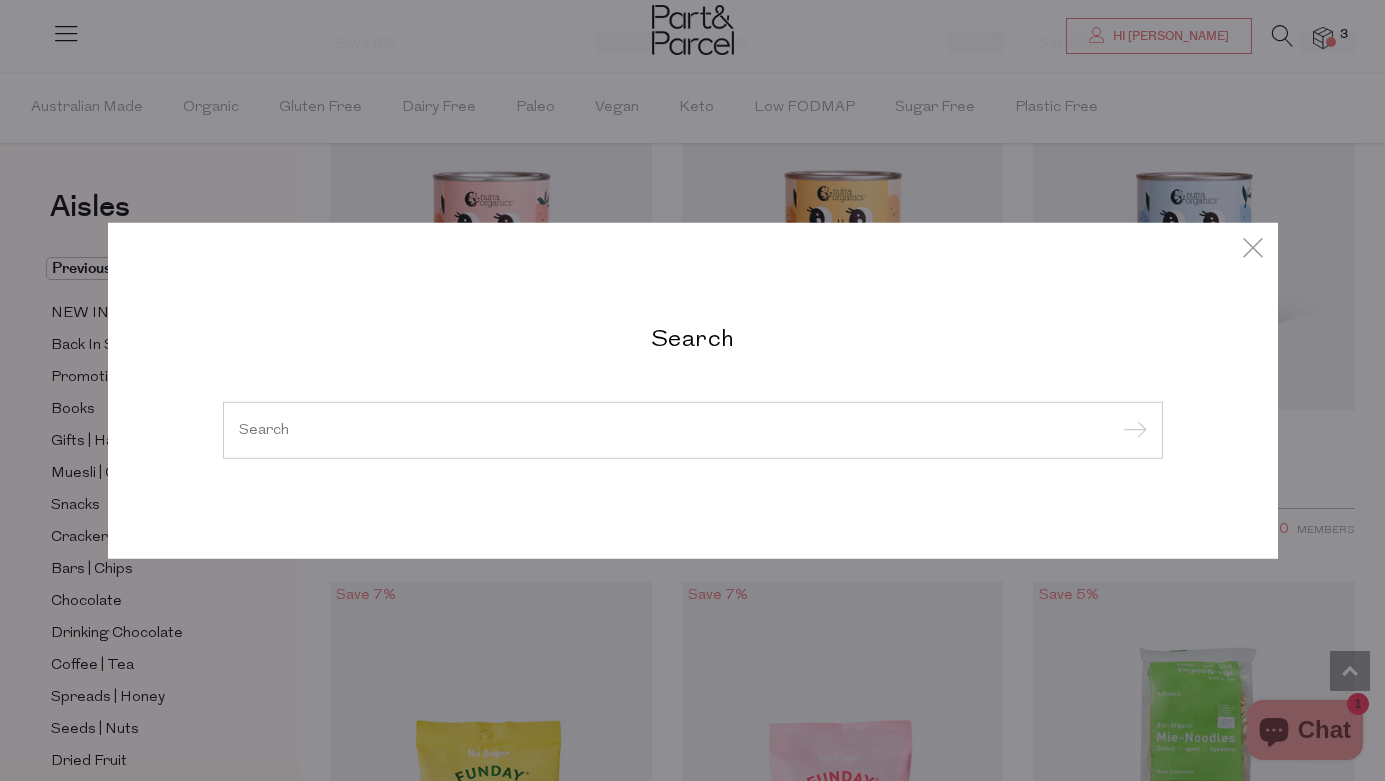 type on "i" 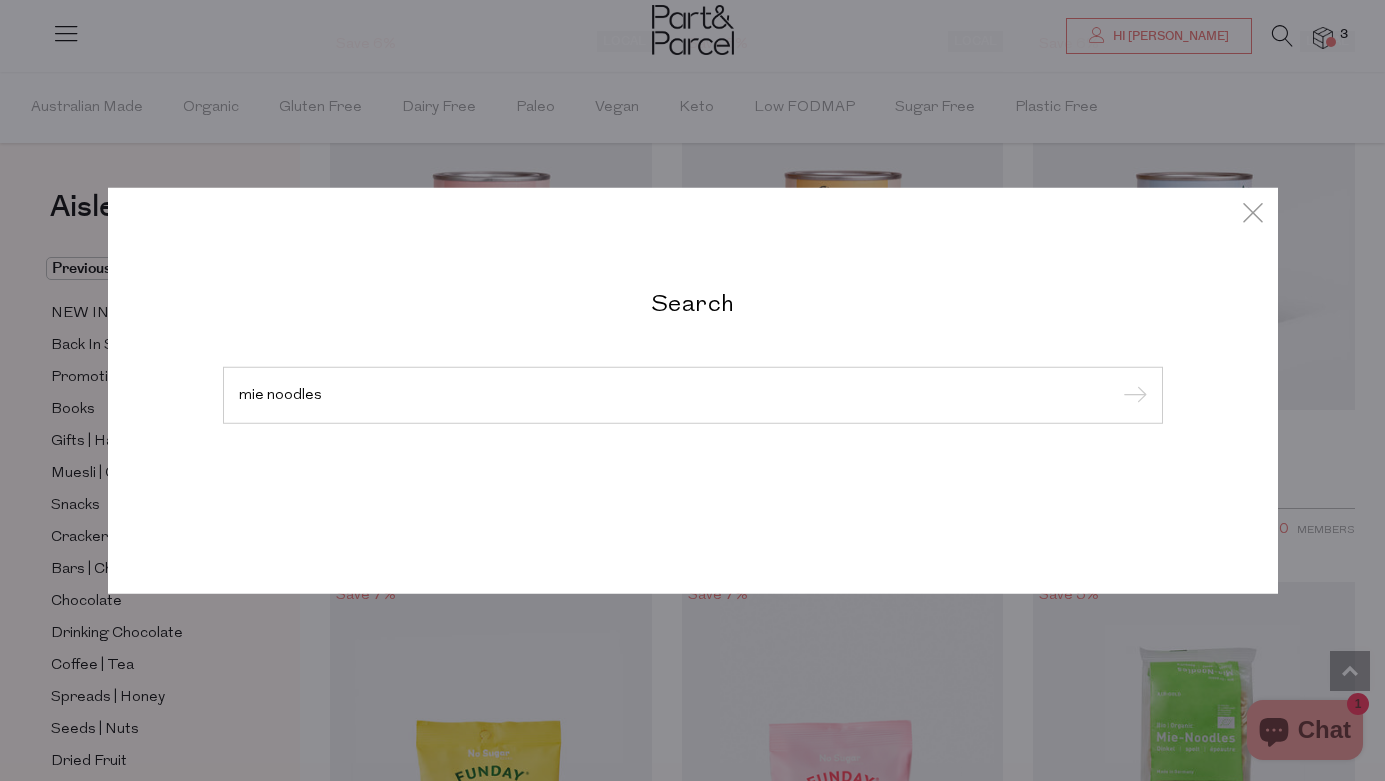 type on "mie noodles" 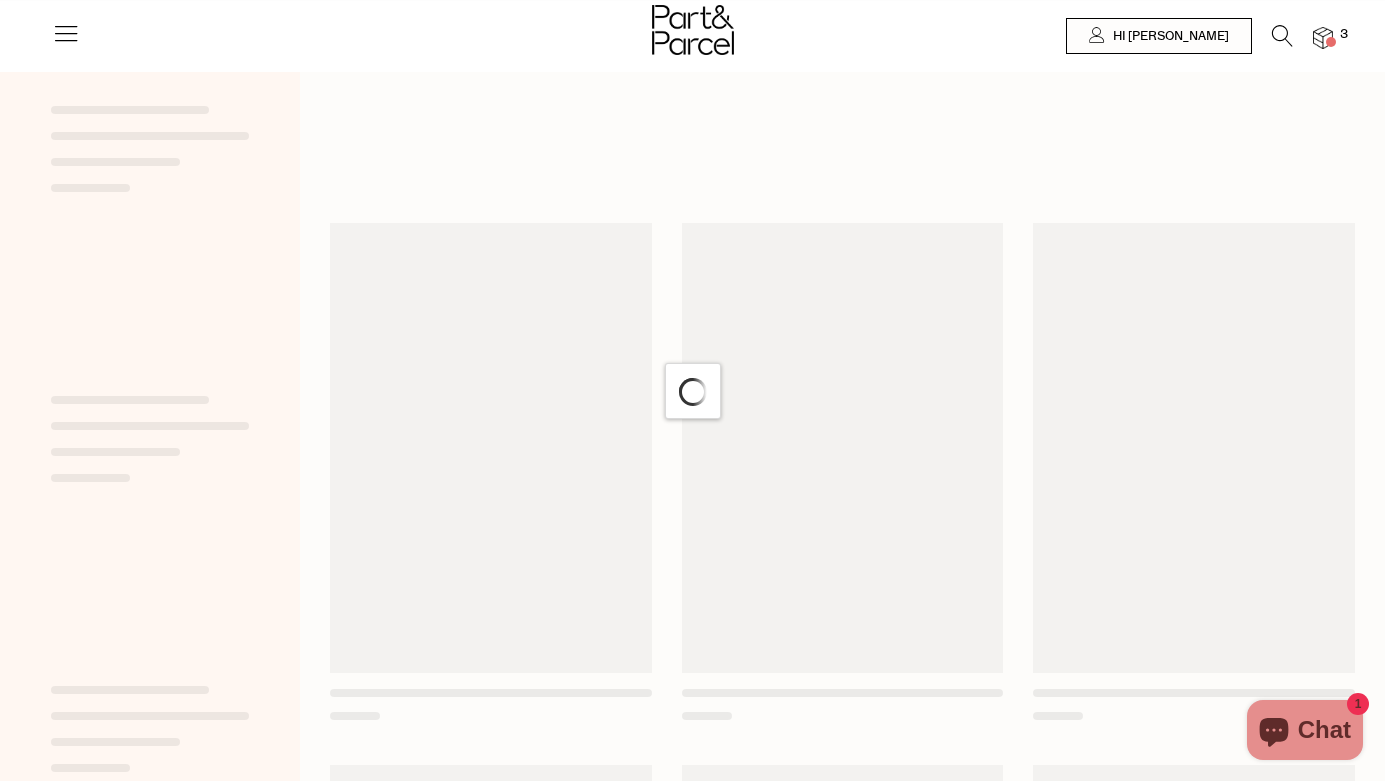 scroll, scrollTop: 0, scrollLeft: 0, axis: both 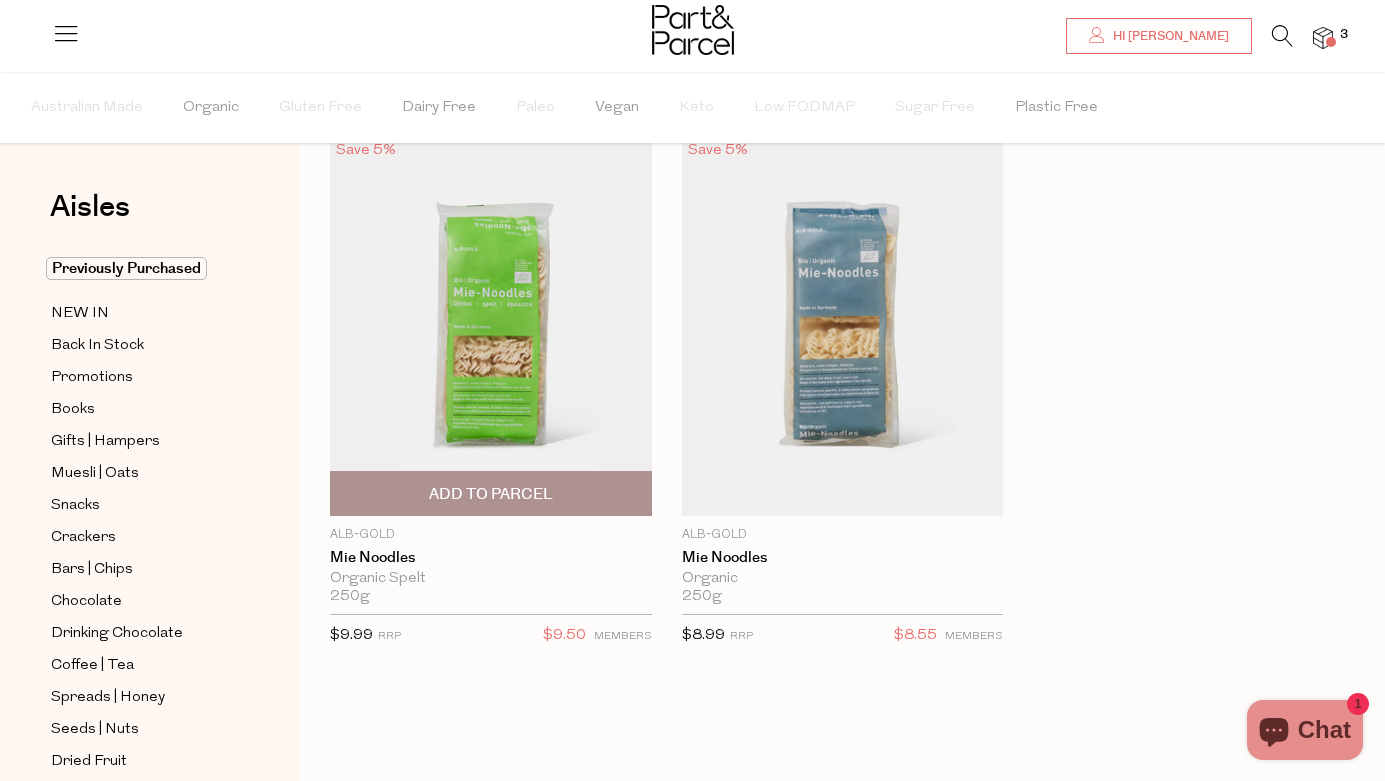 click on "Add To Parcel" at bounding box center [491, 494] 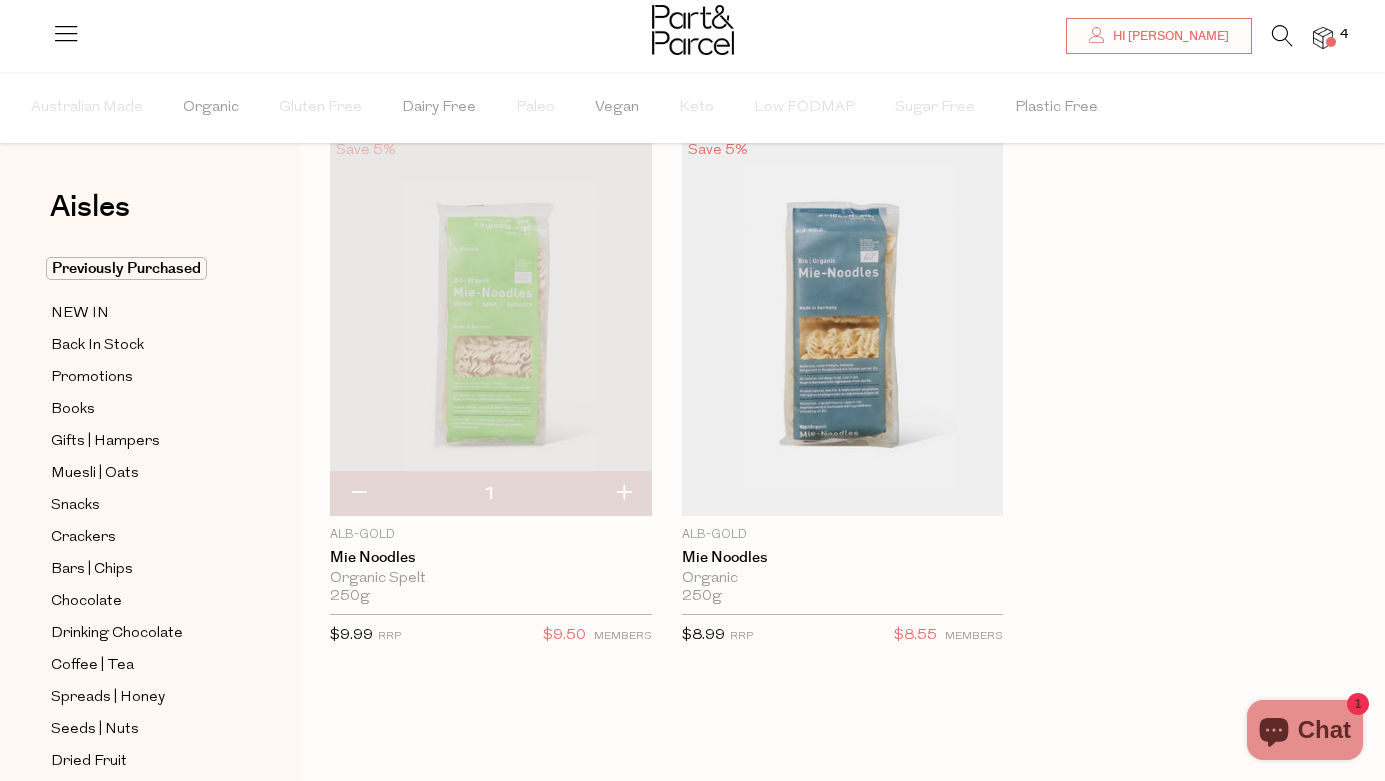 click at bounding box center (1282, 36) 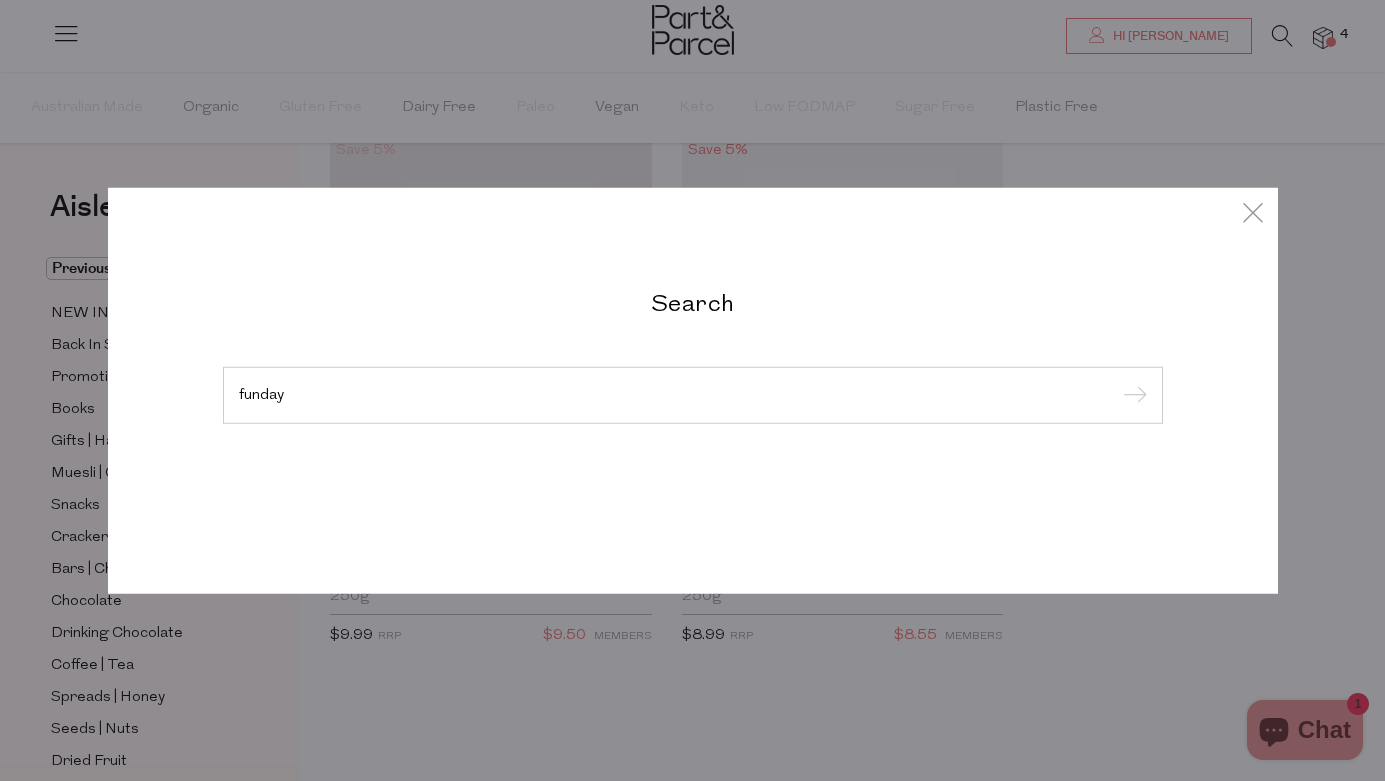 type on "funday" 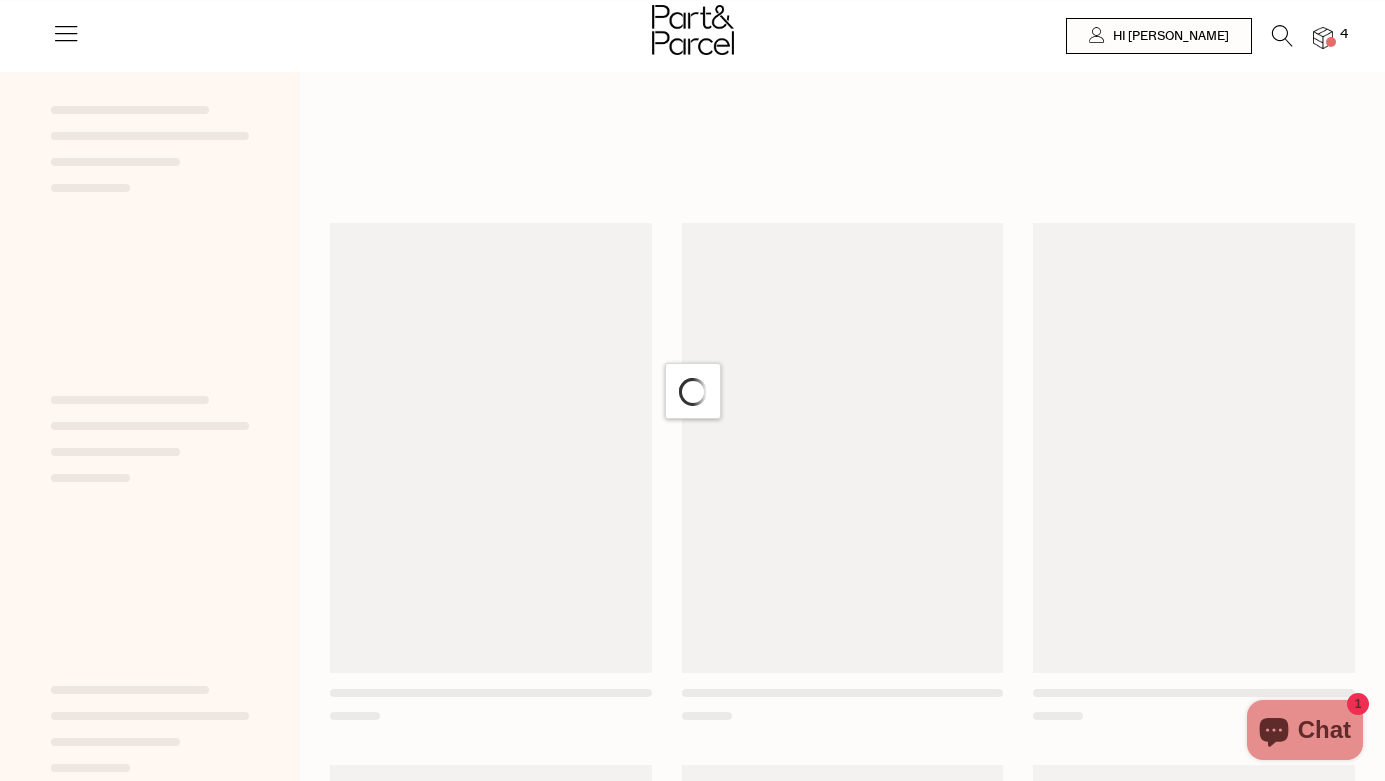 scroll, scrollTop: 0, scrollLeft: 0, axis: both 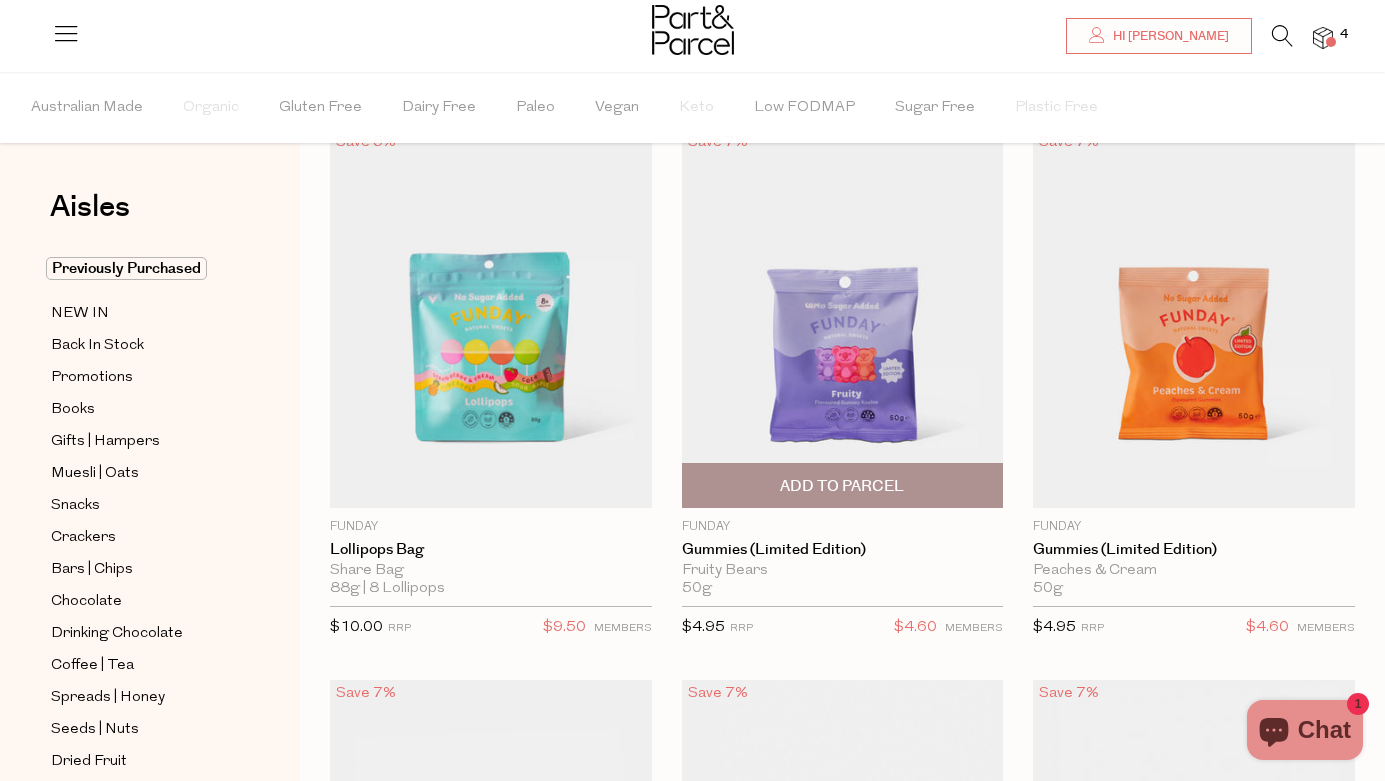 click on "Add To Parcel" at bounding box center (842, 486) 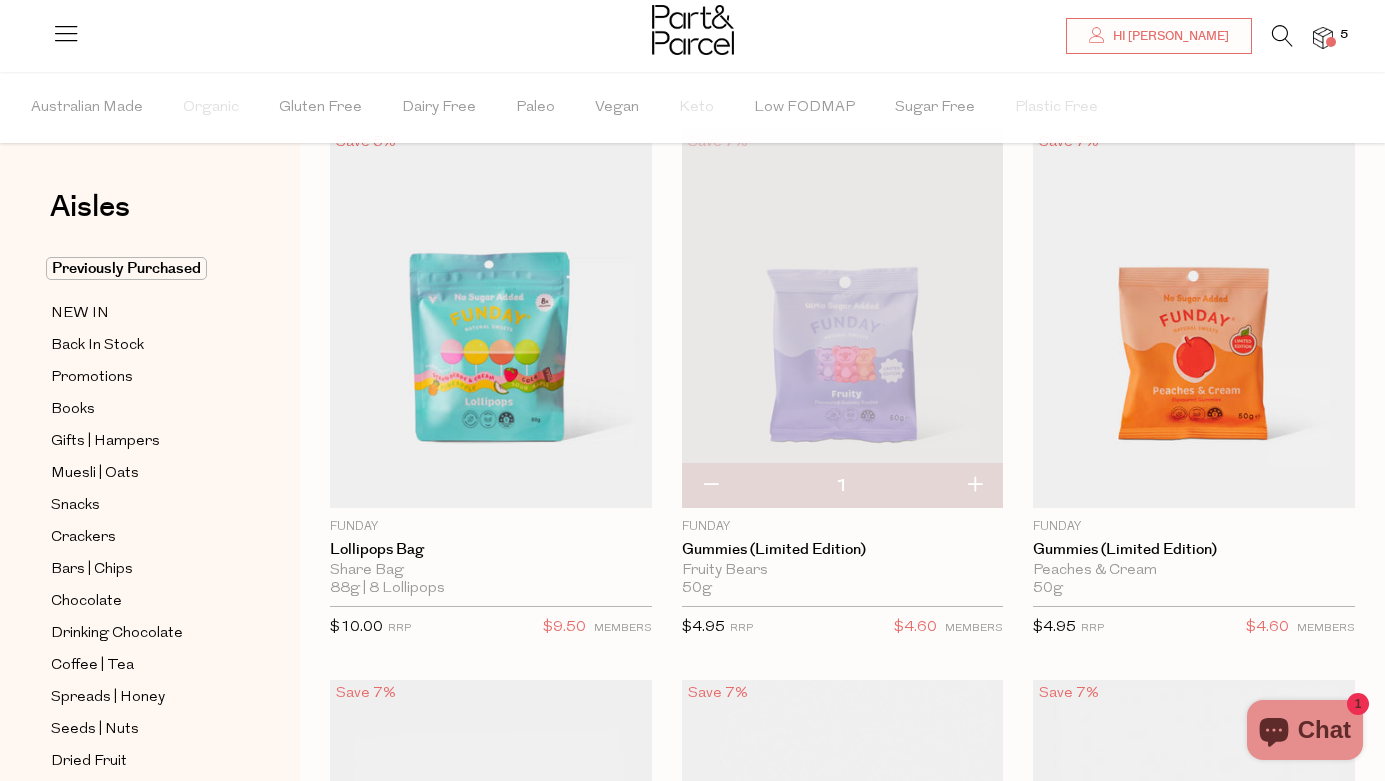 click at bounding box center [974, 486] 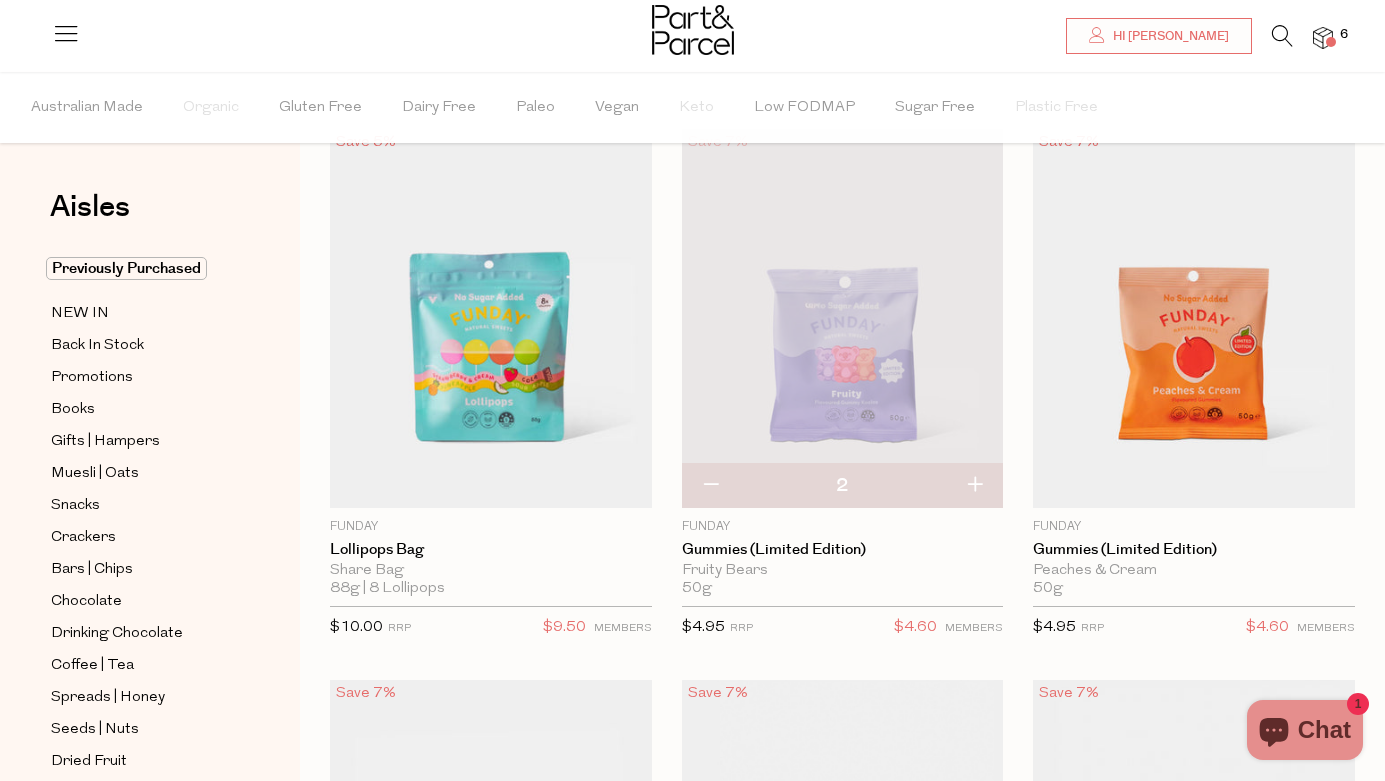 click at bounding box center (974, 486) 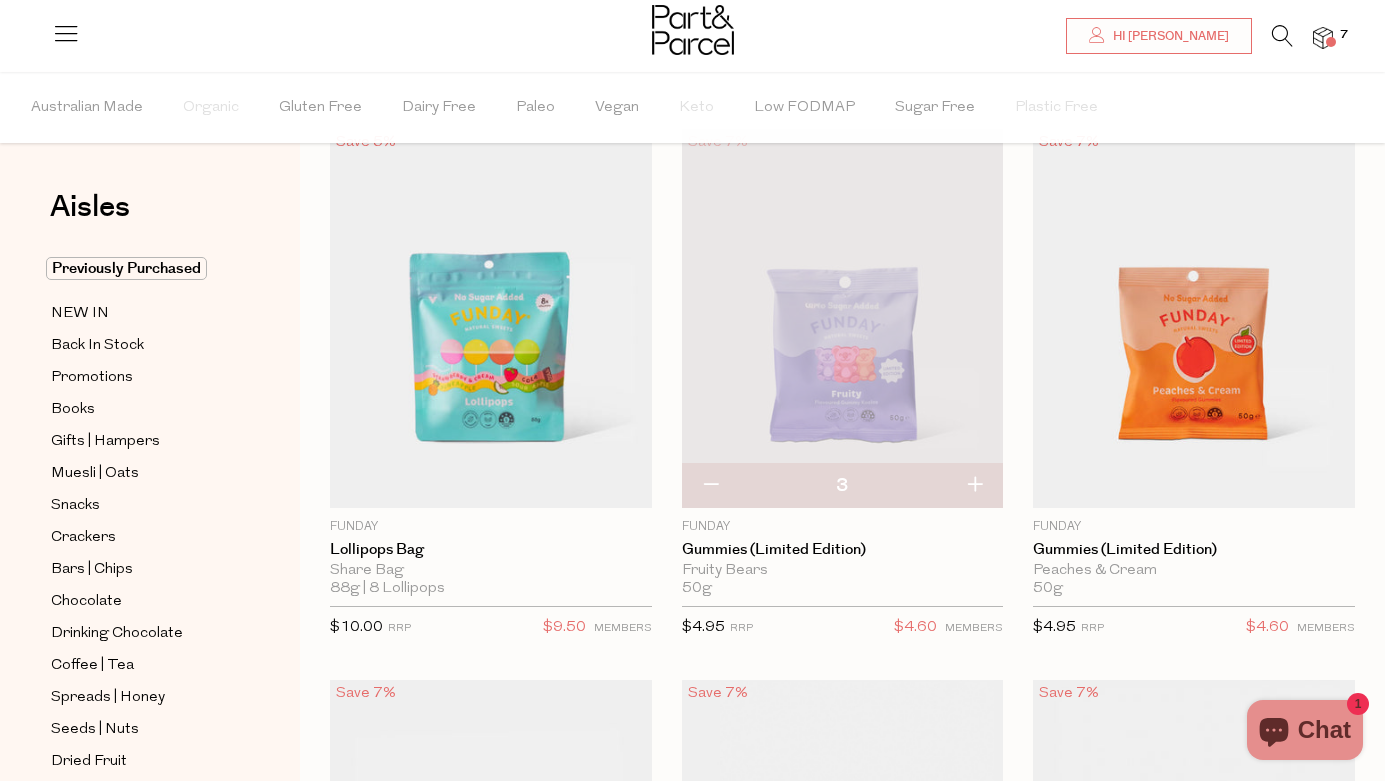 click at bounding box center [974, 486] 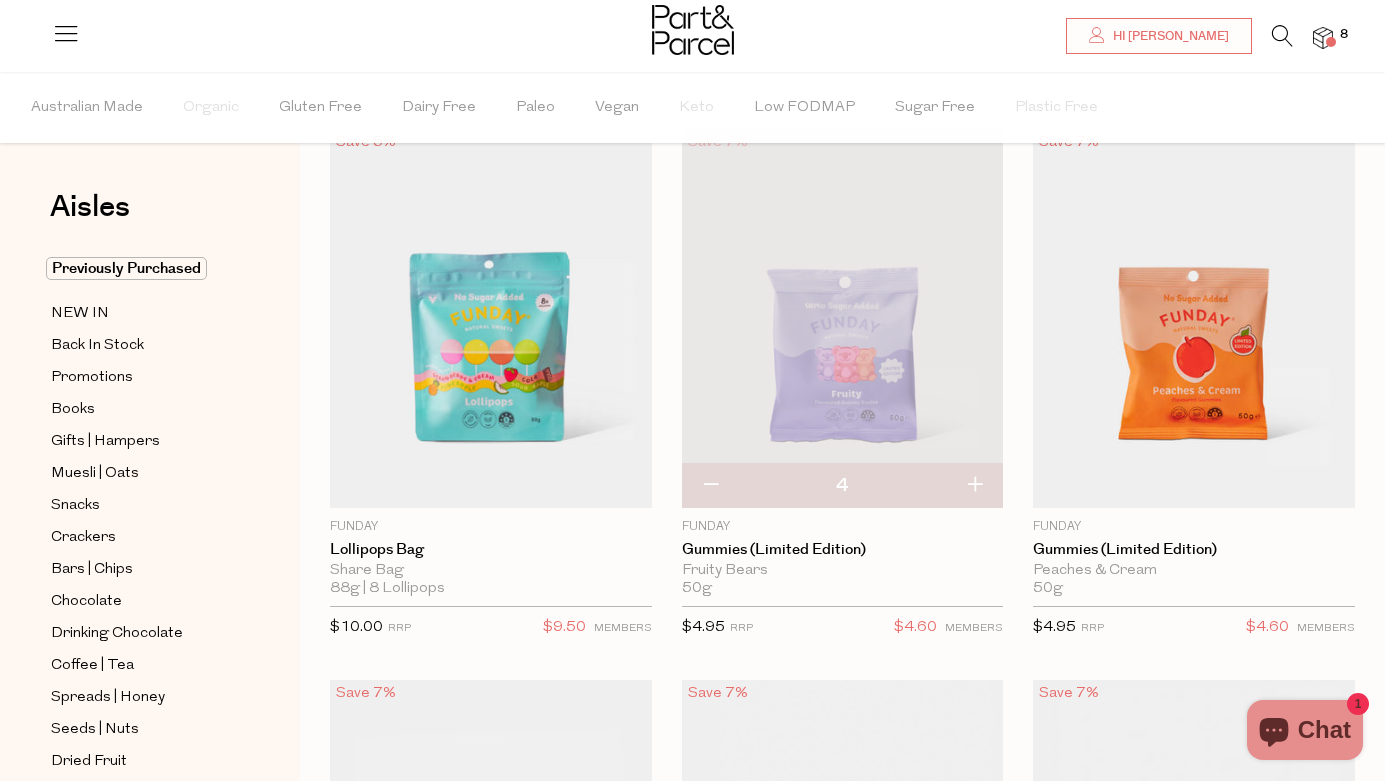 click at bounding box center (974, 486) 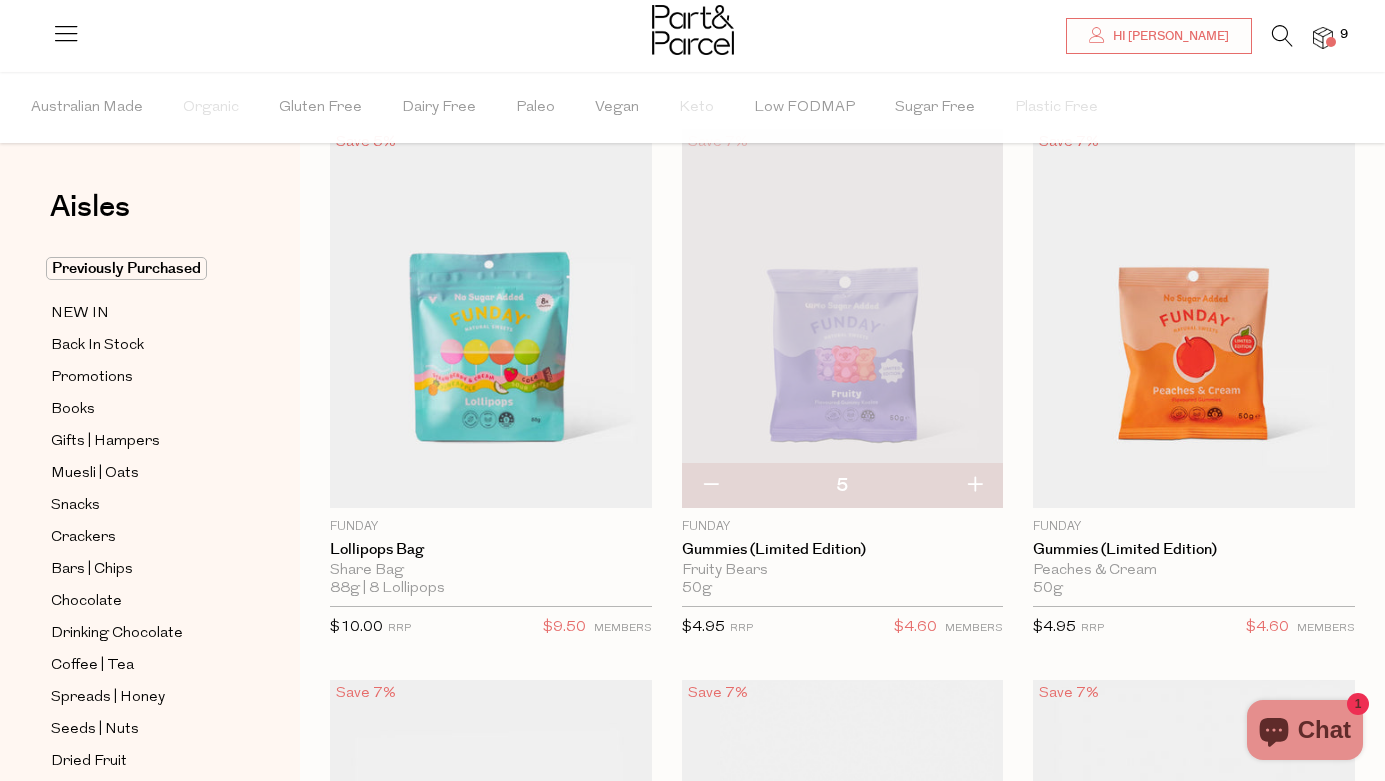 click at bounding box center (974, 486) 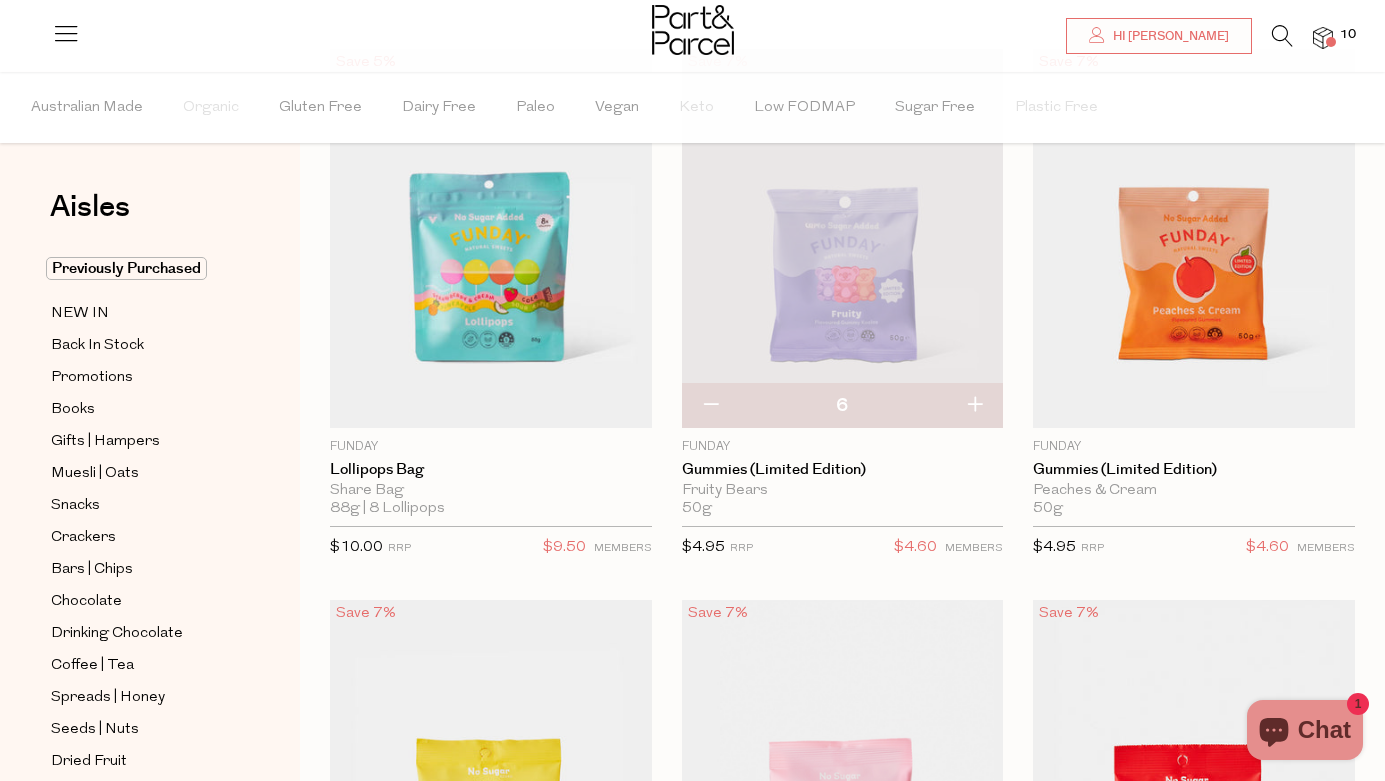 scroll, scrollTop: 175, scrollLeft: 0, axis: vertical 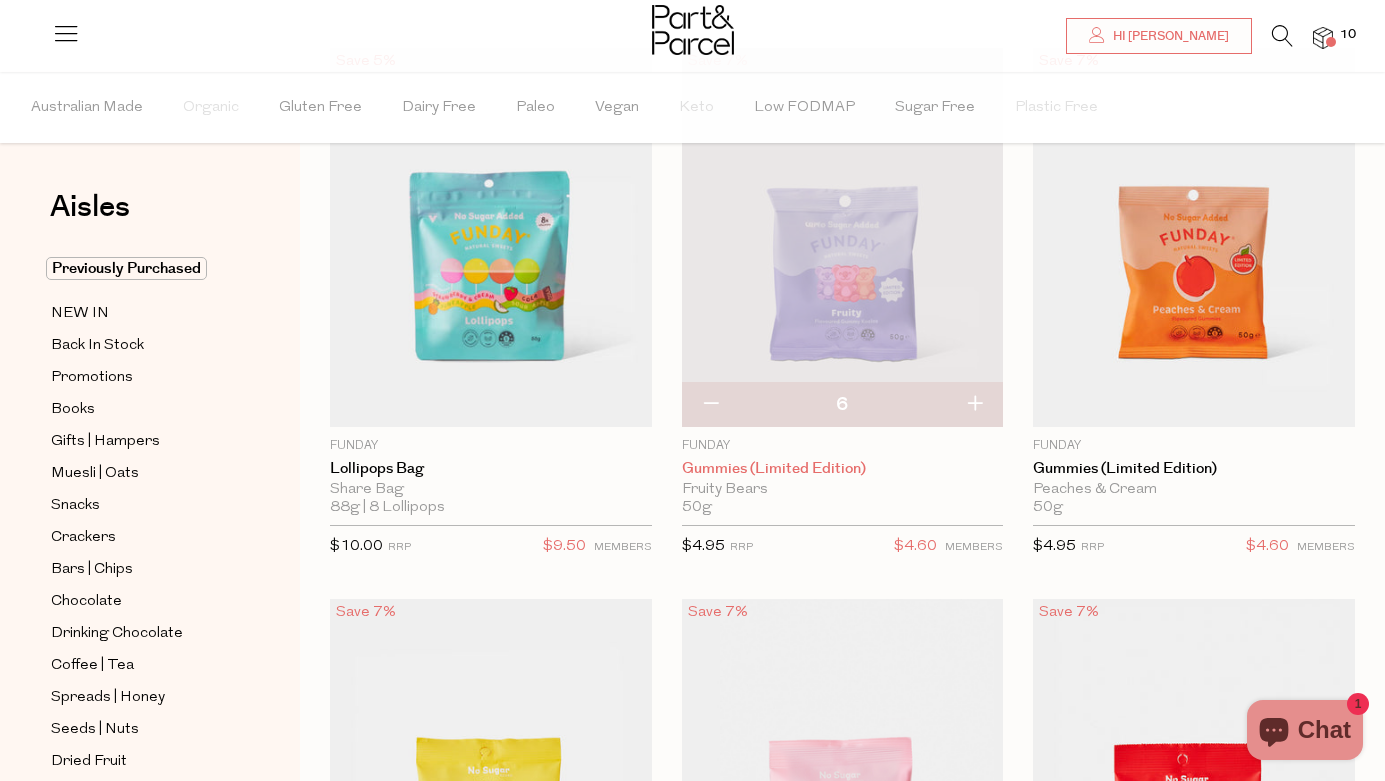 click on "Gummies (Limited Edition)" at bounding box center [843, 469] 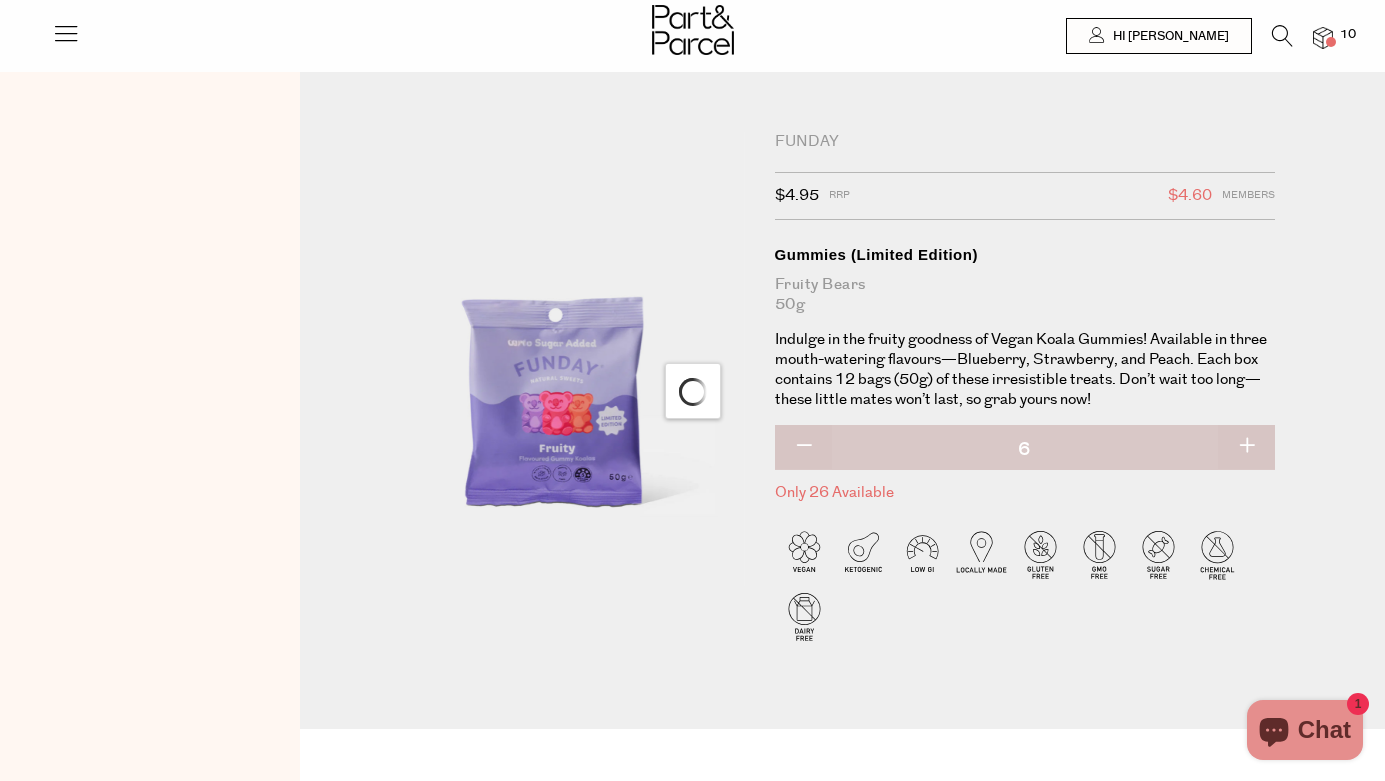 scroll, scrollTop: 0, scrollLeft: 0, axis: both 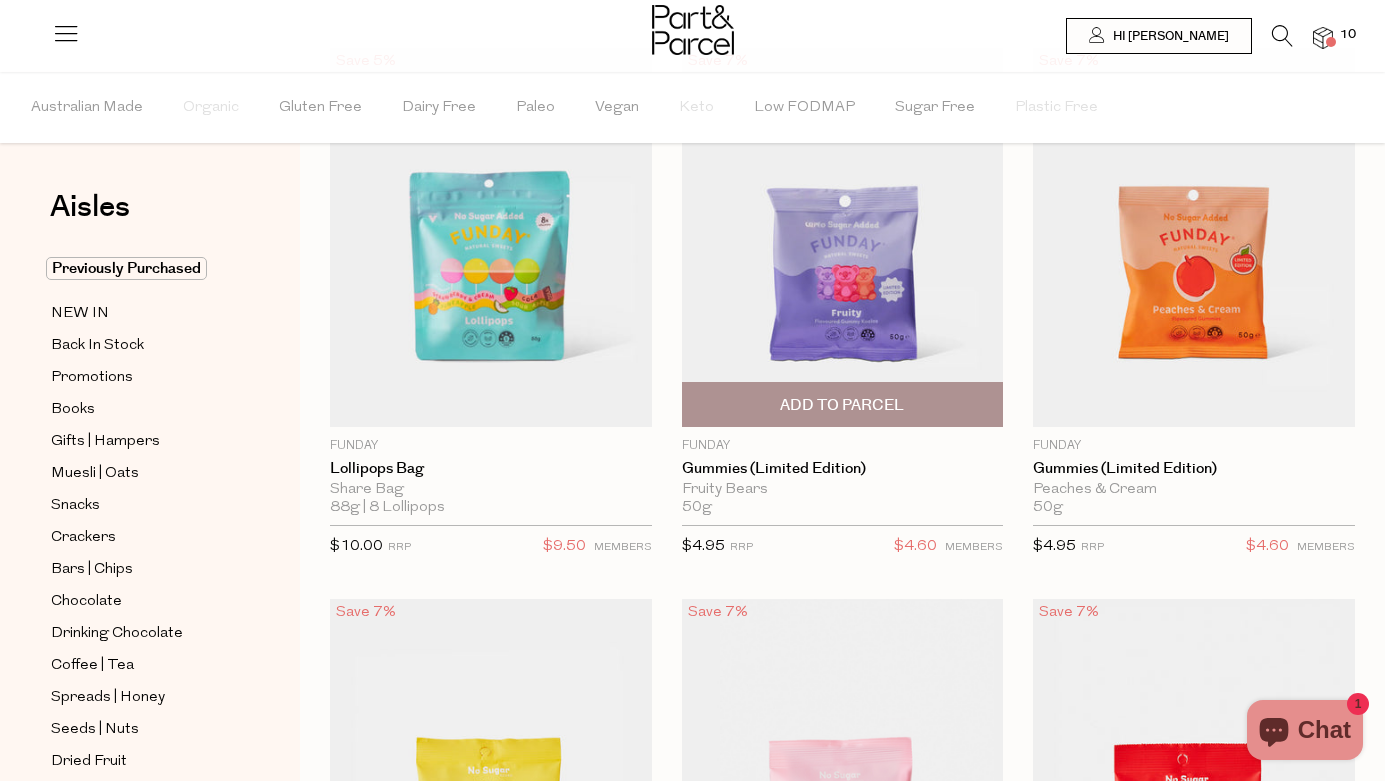 type on "6" 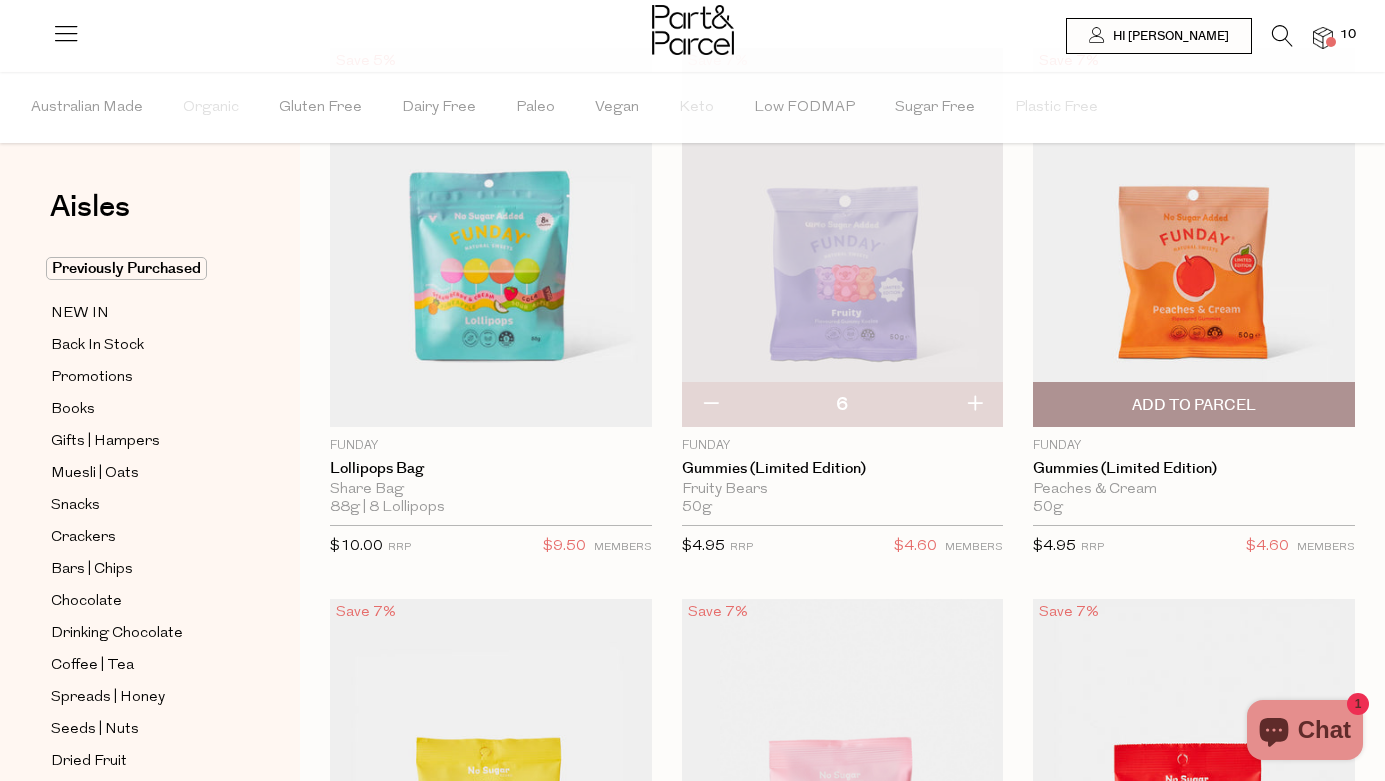 click at bounding box center [1194, 238] 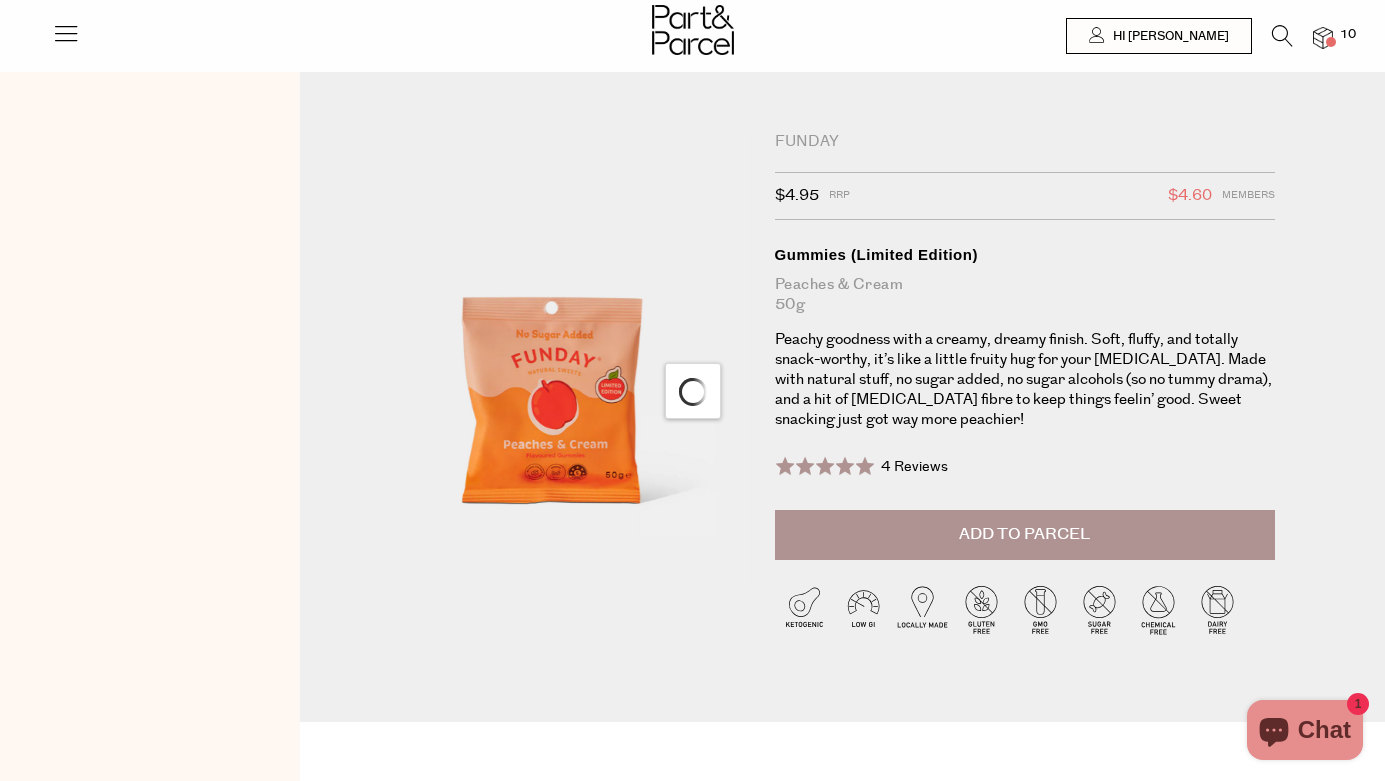 scroll, scrollTop: 0, scrollLeft: 0, axis: both 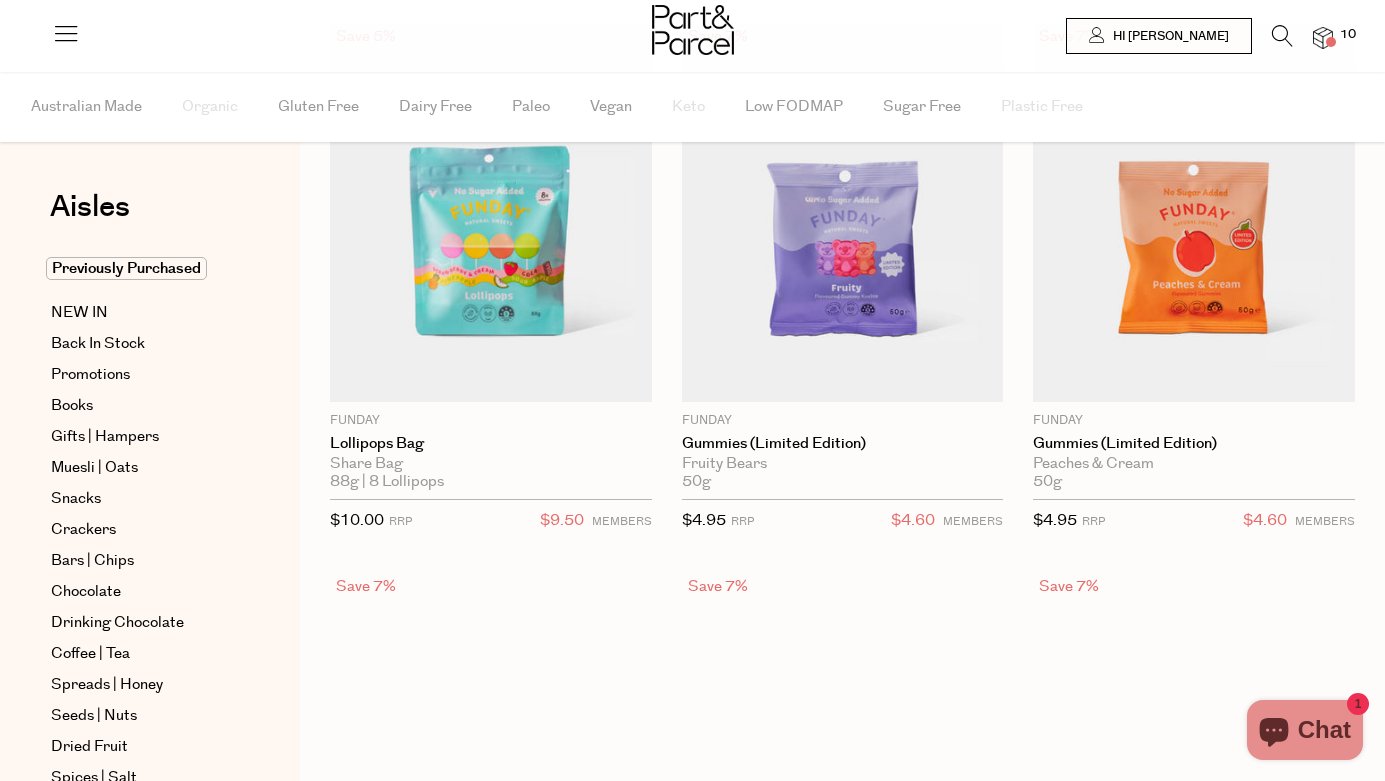 type on "6" 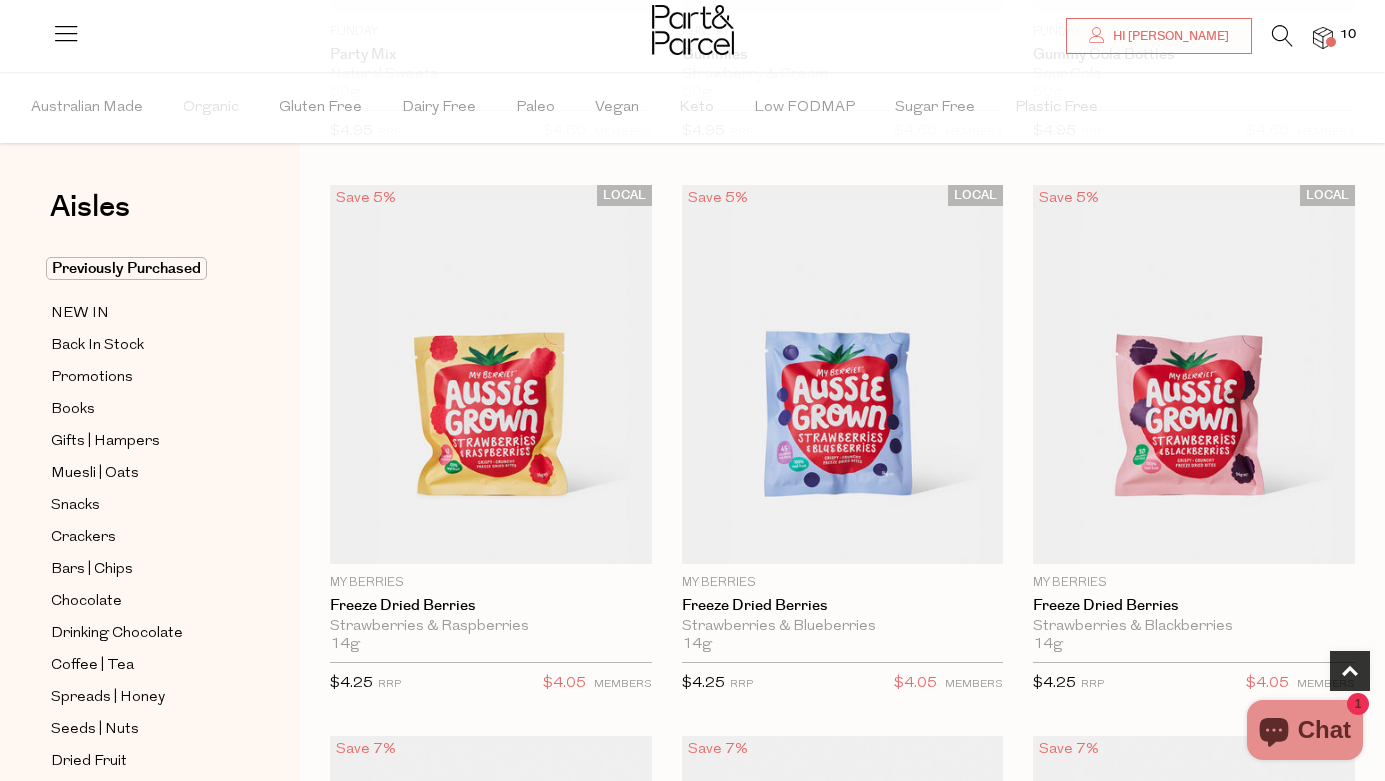 scroll, scrollTop: 1142, scrollLeft: 0, axis: vertical 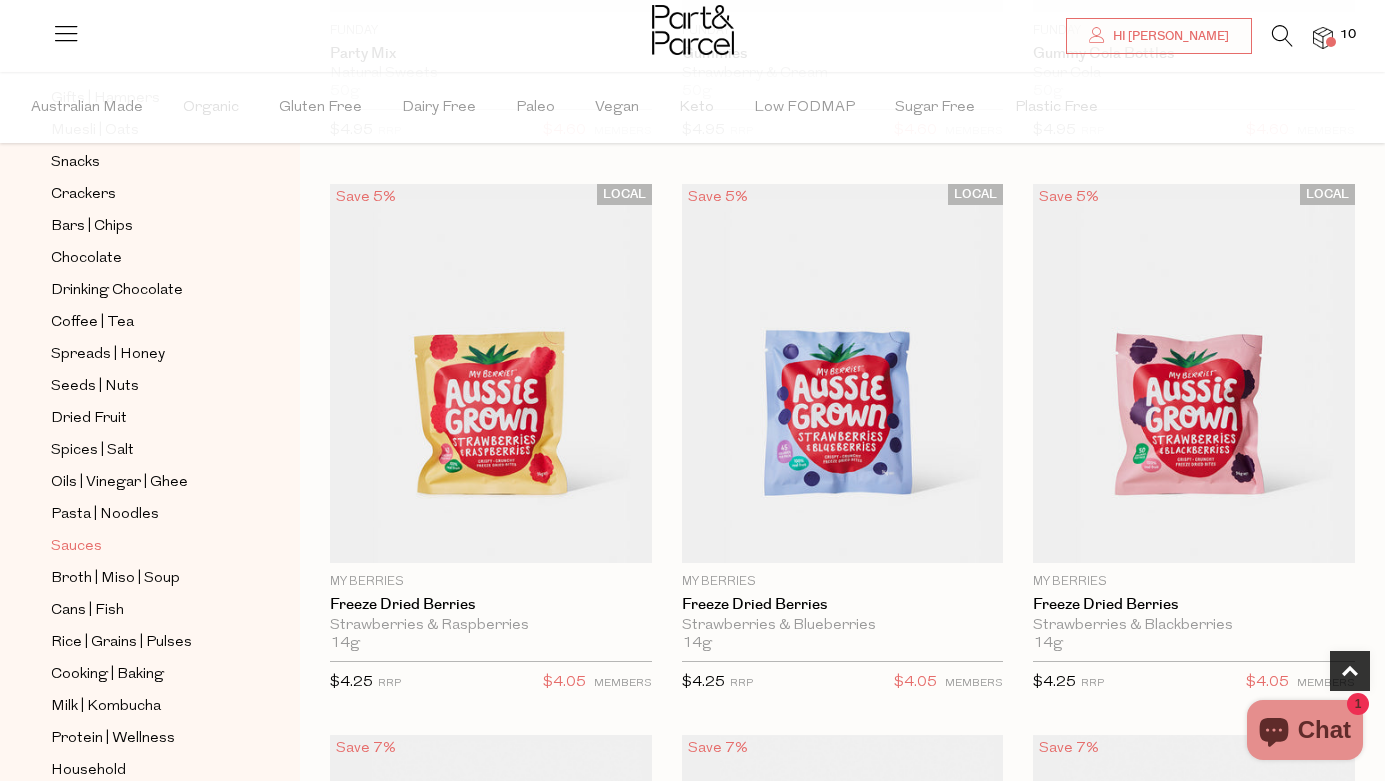 click on "Sauces" at bounding box center (76, 547) 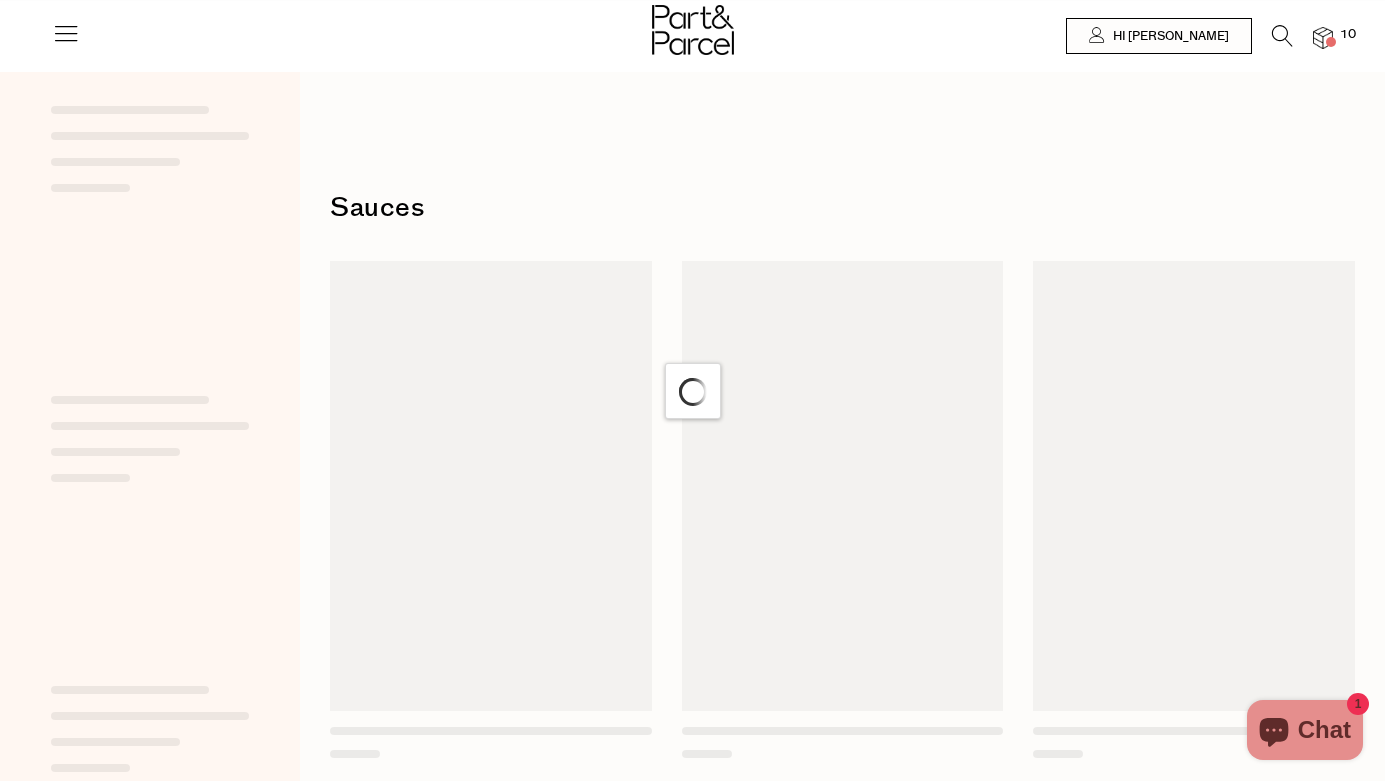 scroll, scrollTop: 0, scrollLeft: 0, axis: both 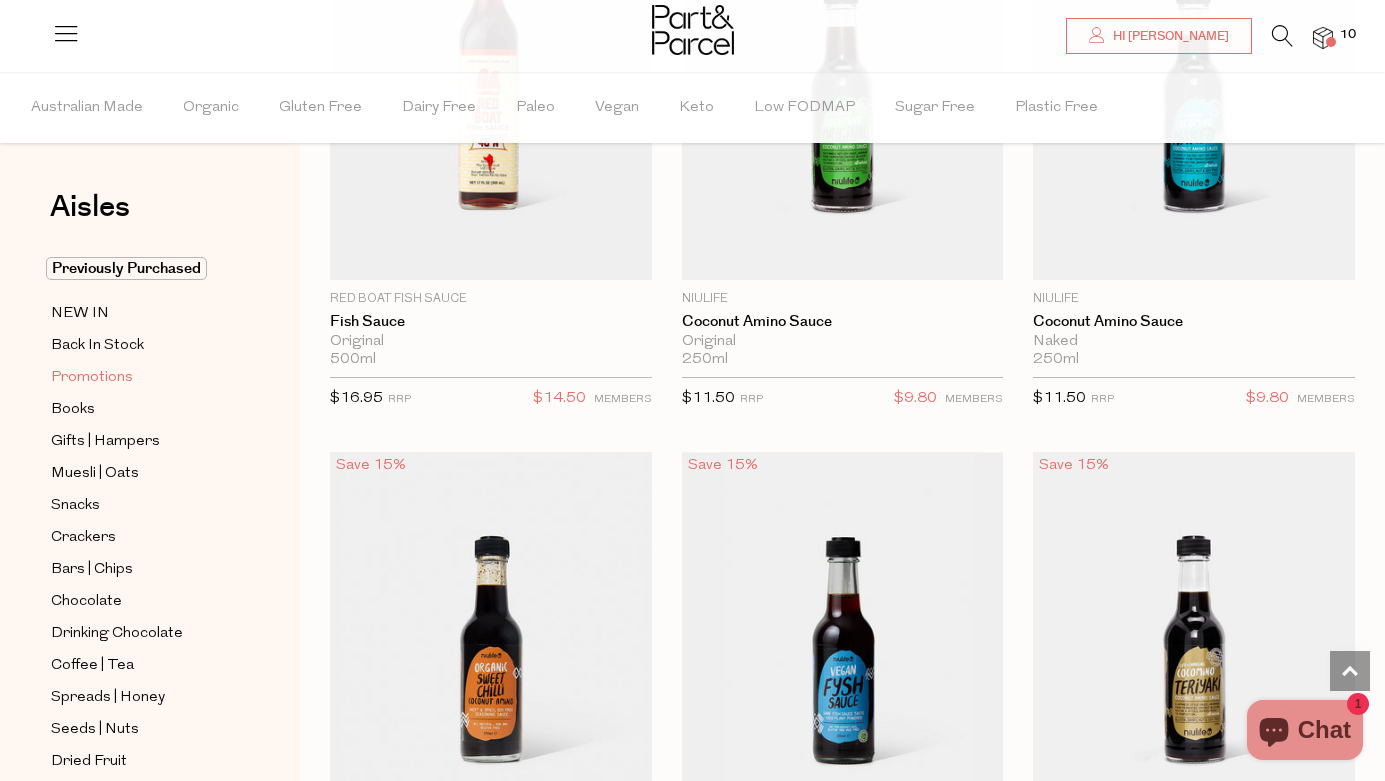 click on "Promotions" at bounding box center [92, 378] 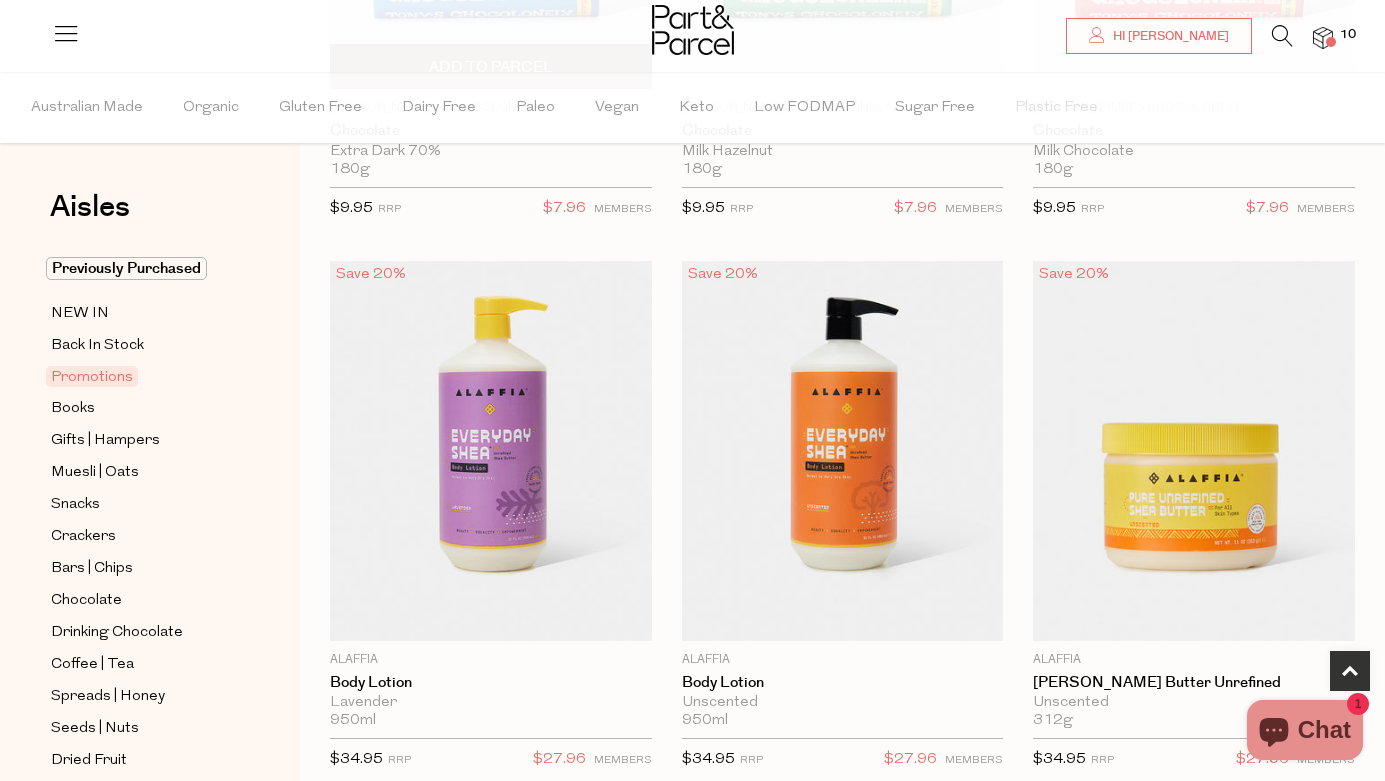 scroll, scrollTop: 568, scrollLeft: 0, axis: vertical 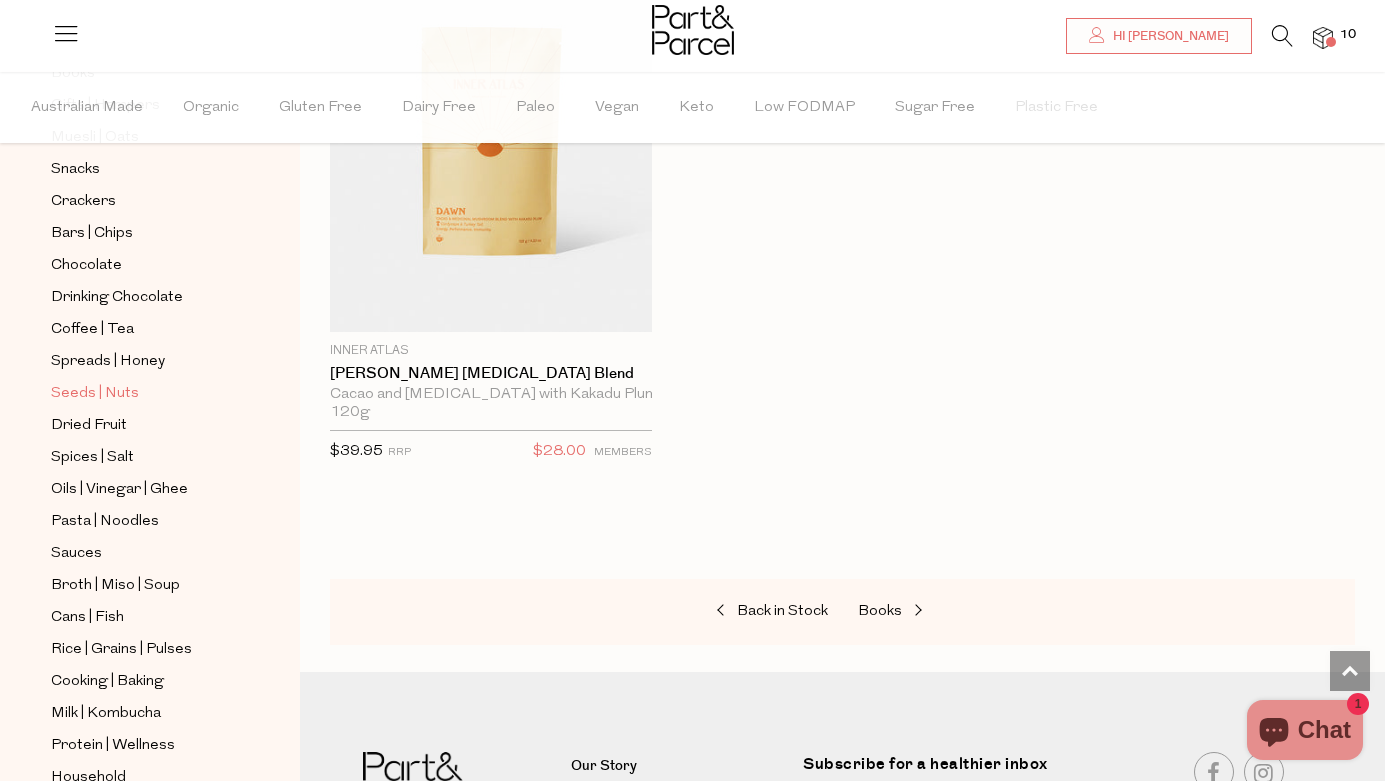 click on "Seeds | Nuts" at bounding box center (95, 394) 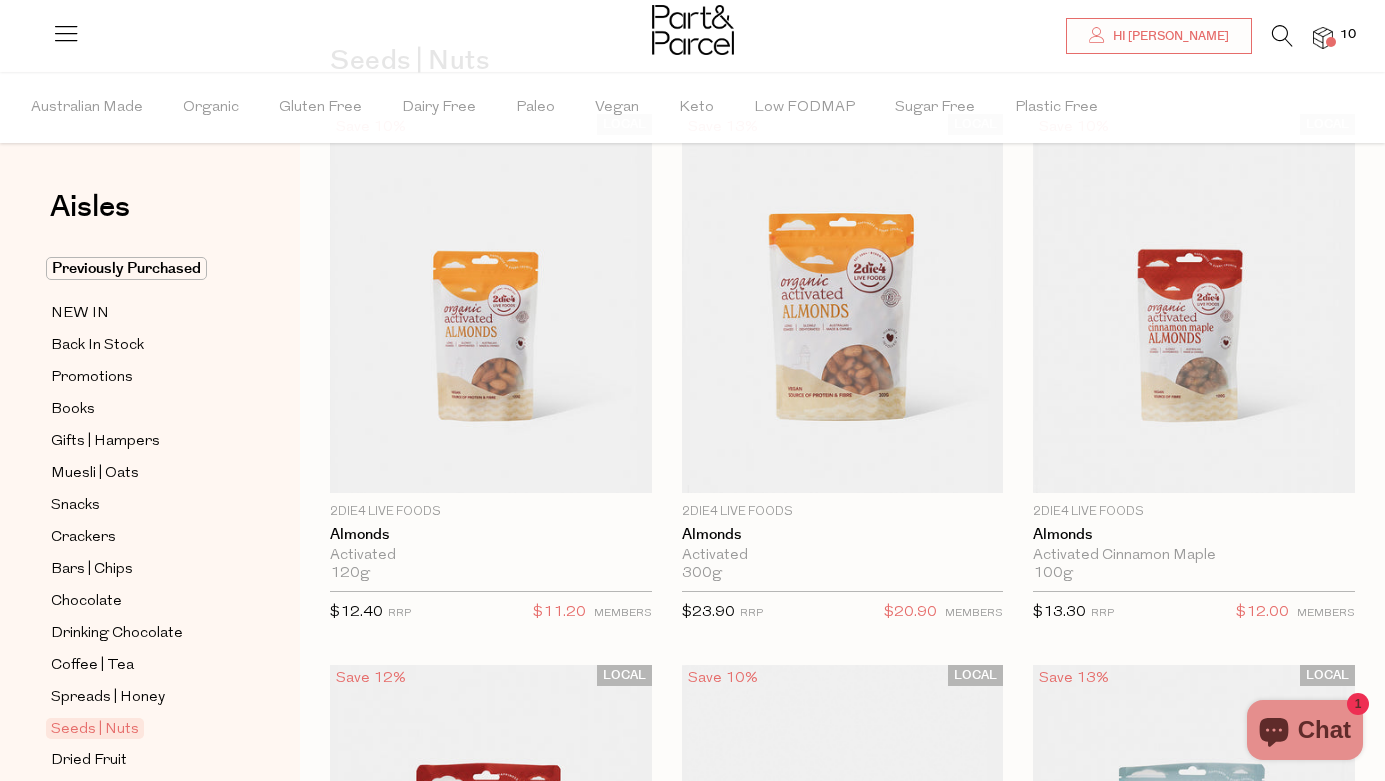scroll, scrollTop: 155, scrollLeft: 0, axis: vertical 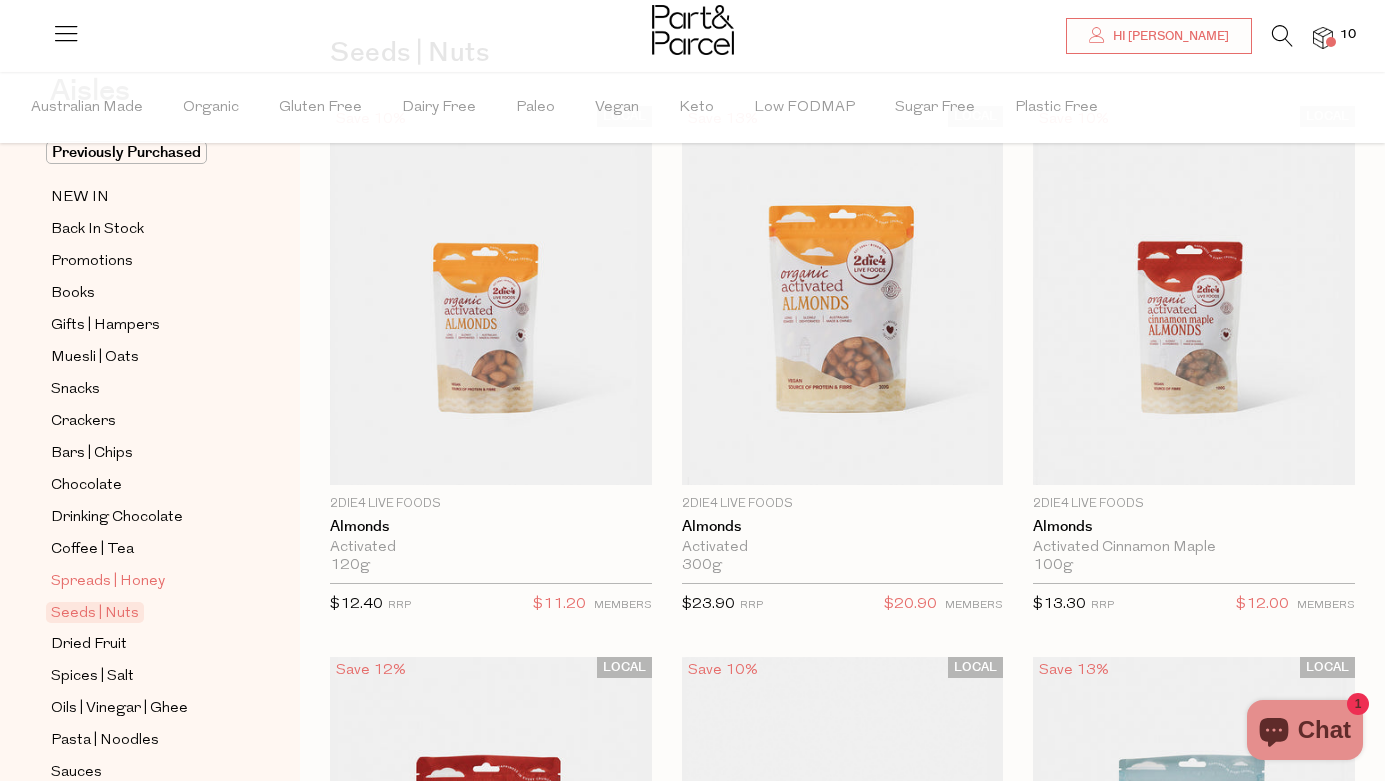click on "Spreads | Honey" at bounding box center [108, 582] 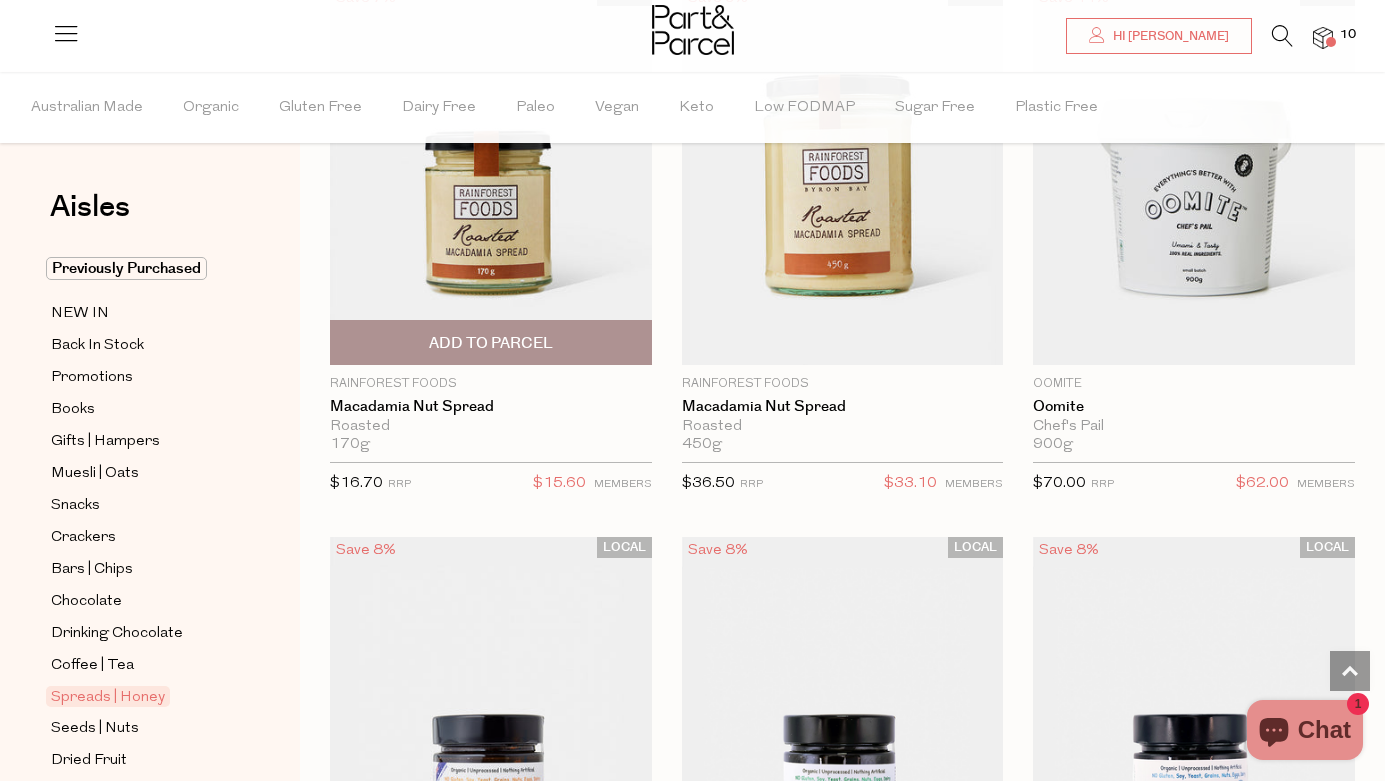 scroll, scrollTop: 5243, scrollLeft: 0, axis: vertical 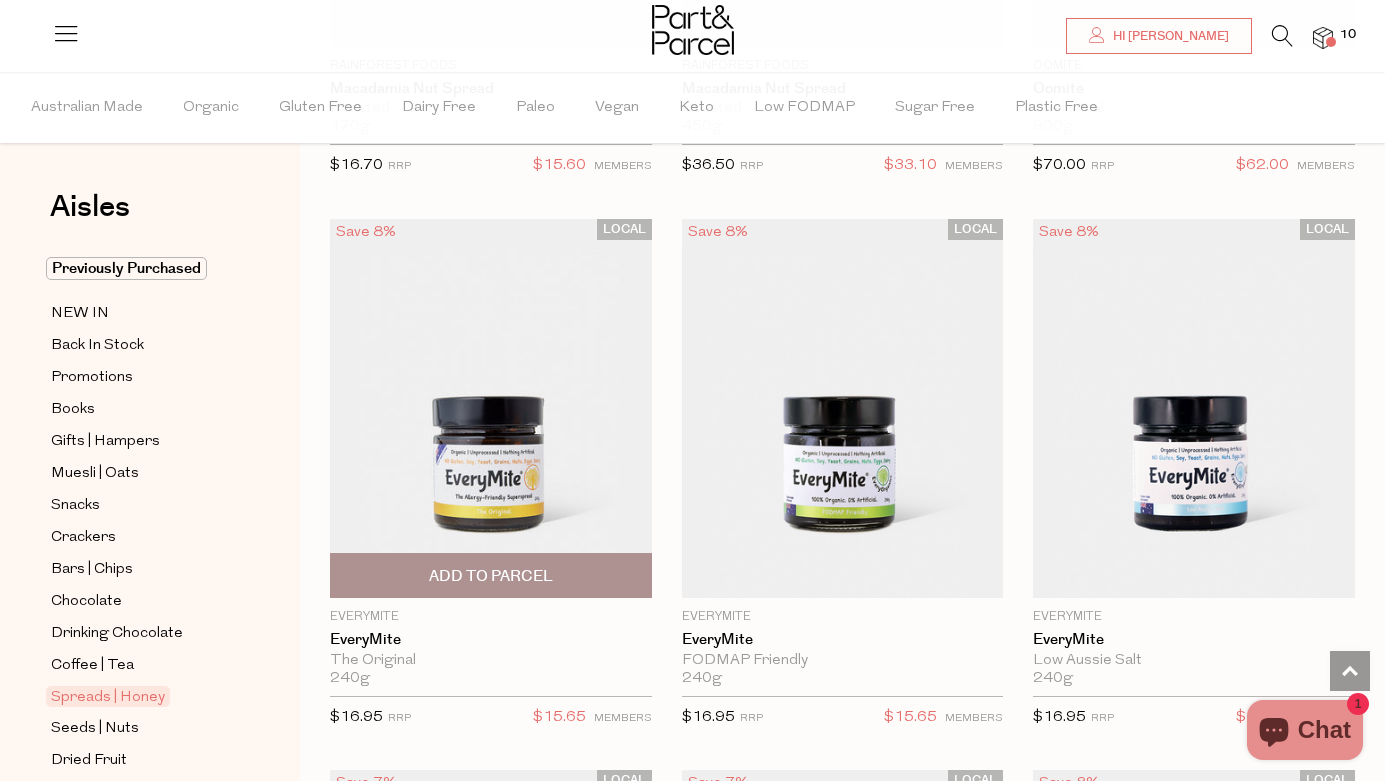 click on "LOCAL
Save 8%
1
Add To Parcel
EveryMite
EveryMite
The Original
240g
Only 11 Available $16.95 RRP" at bounding box center [476, 479] 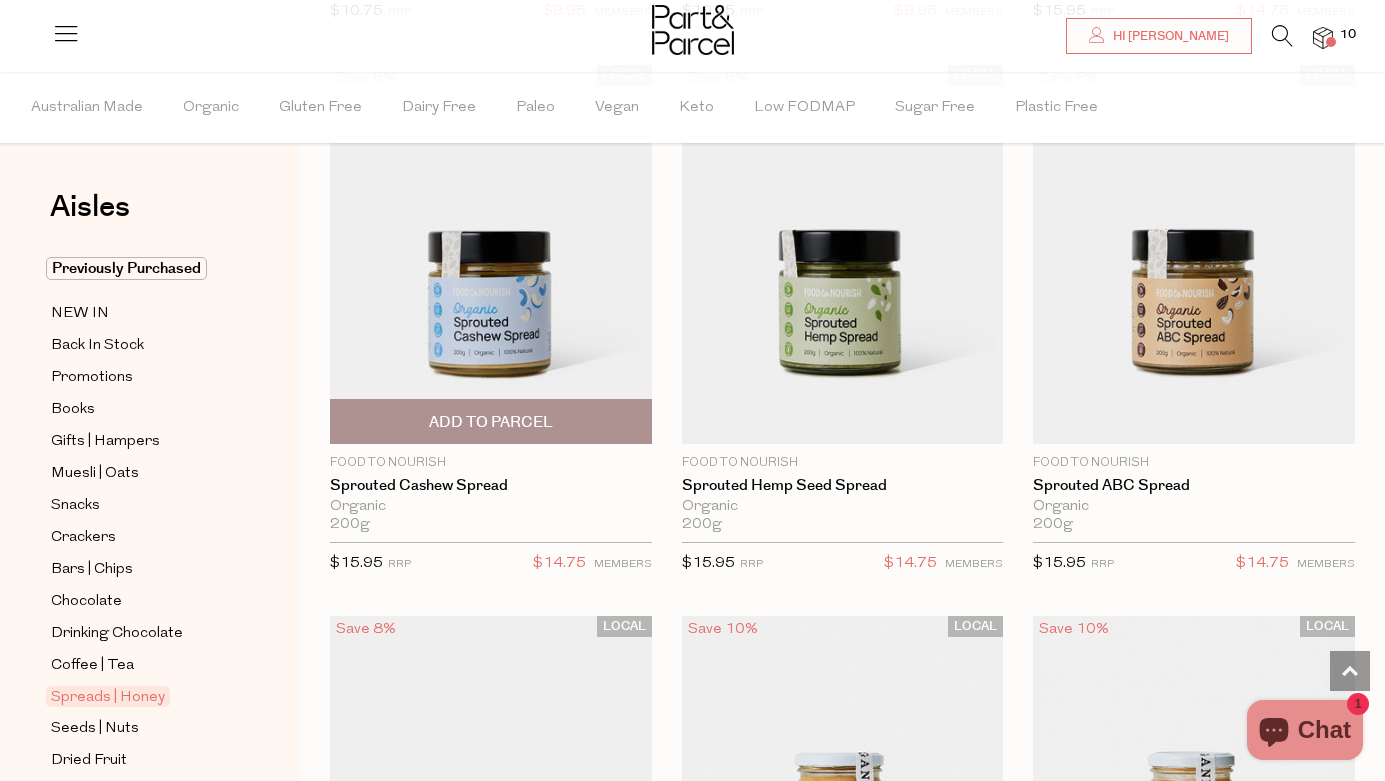 scroll, scrollTop: 6797, scrollLeft: 0, axis: vertical 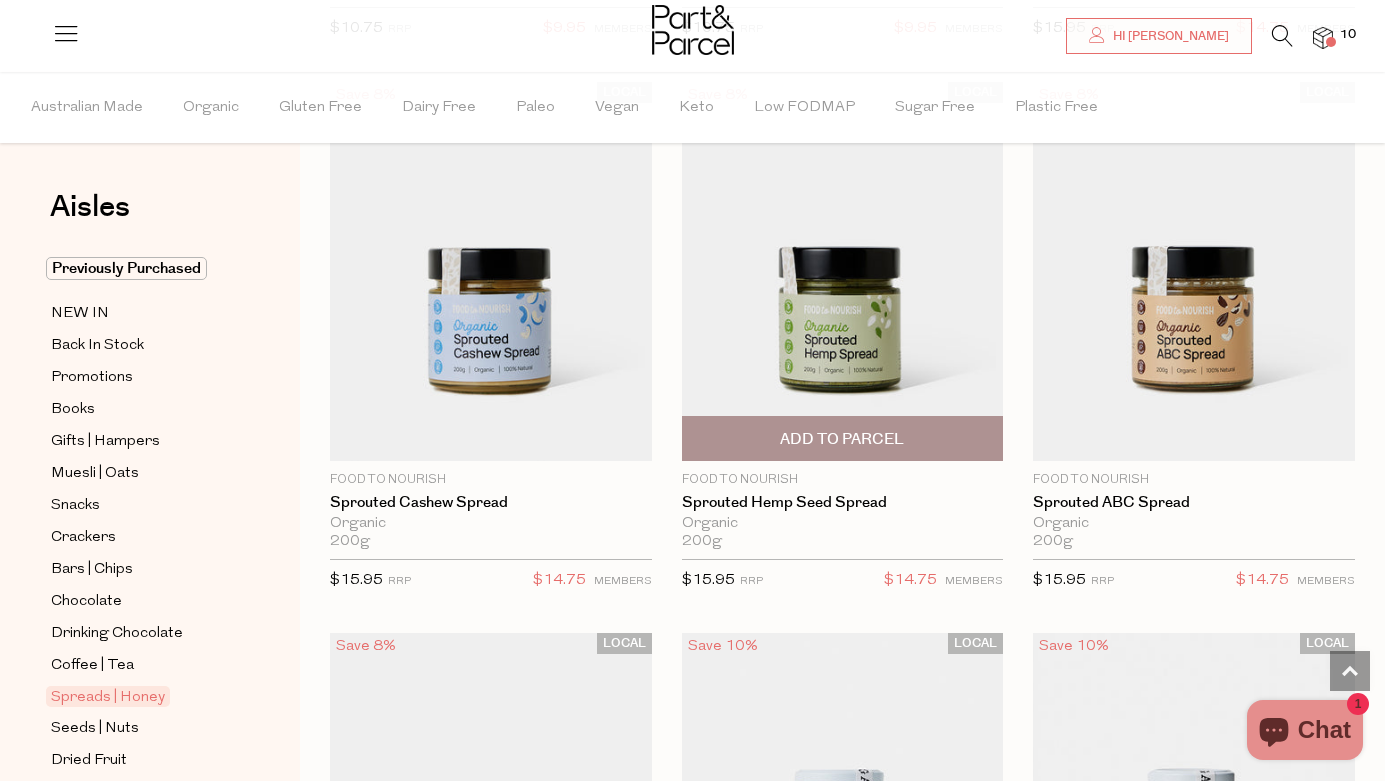click at bounding box center (843, 272) 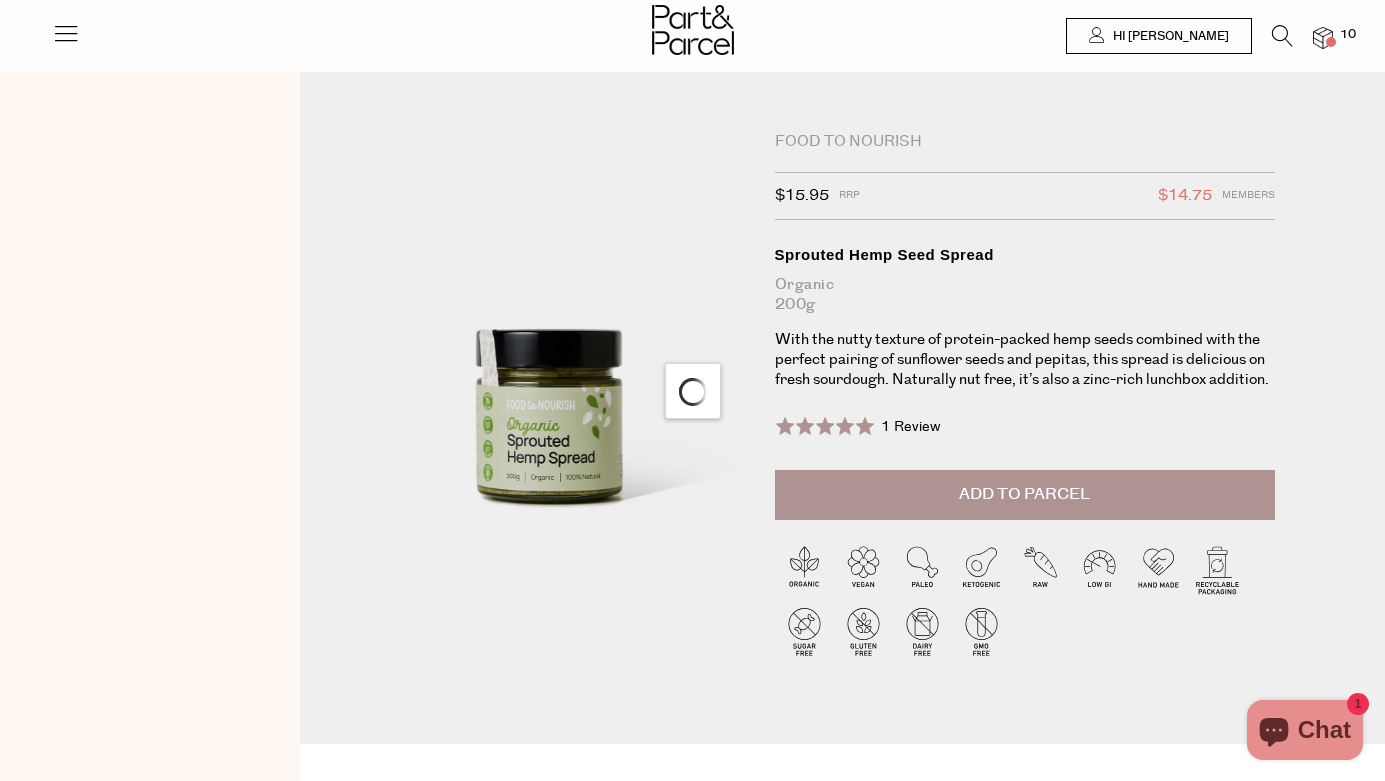 scroll, scrollTop: 0, scrollLeft: 0, axis: both 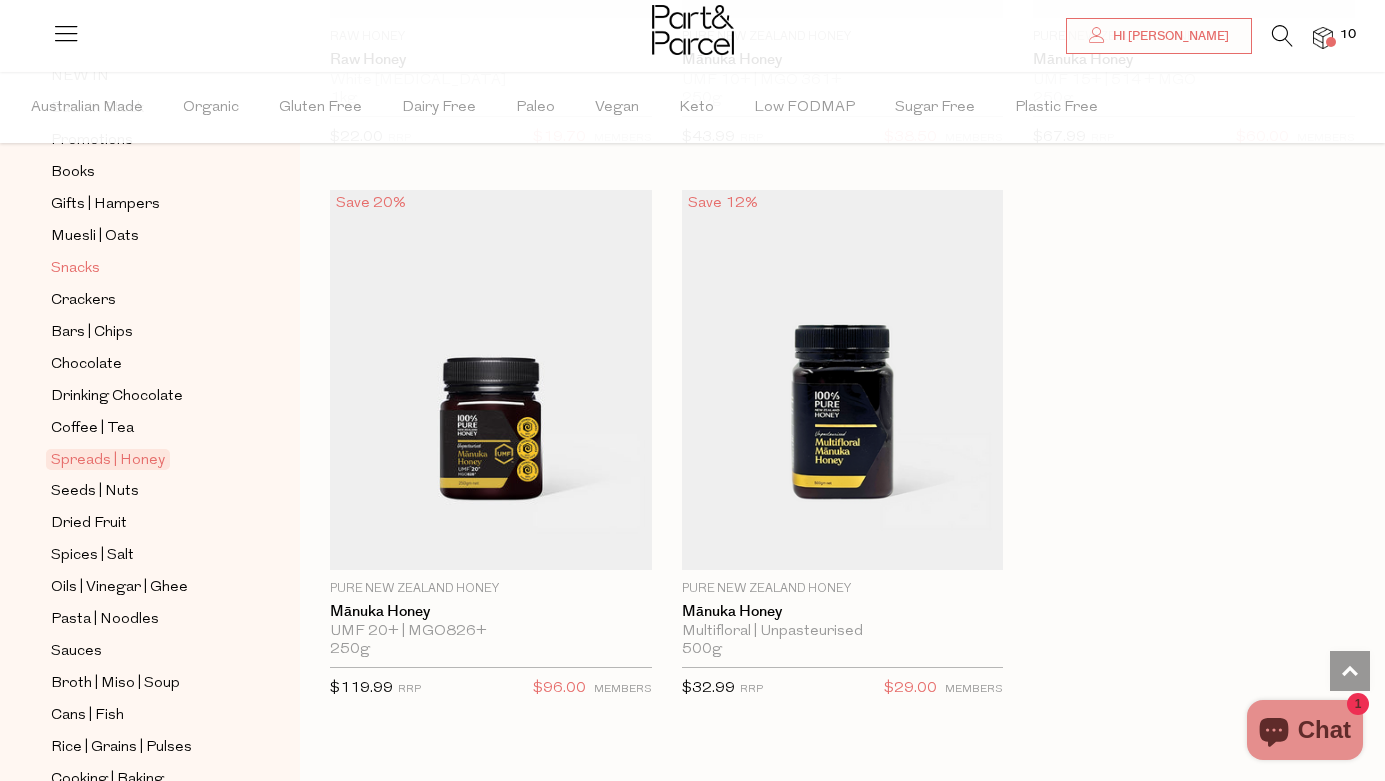 click on "Snacks" at bounding box center [142, 268] 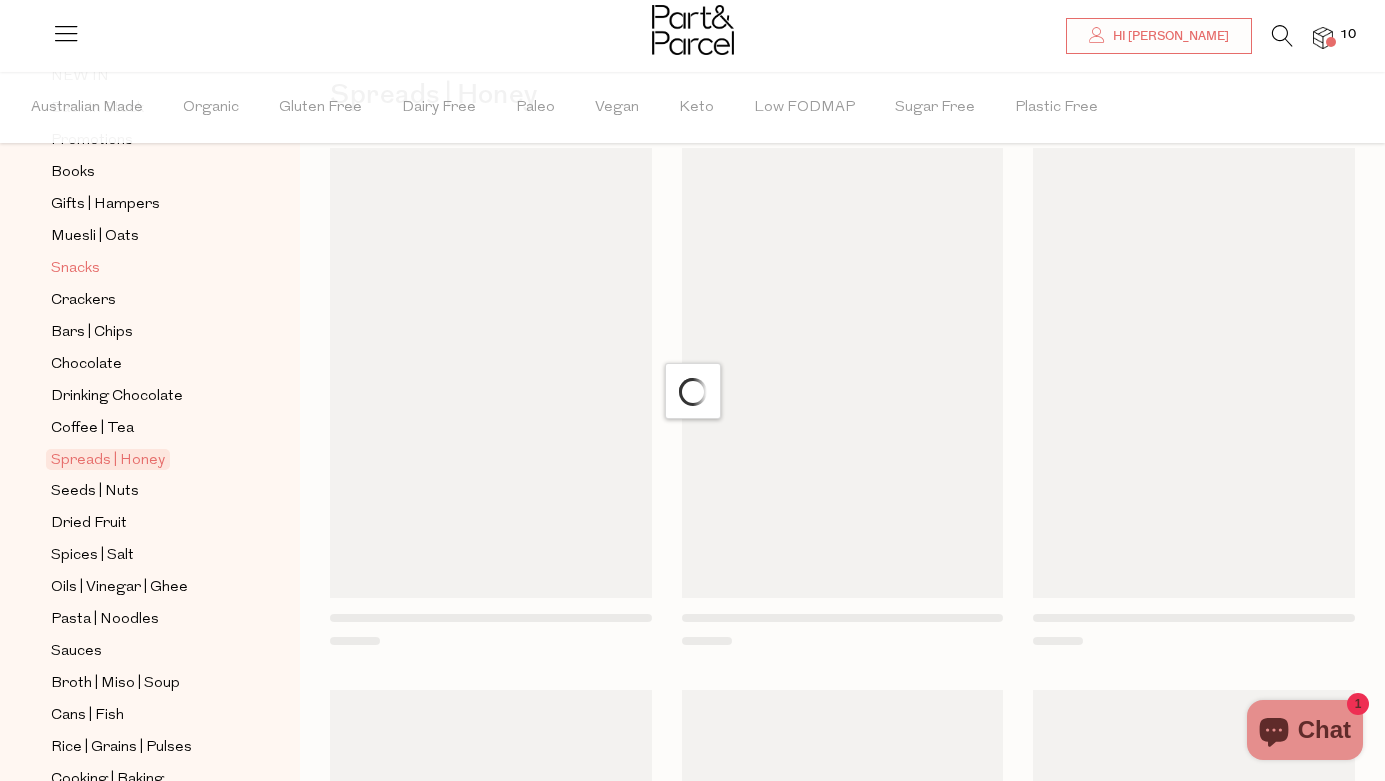 scroll, scrollTop: 0, scrollLeft: 0, axis: both 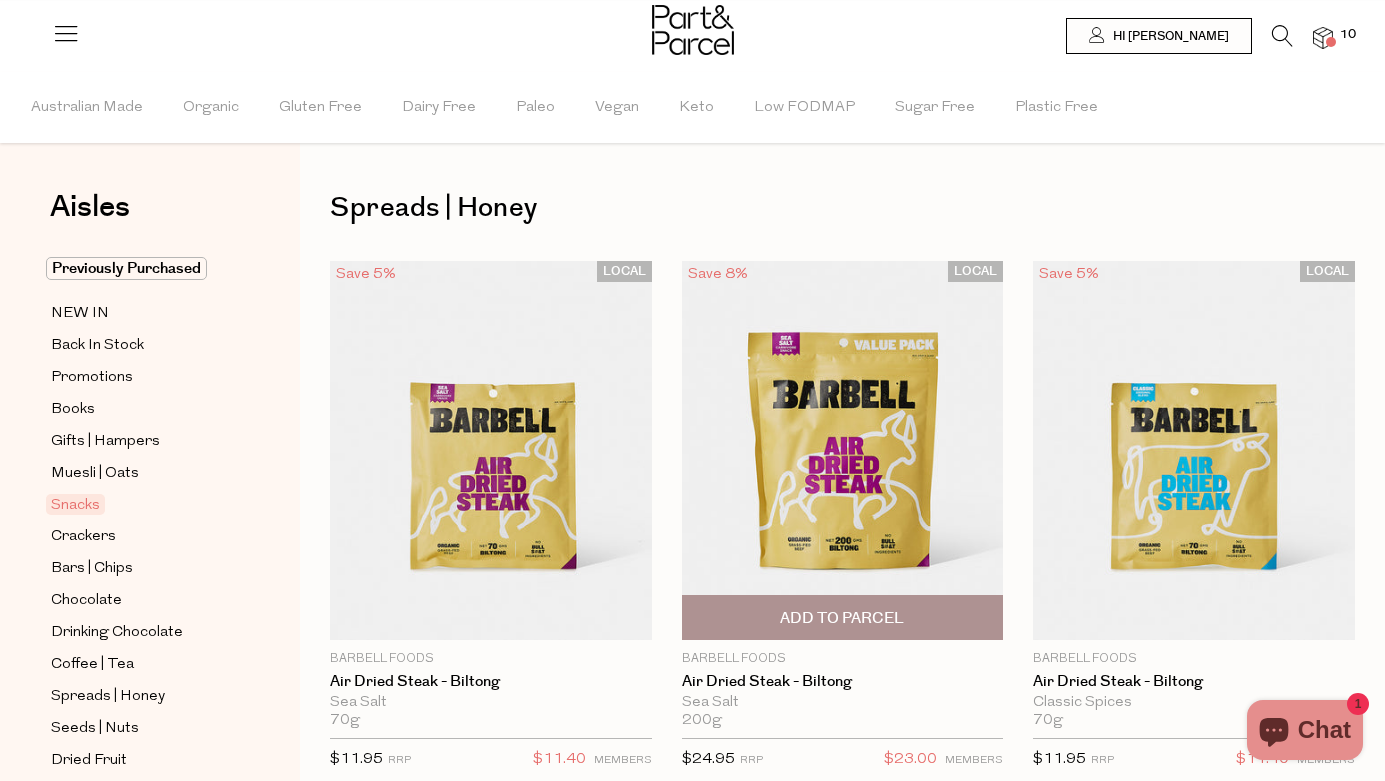 type on "6" 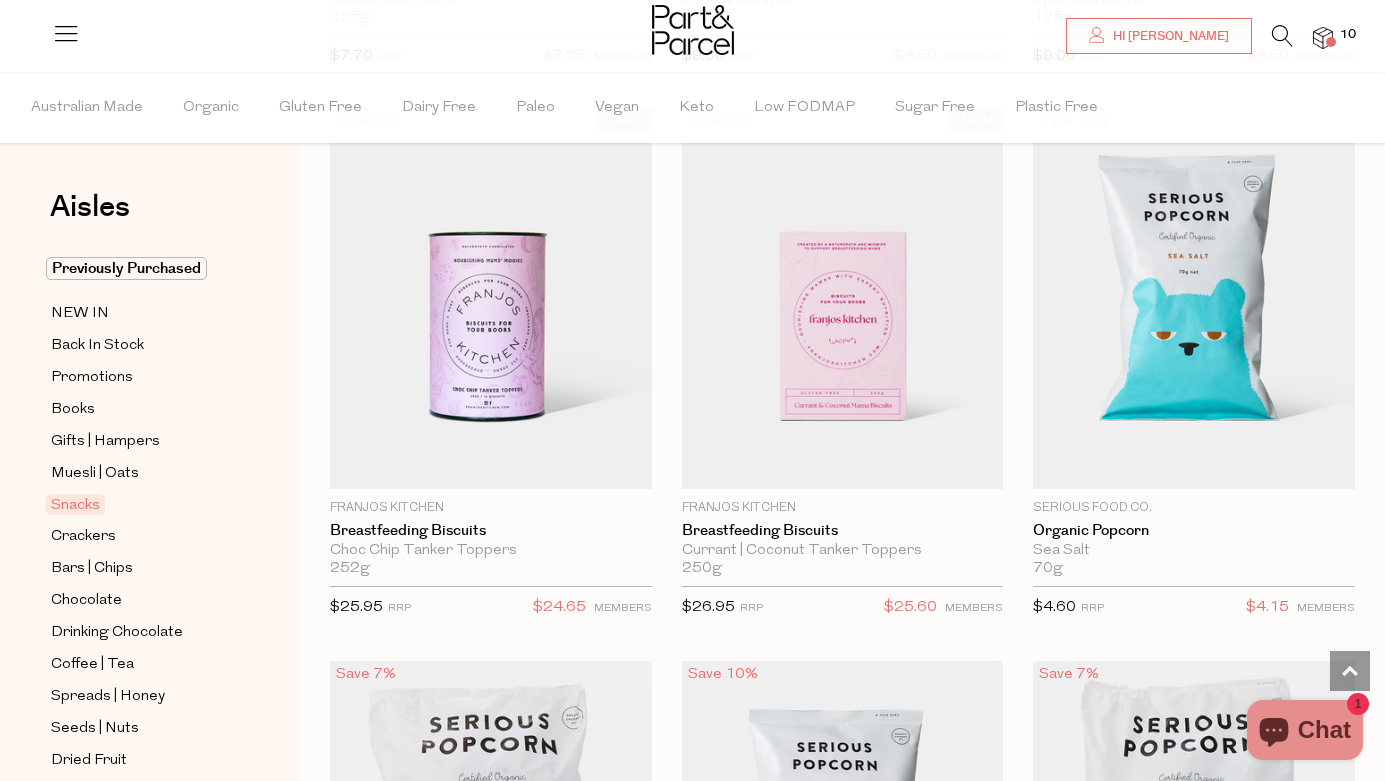scroll, scrollTop: 7322, scrollLeft: 0, axis: vertical 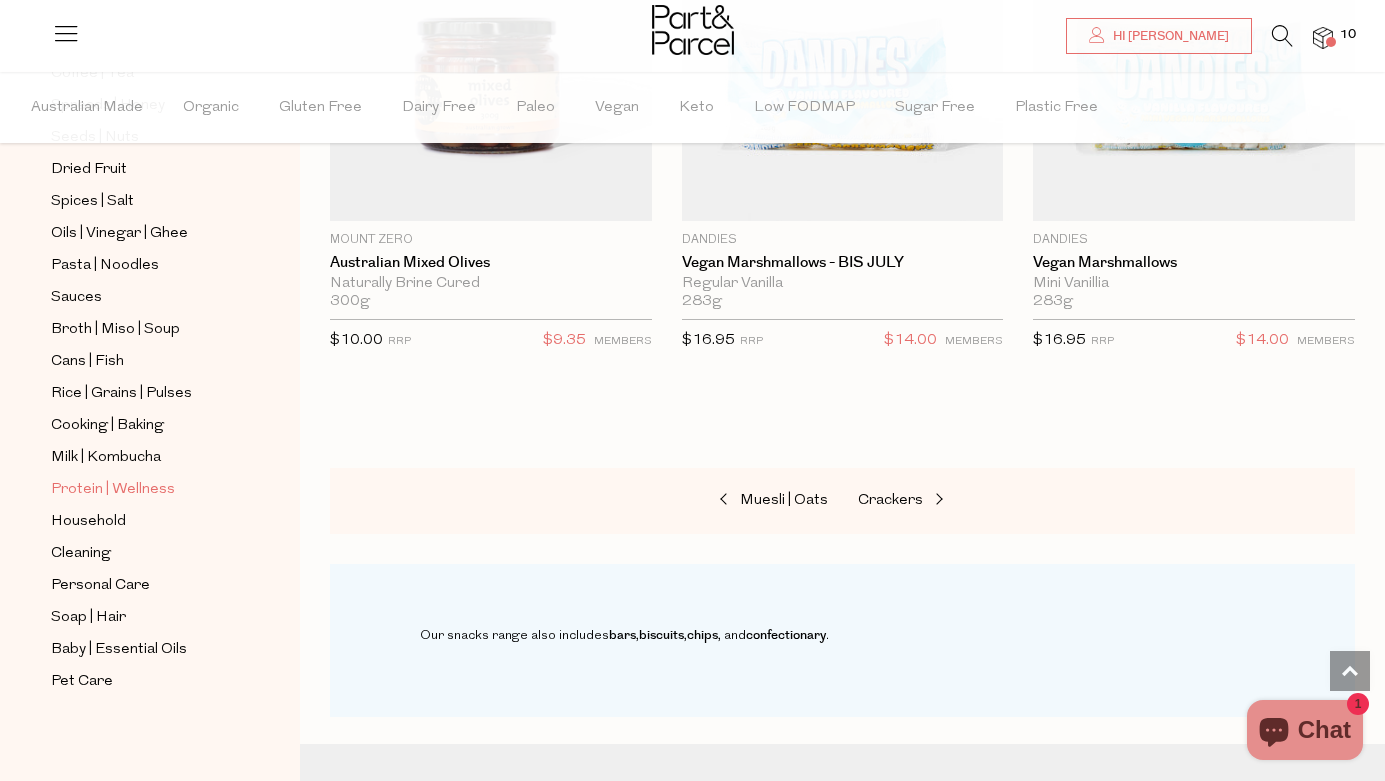 click on "Protein | Wellness" at bounding box center [113, 490] 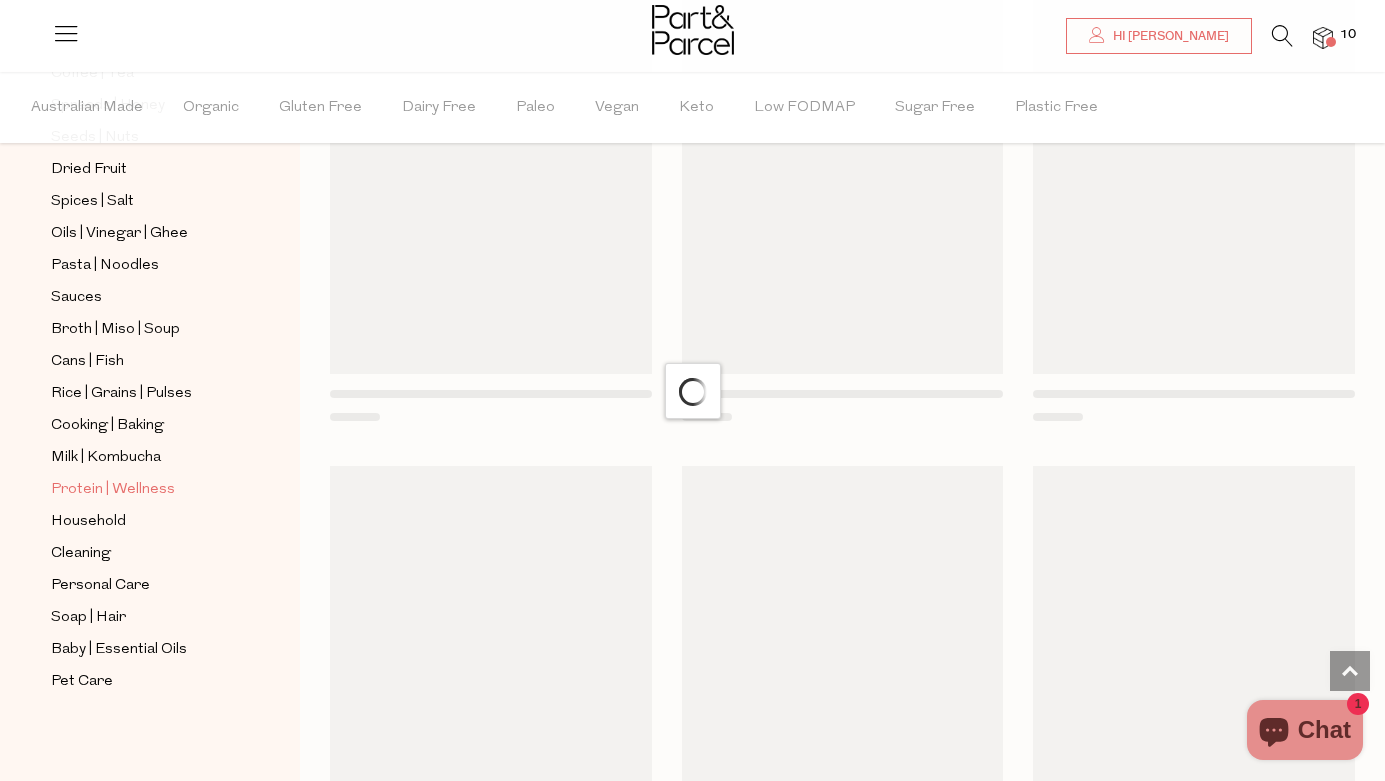 scroll, scrollTop: 0, scrollLeft: 0, axis: both 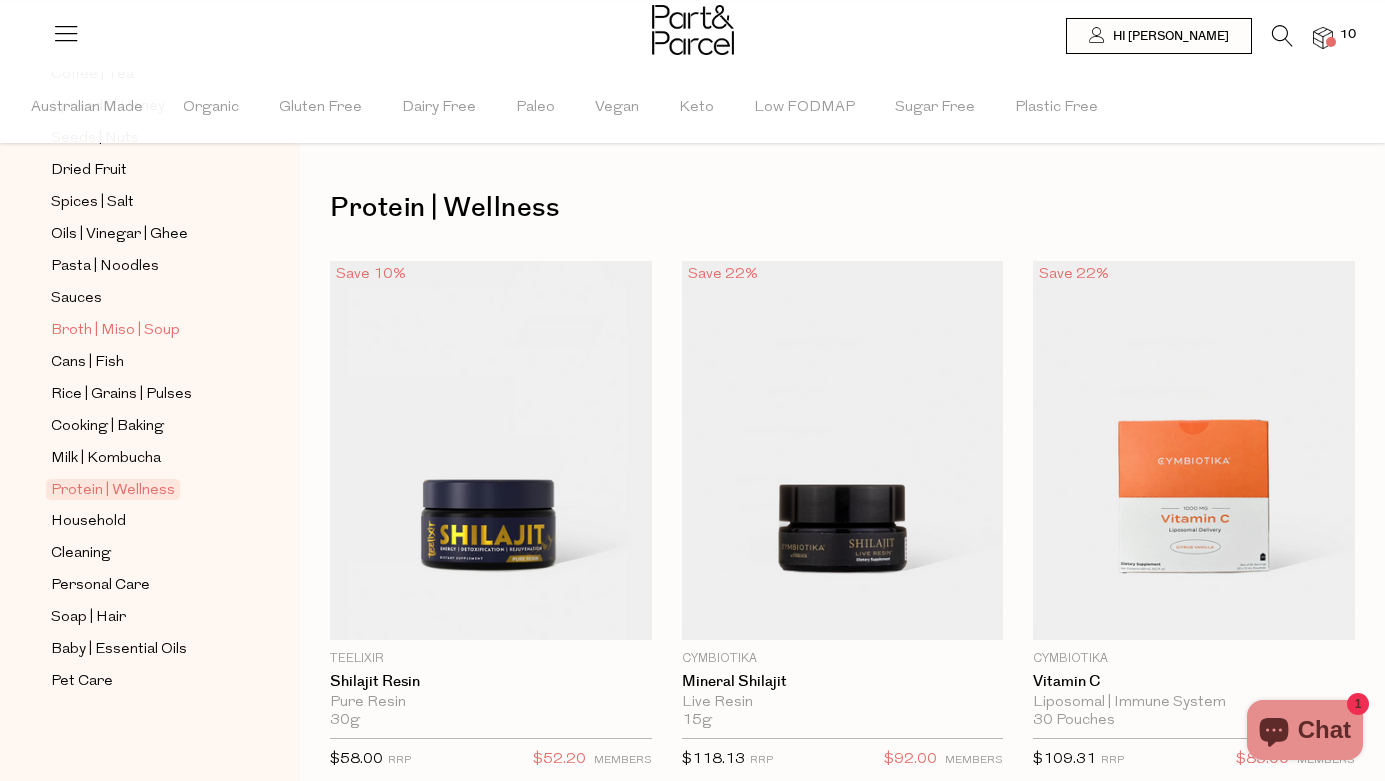 click on "Broth | Miso | Soup" at bounding box center (115, 331) 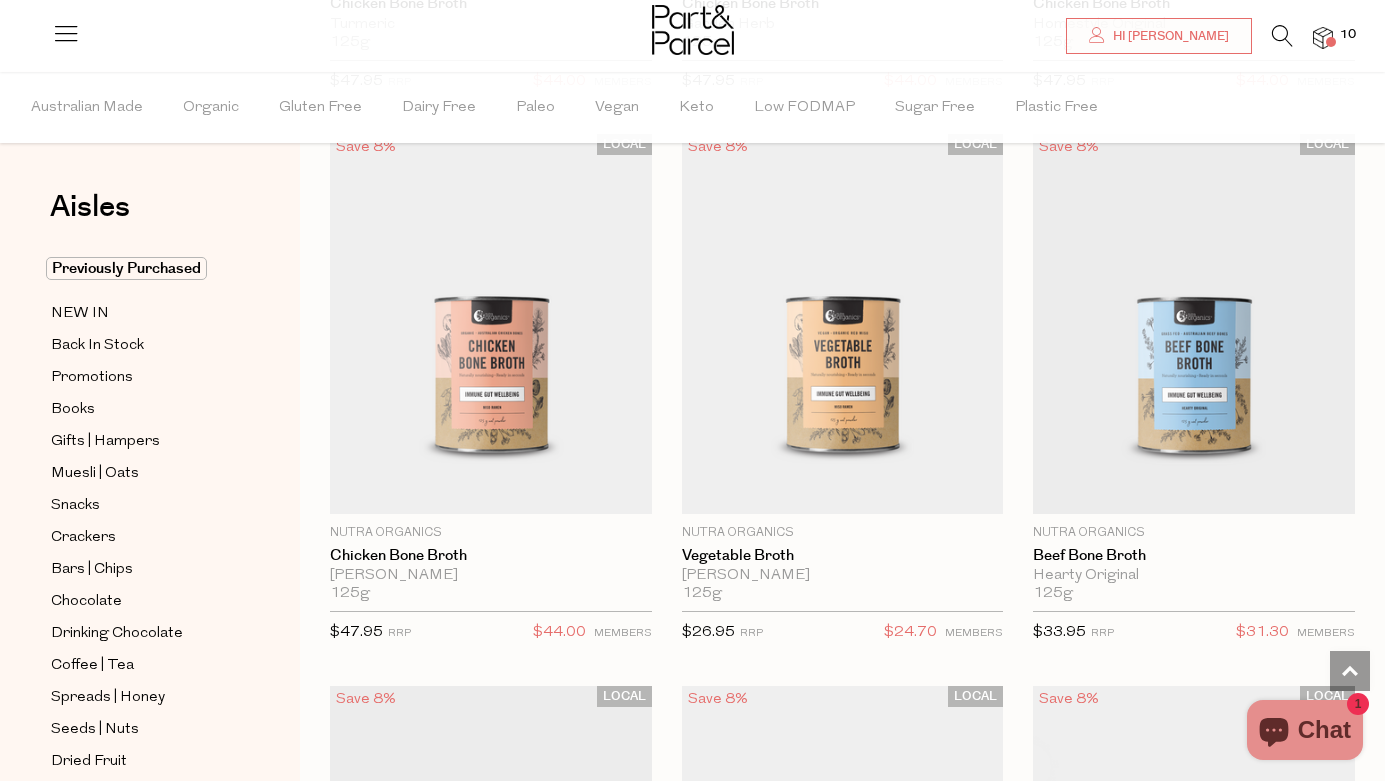 scroll, scrollTop: 3986, scrollLeft: 0, axis: vertical 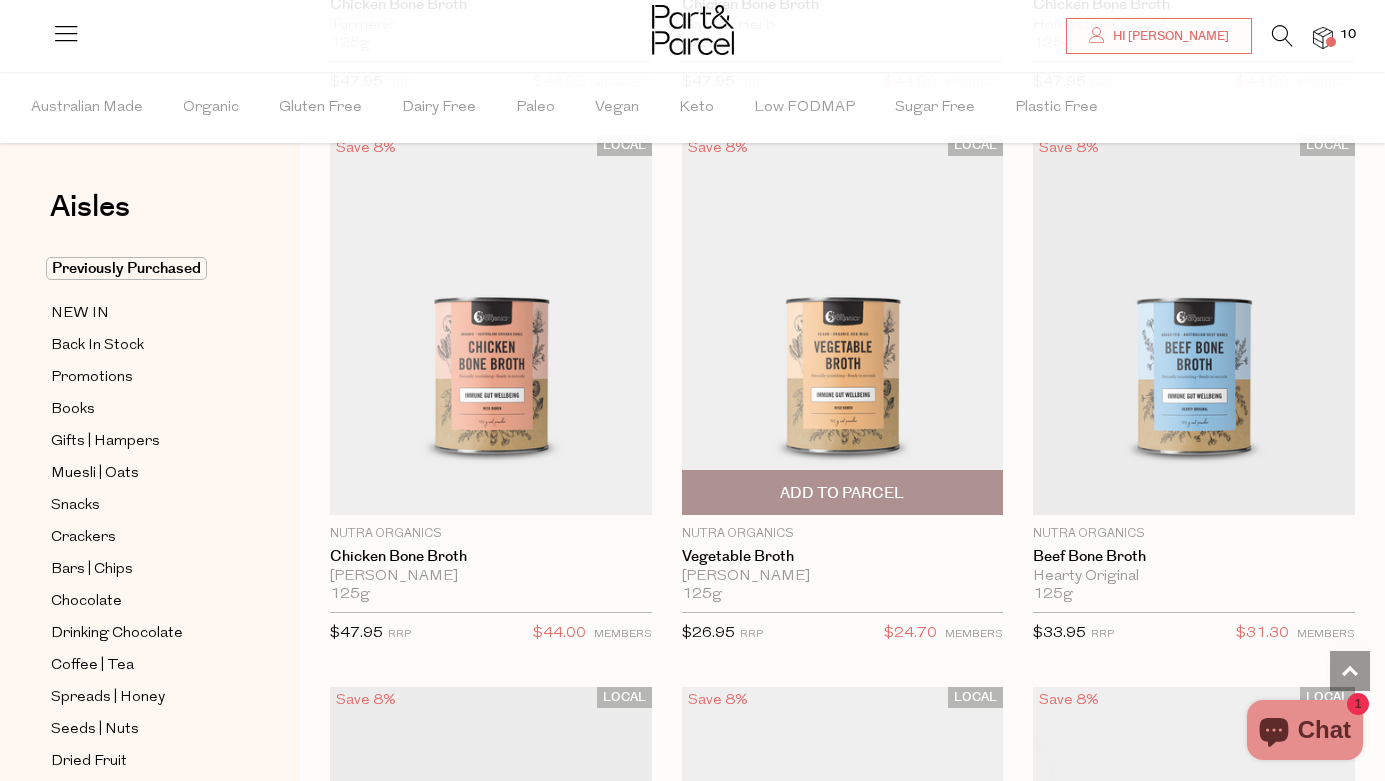 click at bounding box center [843, 325] 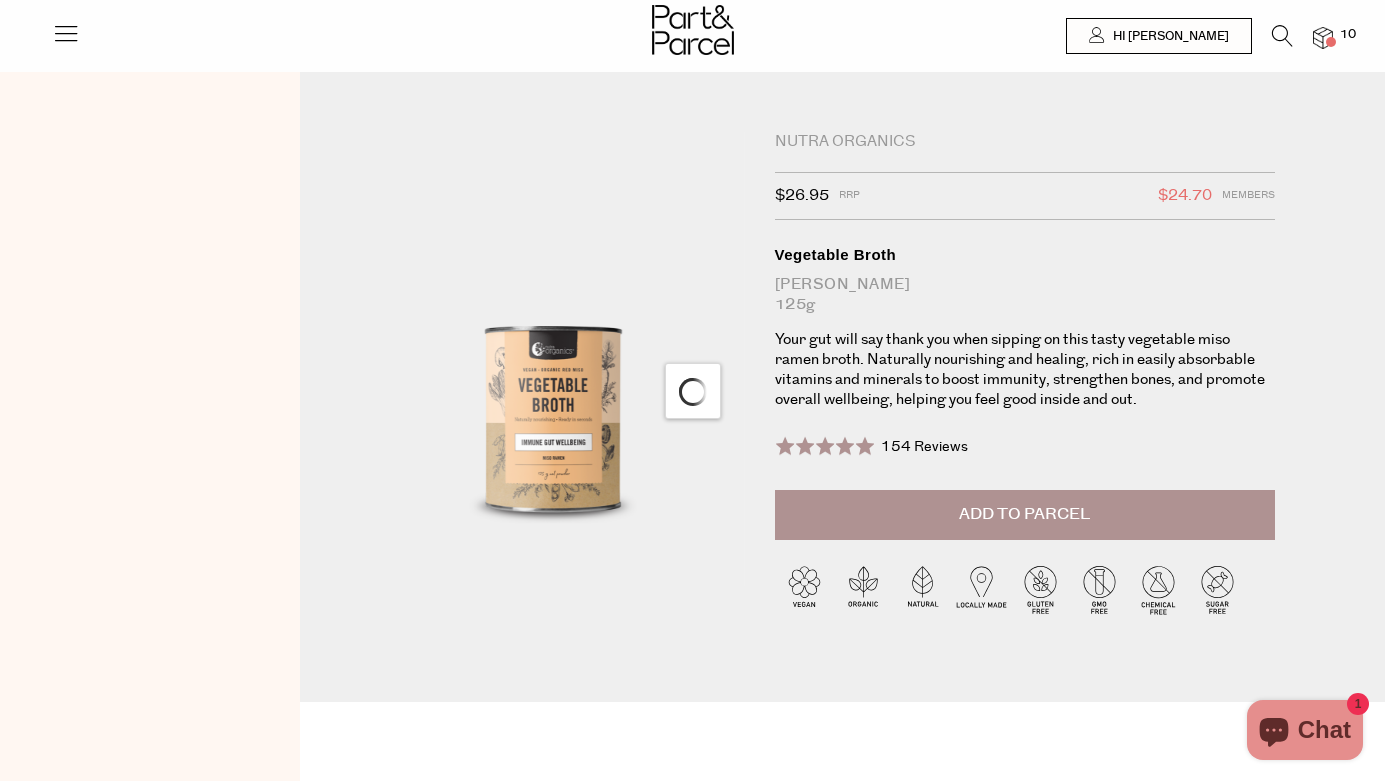 scroll, scrollTop: 0, scrollLeft: 0, axis: both 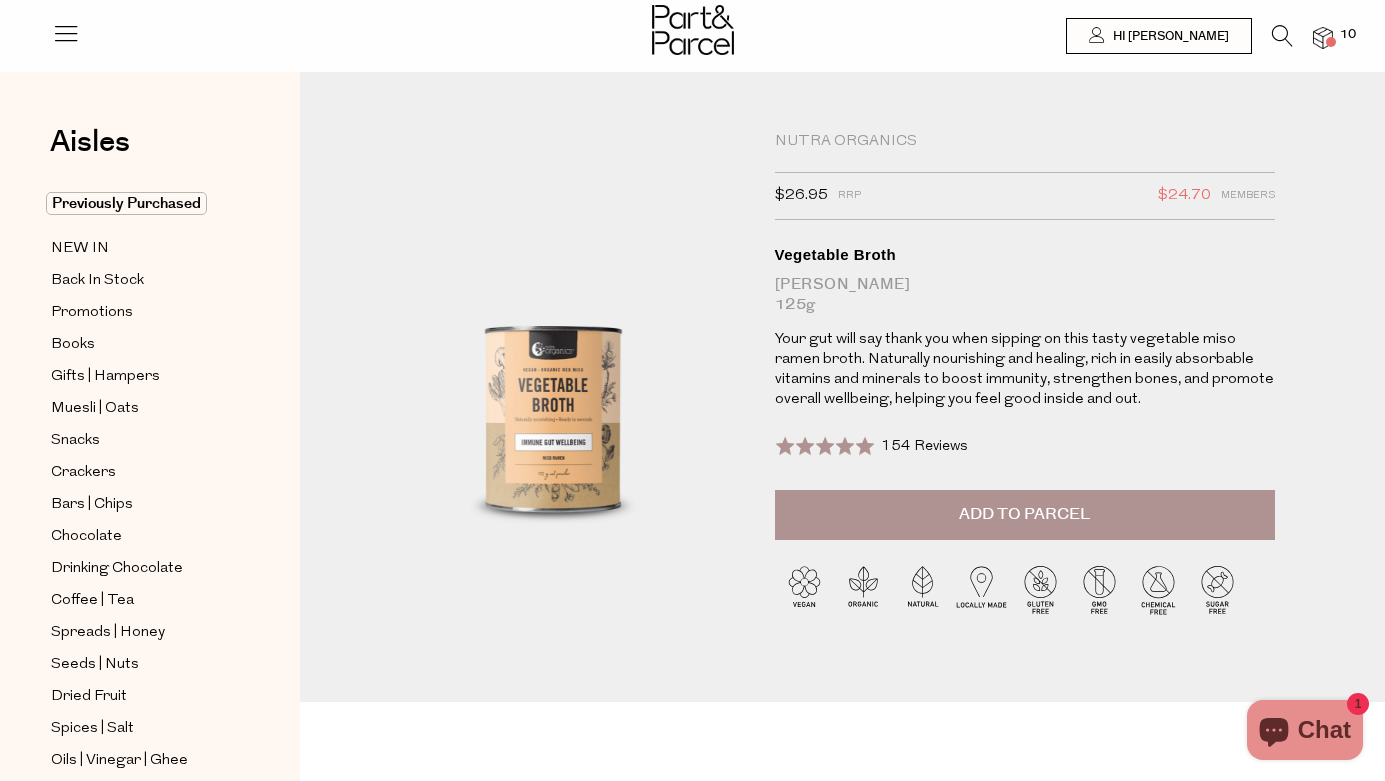 click on "Add to Parcel" at bounding box center (1024, 514) 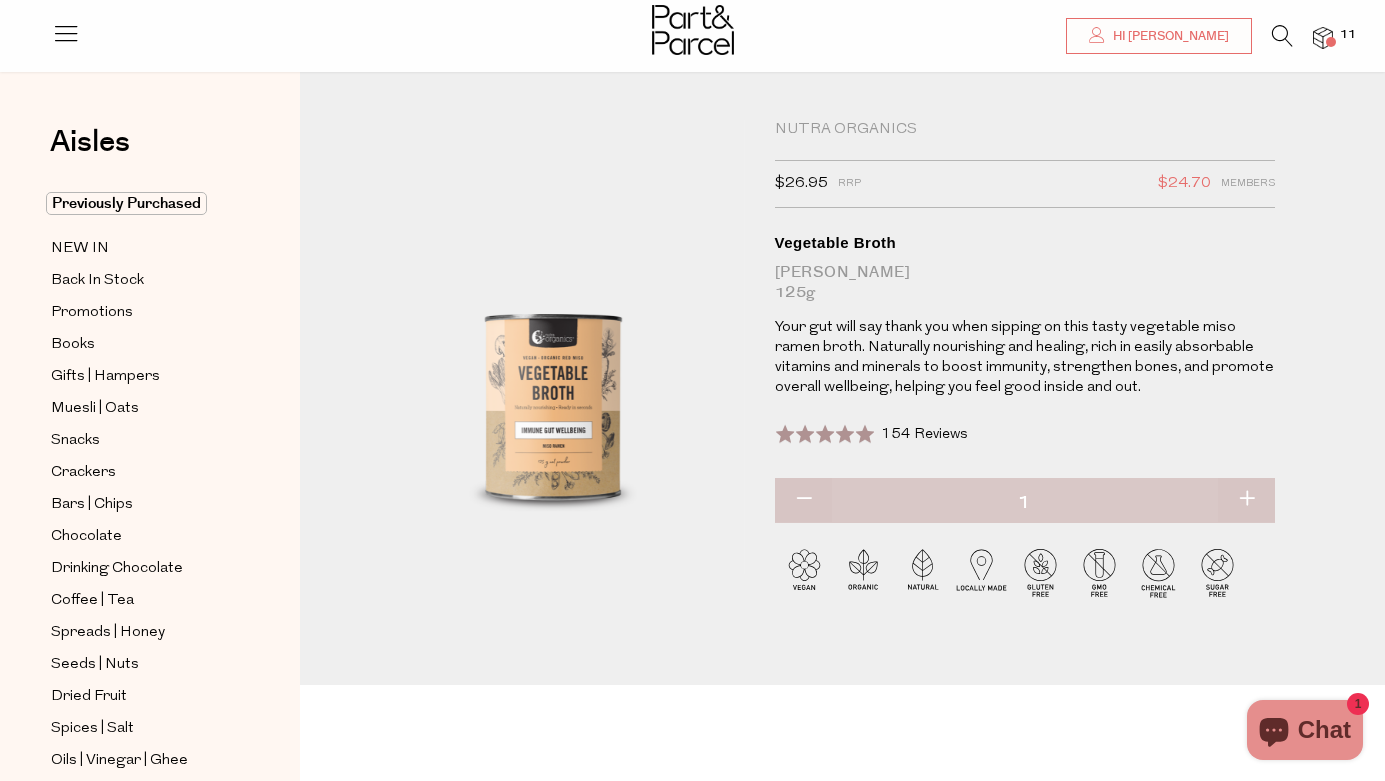 scroll, scrollTop: 0, scrollLeft: 0, axis: both 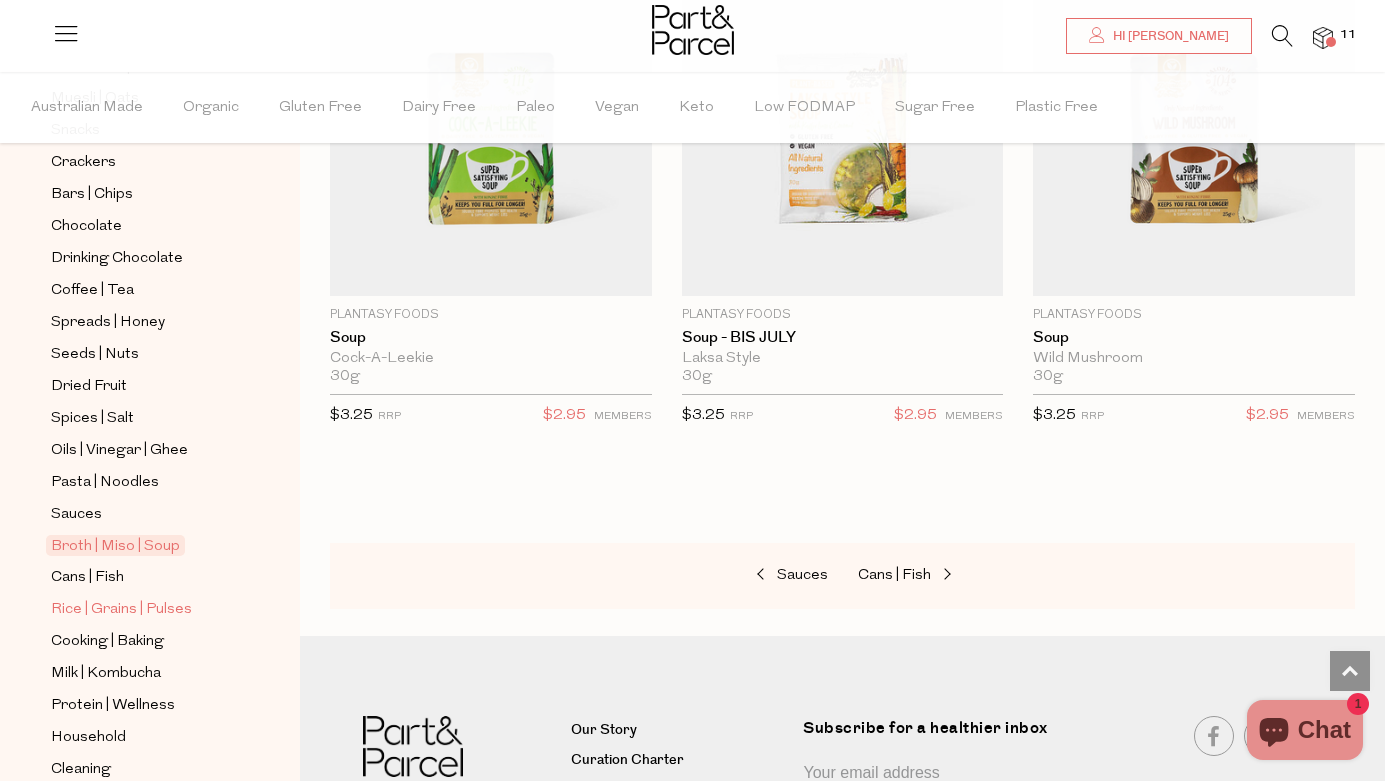click on "Rice | Grains | Pulses" at bounding box center (121, 610) 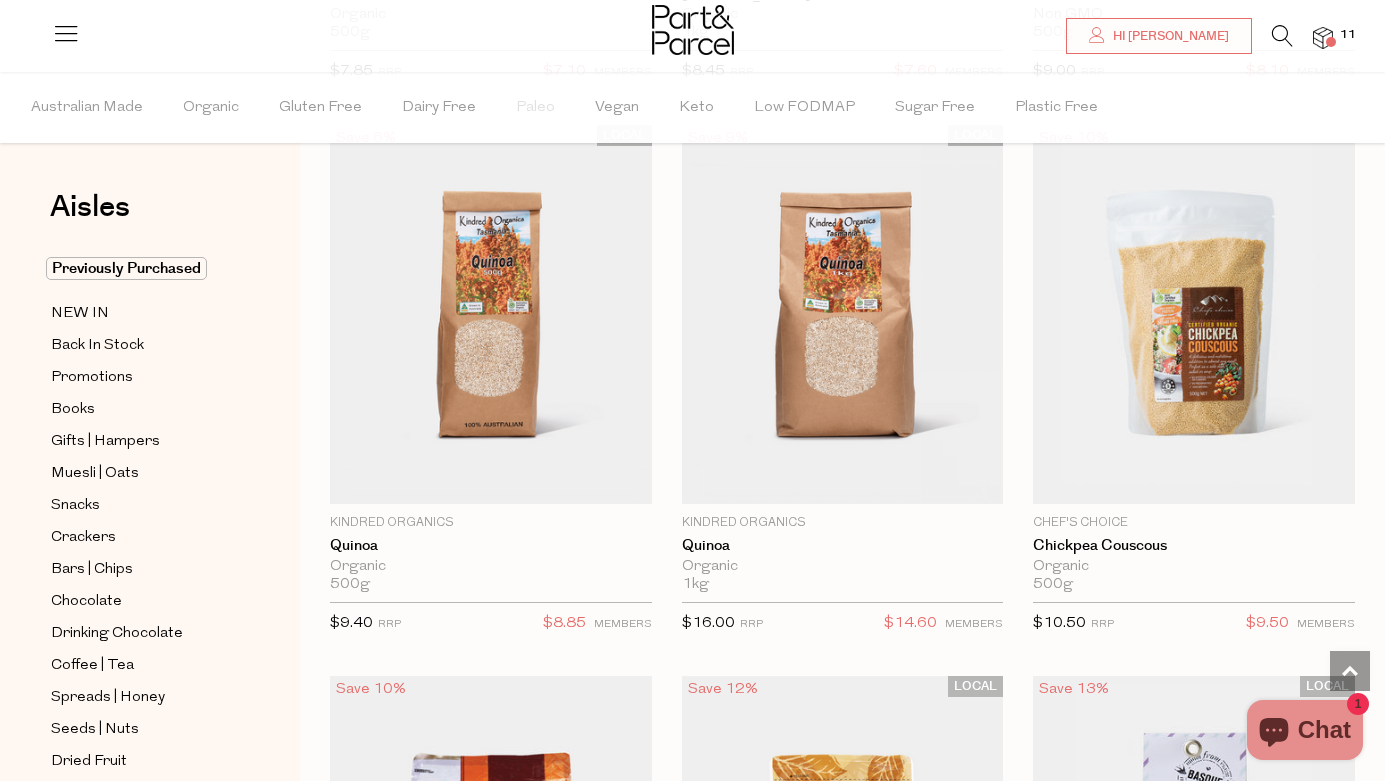 scroll, scrollTop: 3448, scrollLeft: 0, axis: vertical 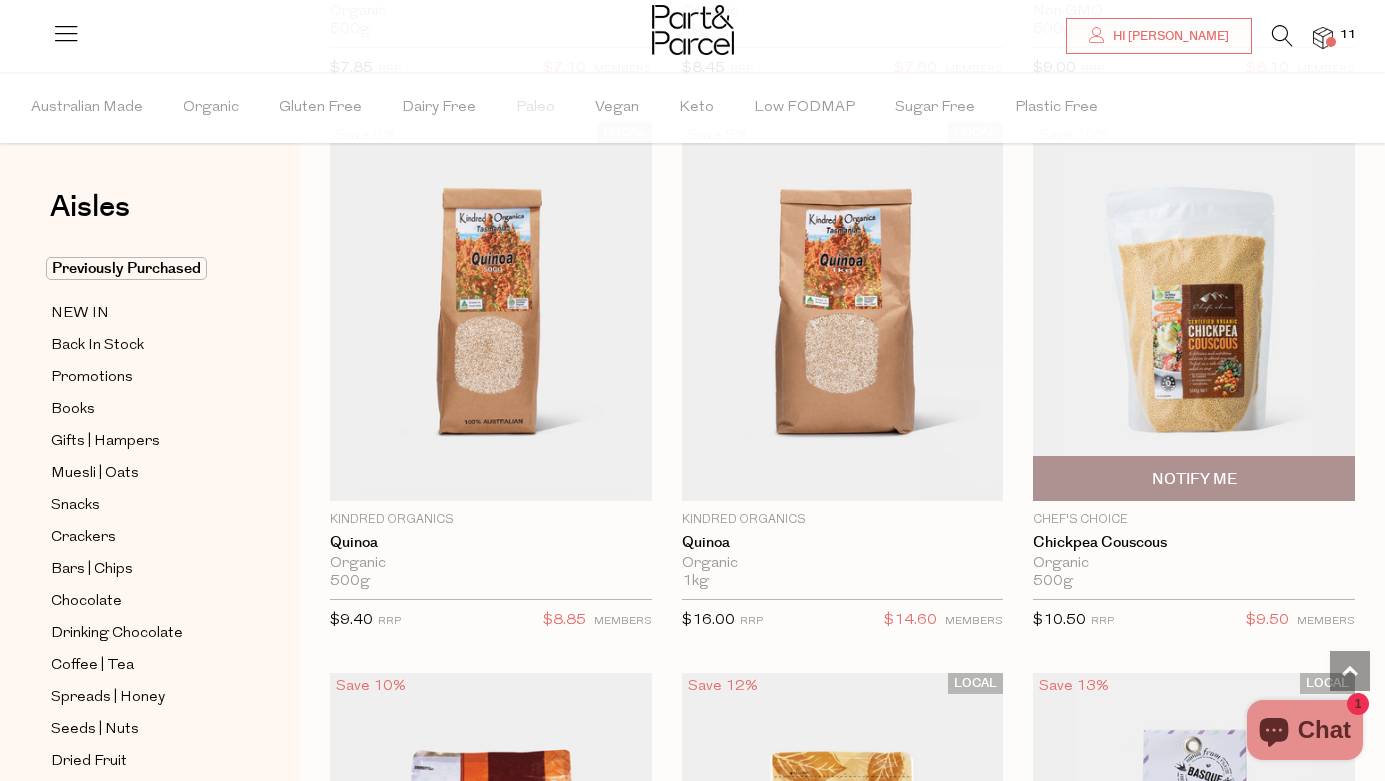 click at bounding box center [1194, 312] 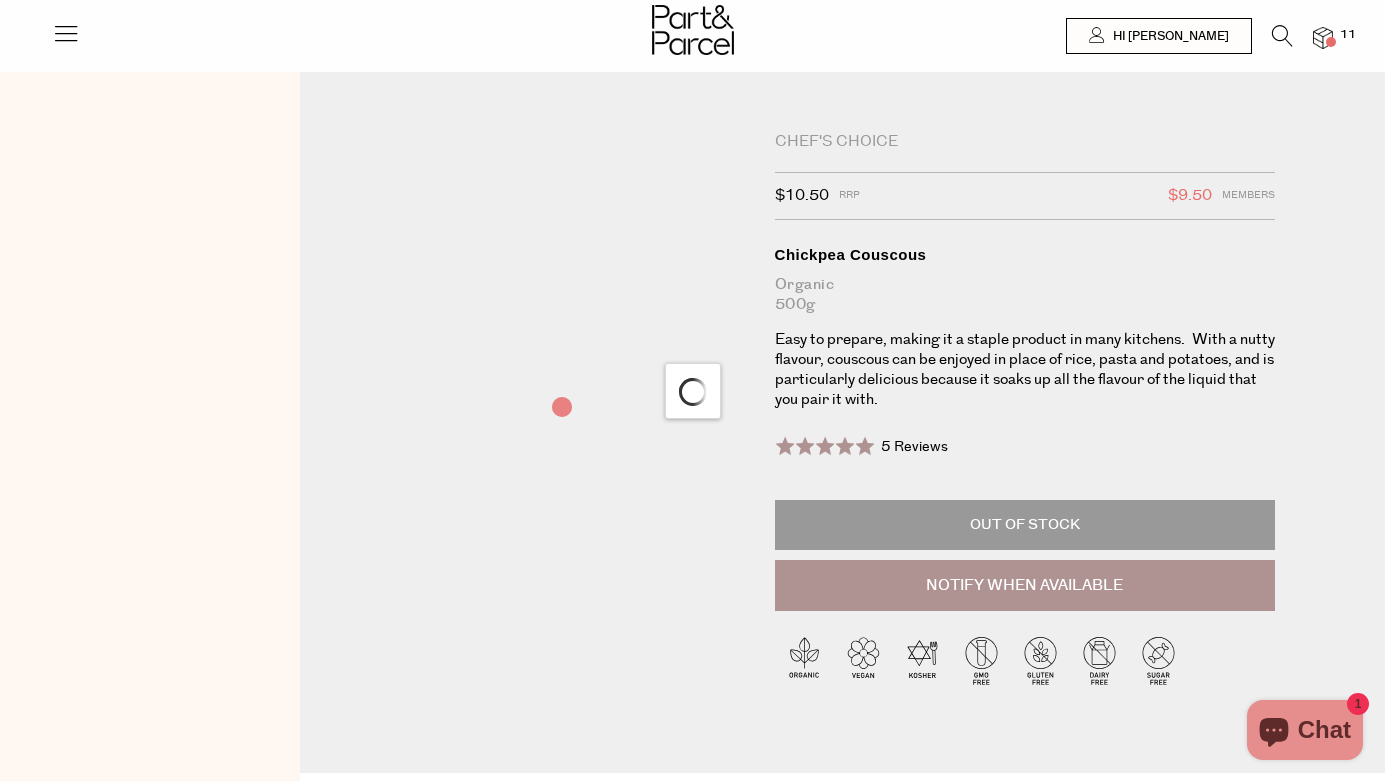 scroll, scrollTop: 0, scrollLeft: 0, axis: both 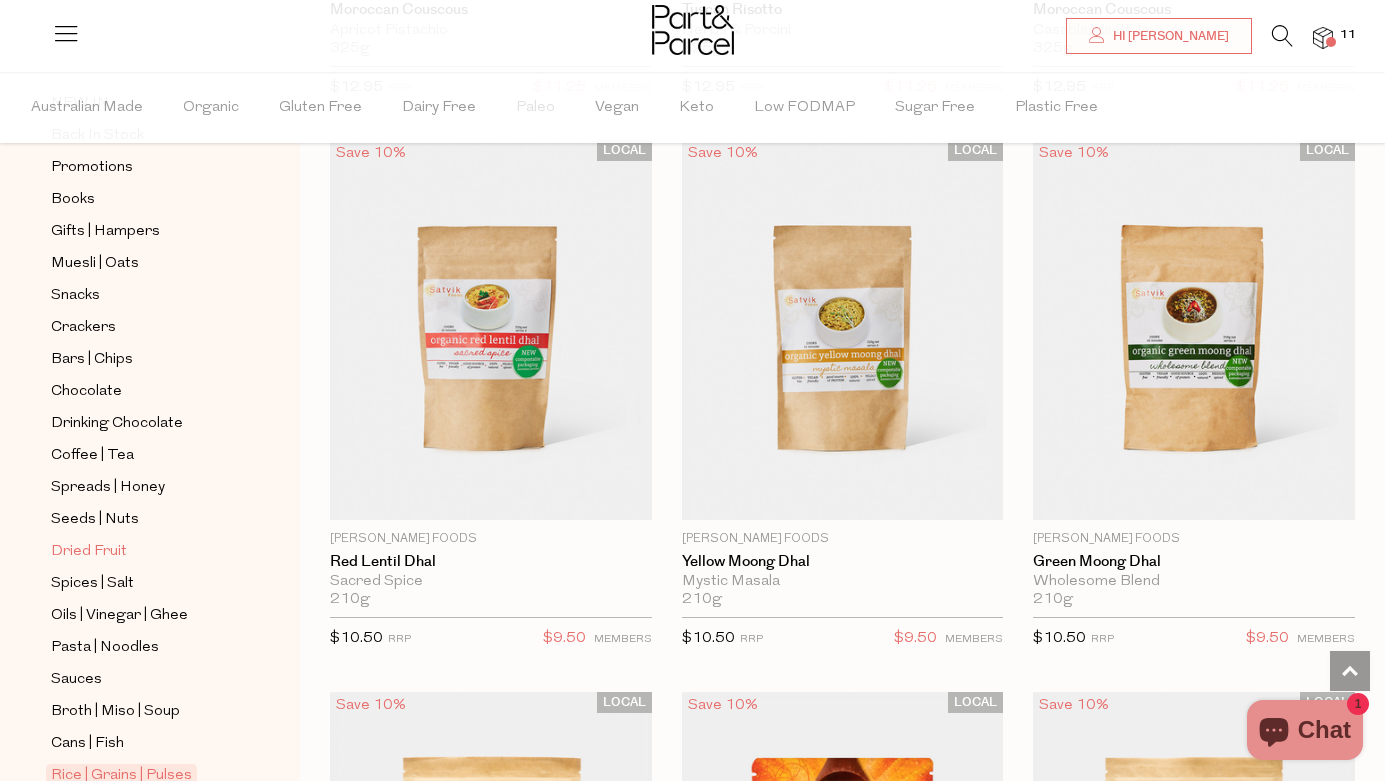 click on "Dried Fruit" at bounding box center [89, 552] 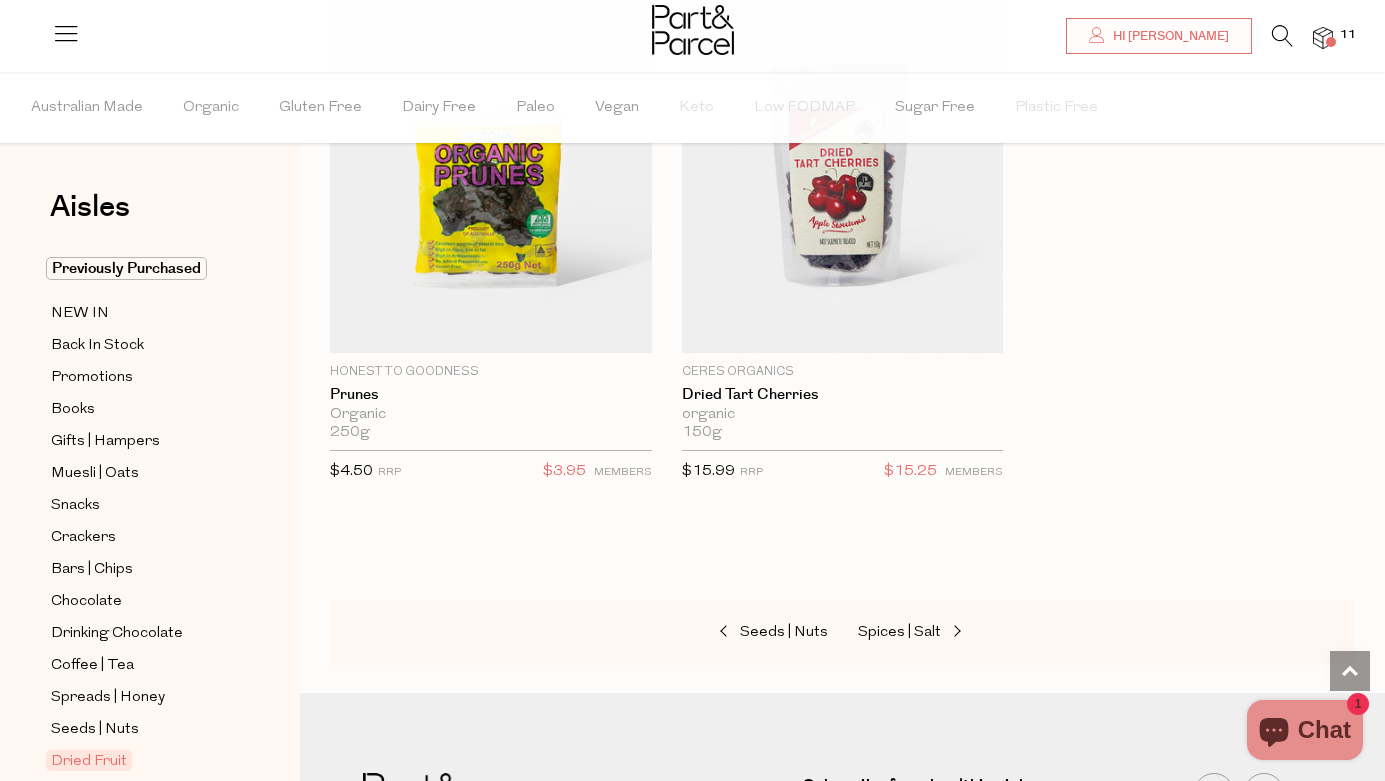 scroll, scrollTop: 1944, scrollLeft: 0, axis: vertical 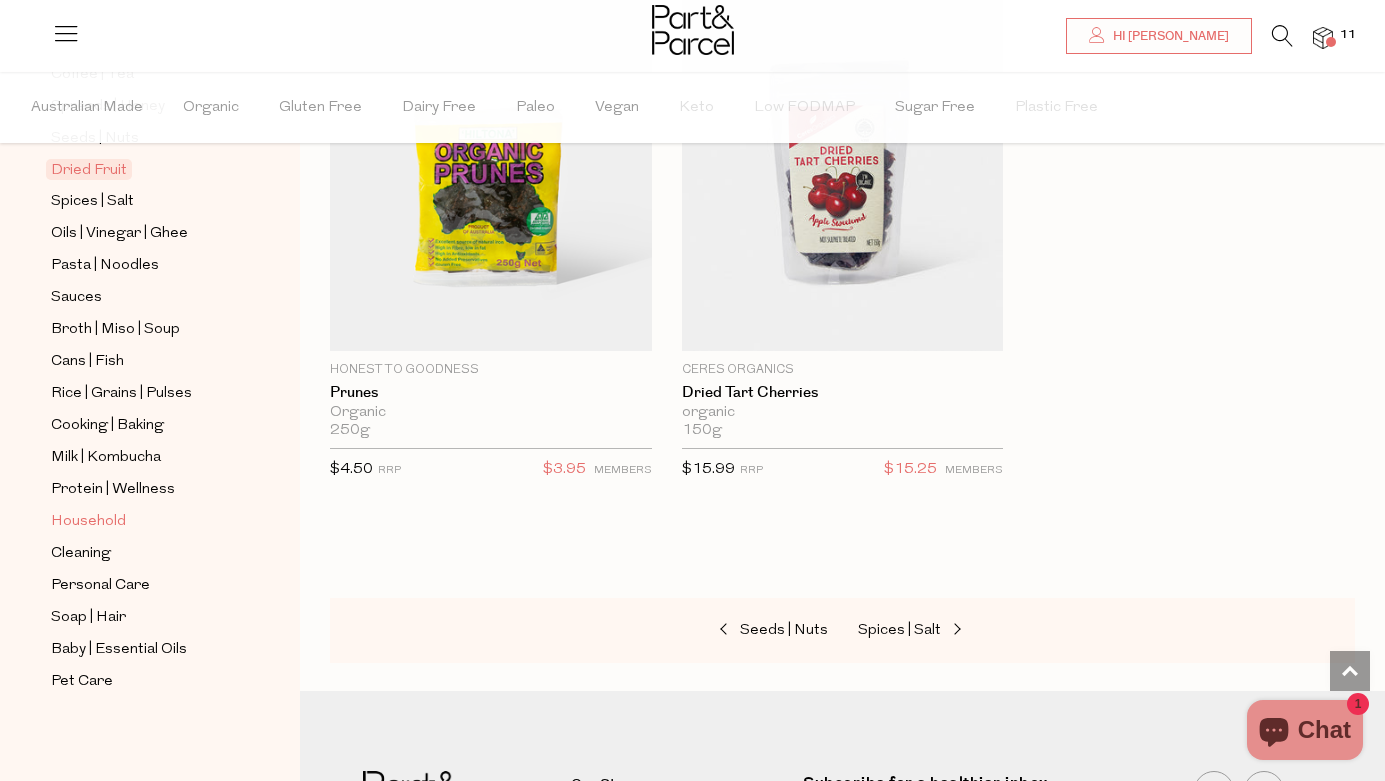 click on "Household" at bounding box center [88, 522] 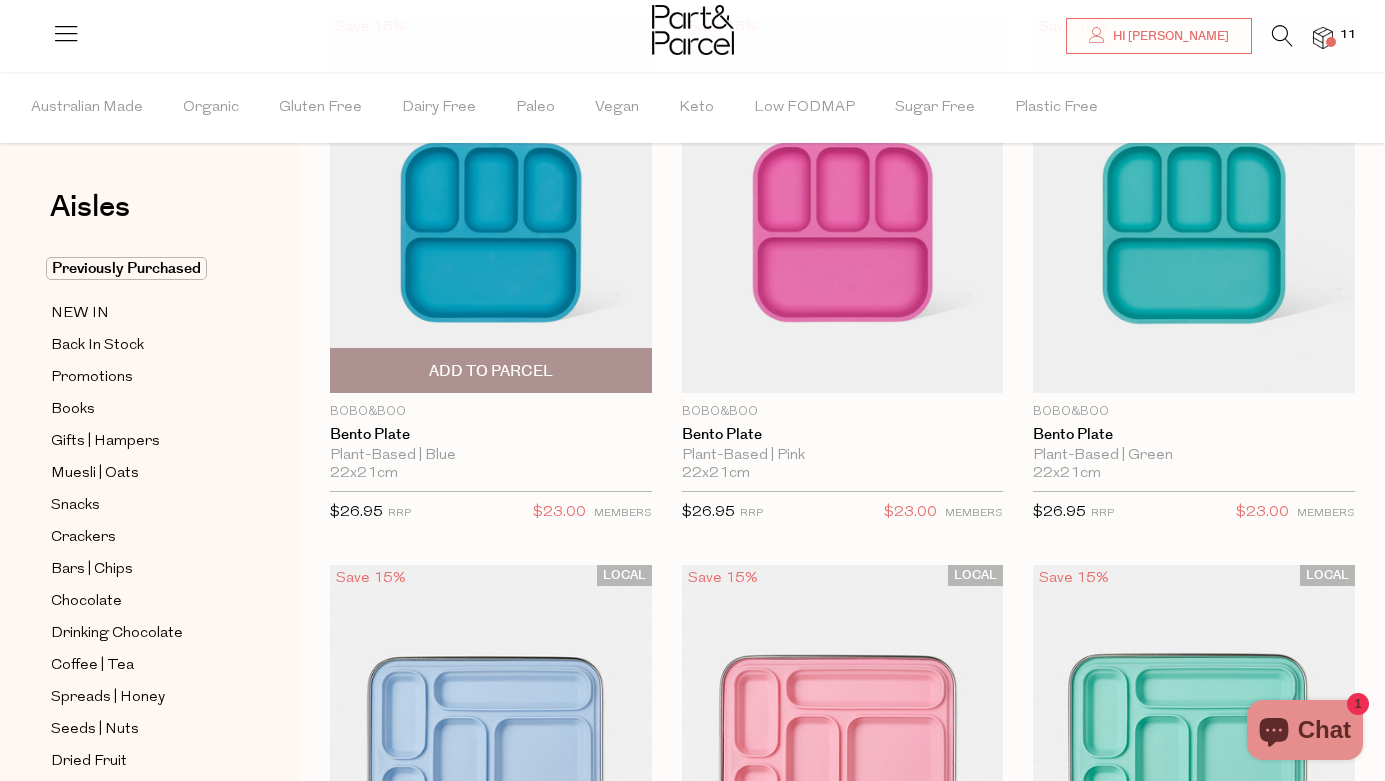 scroll, scrollTop: 264, scrollLeft: 0, axis: vertical 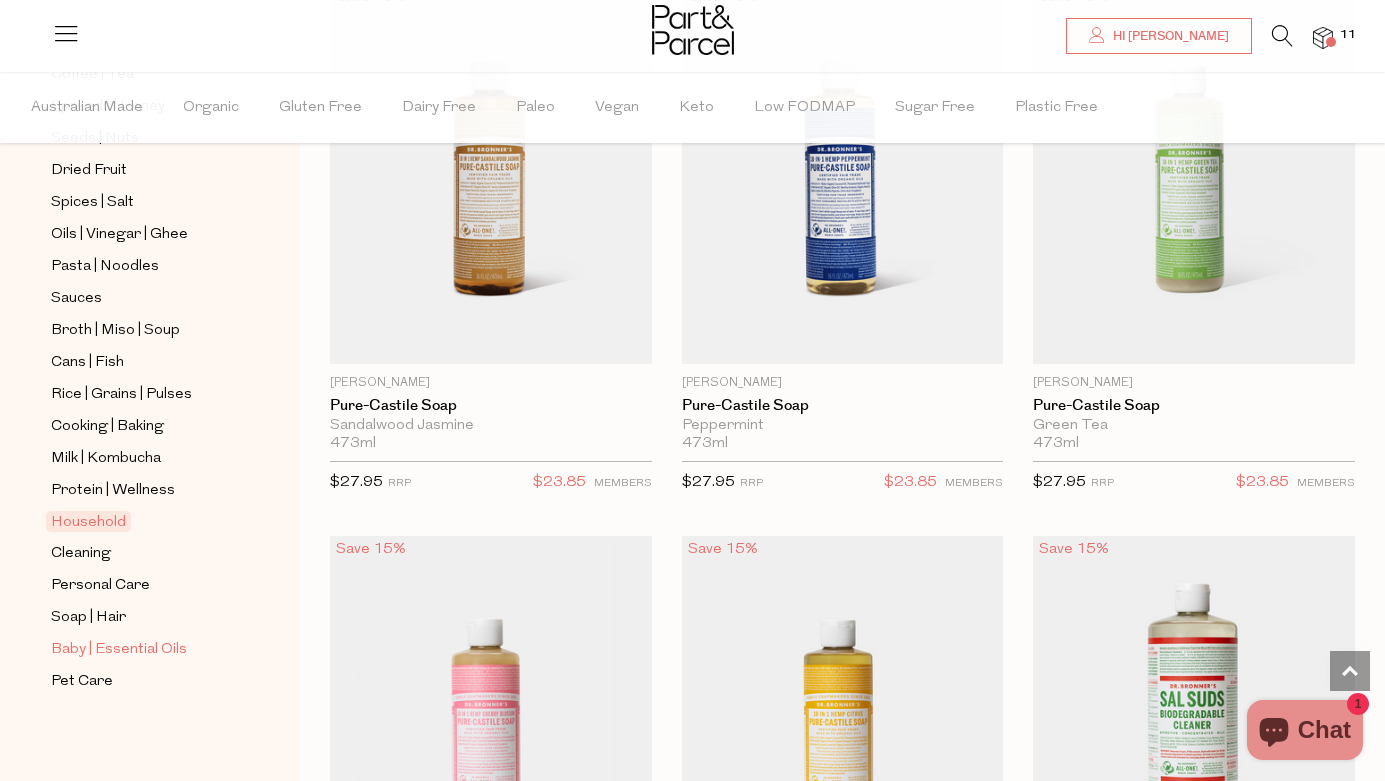 click on "Baby | Essential Oils" at bounding box center [119, 650] 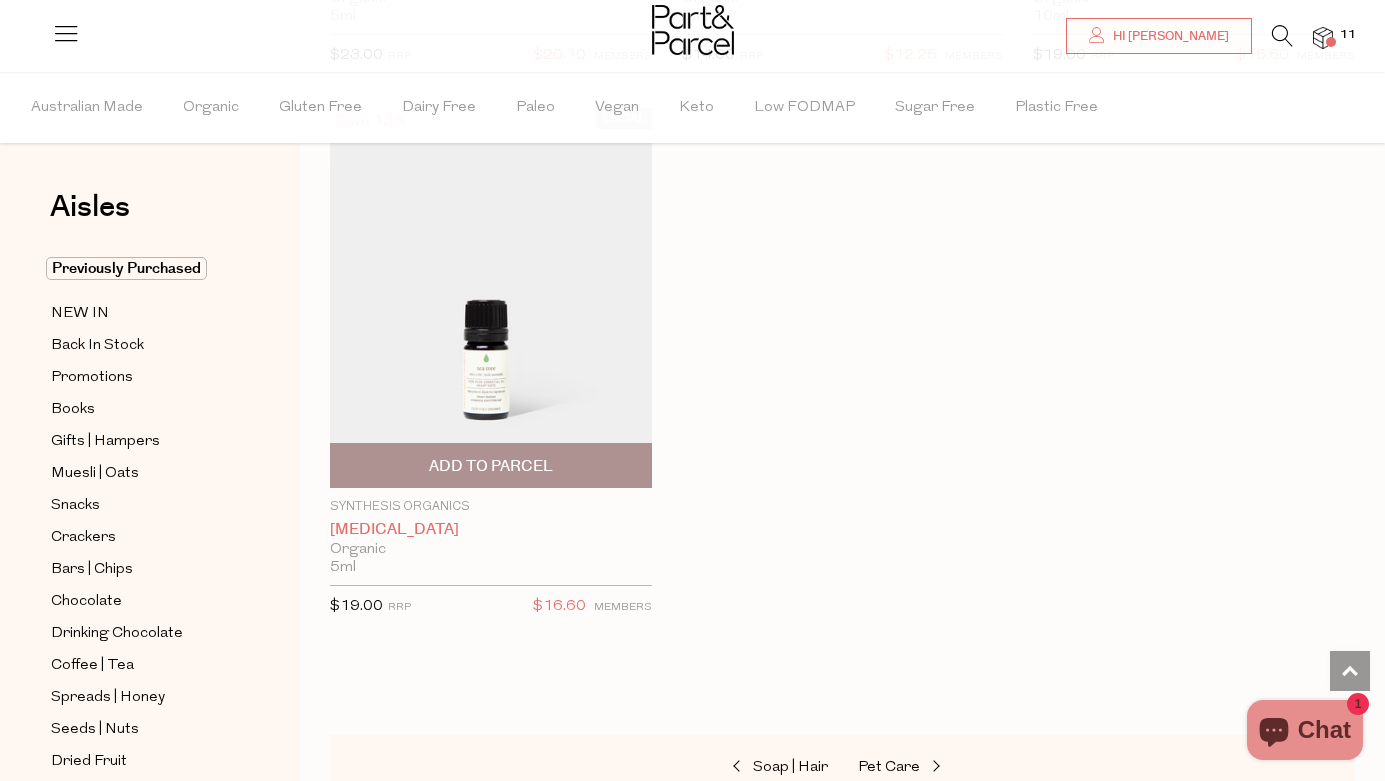 scroll, scrollTop: 2911, scrollLeft: 0, axis: vertical 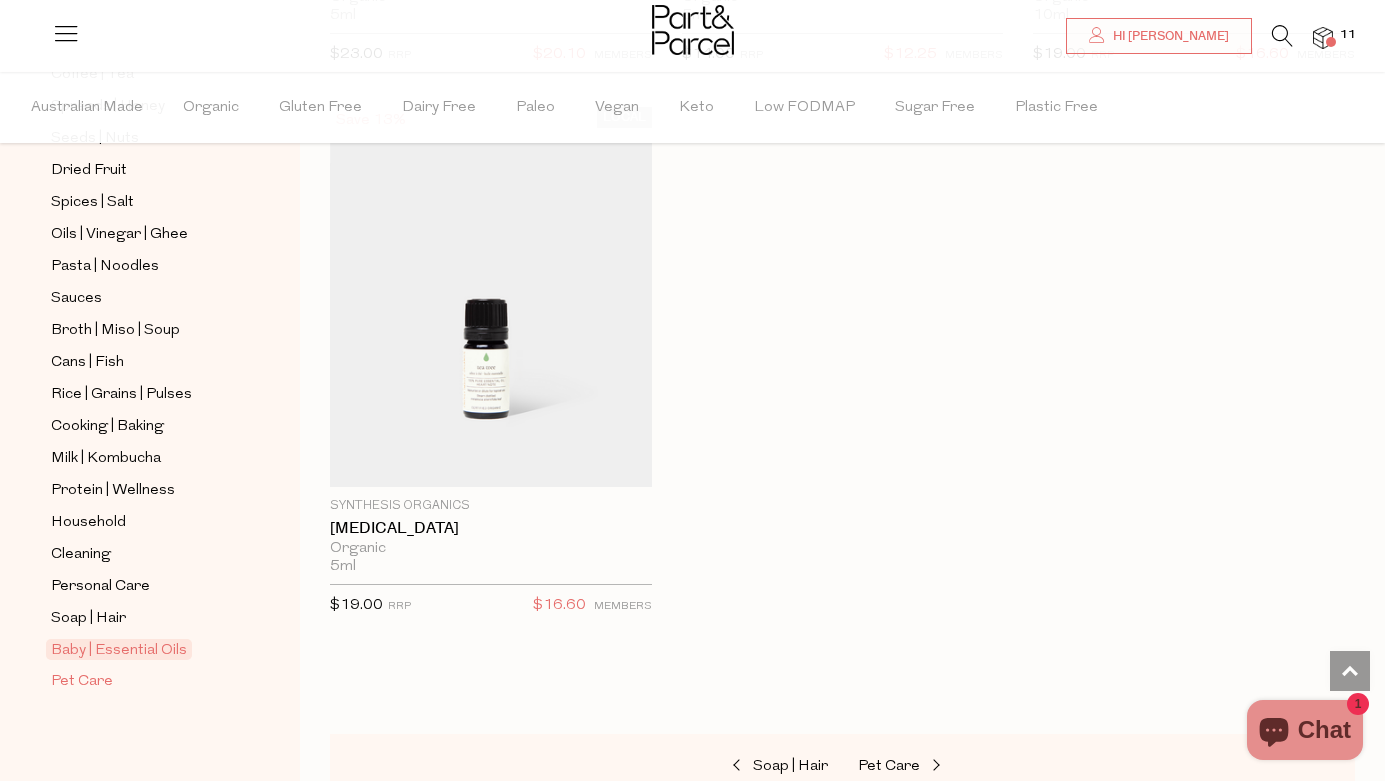 click on "Pet Care" at bounding box center (82, 682) 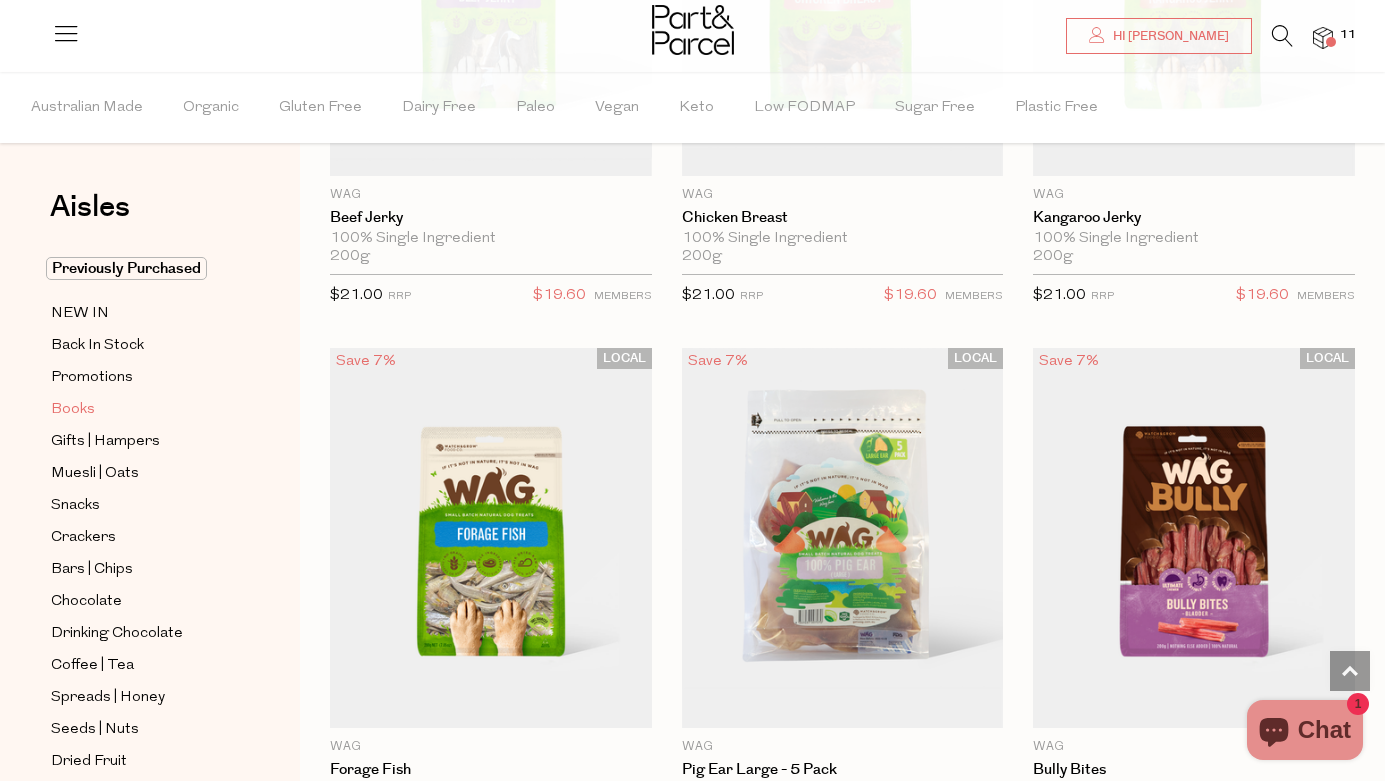 scroll, scrollTop: 418, scrollLeft: 0, axis: vertical 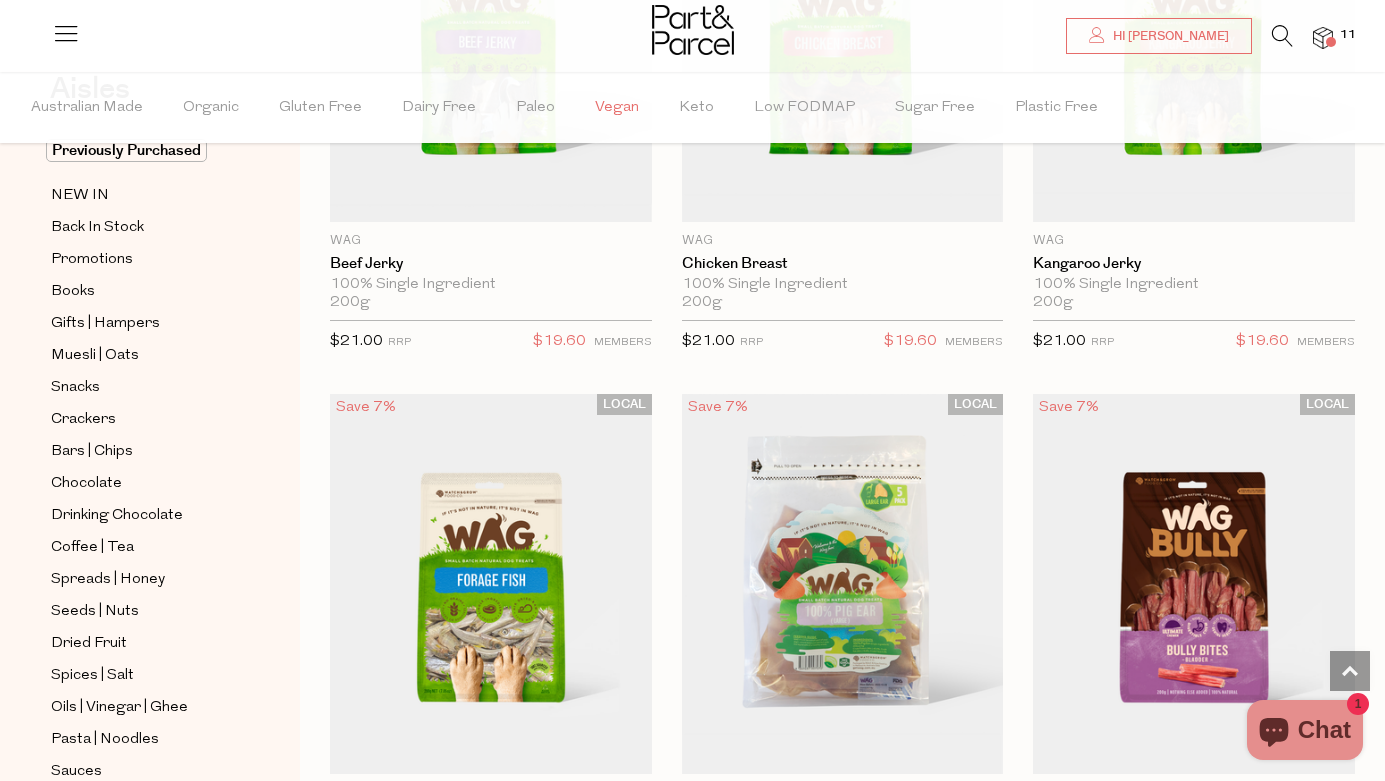 click on "Vegan" at bounding box center [617, 108] 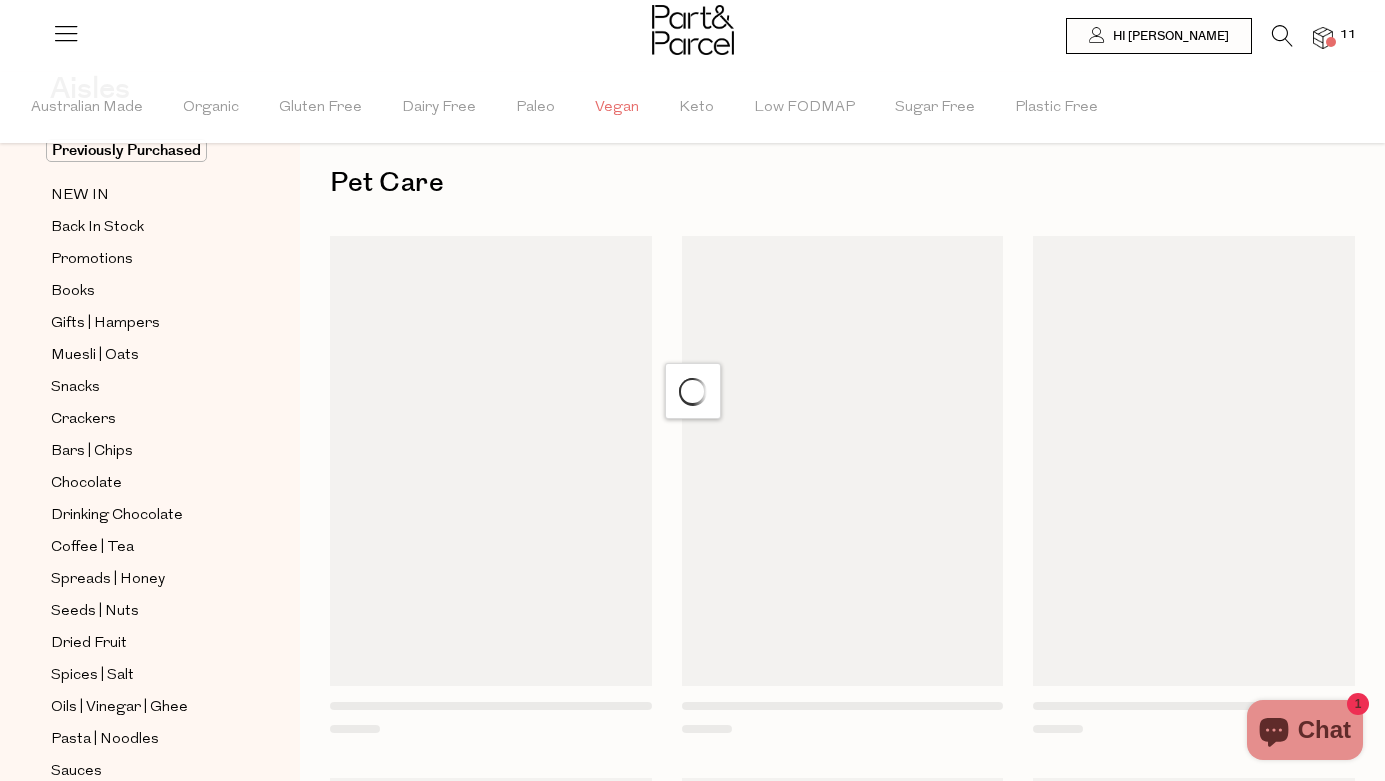 scroll, scrollTop: 0, scrollLeft: 0, axis: both 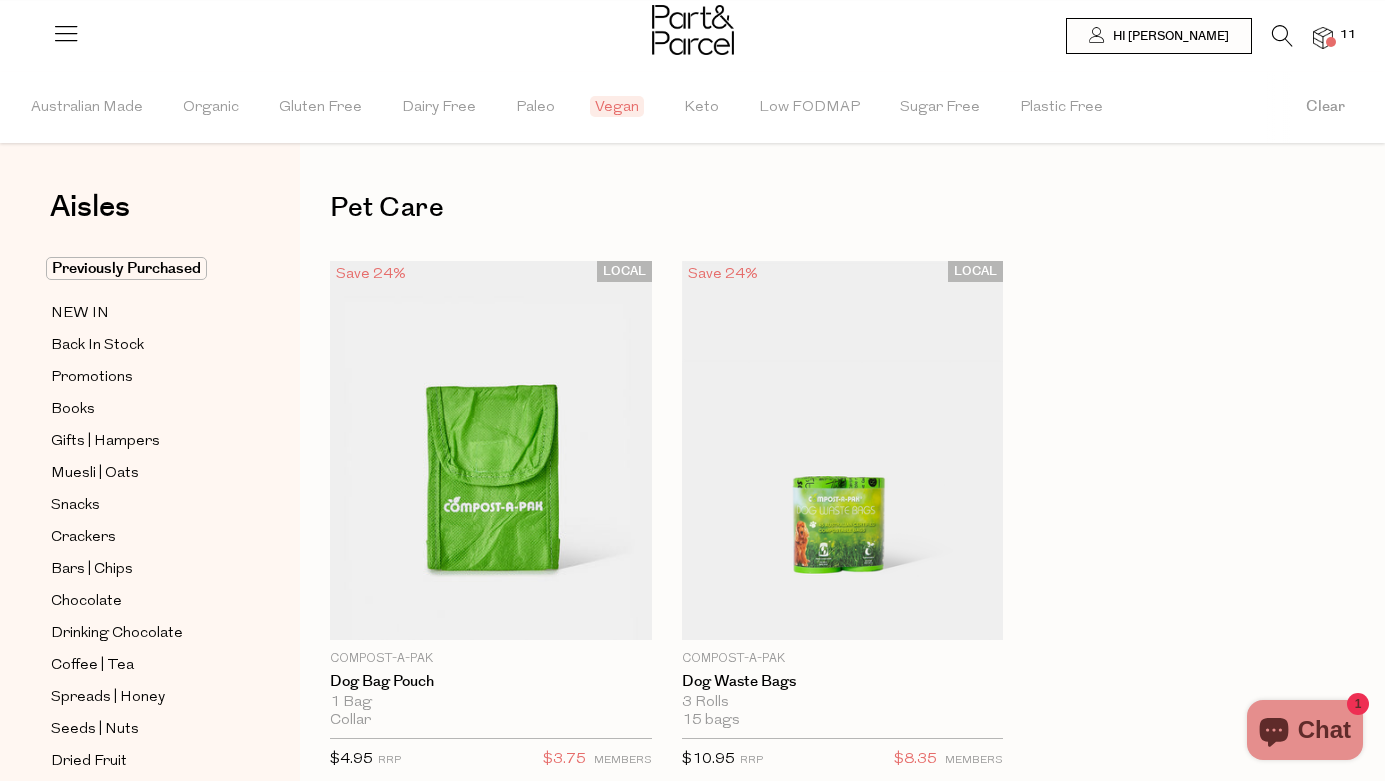 click on "Vegan" at bounding box center [617, 106] 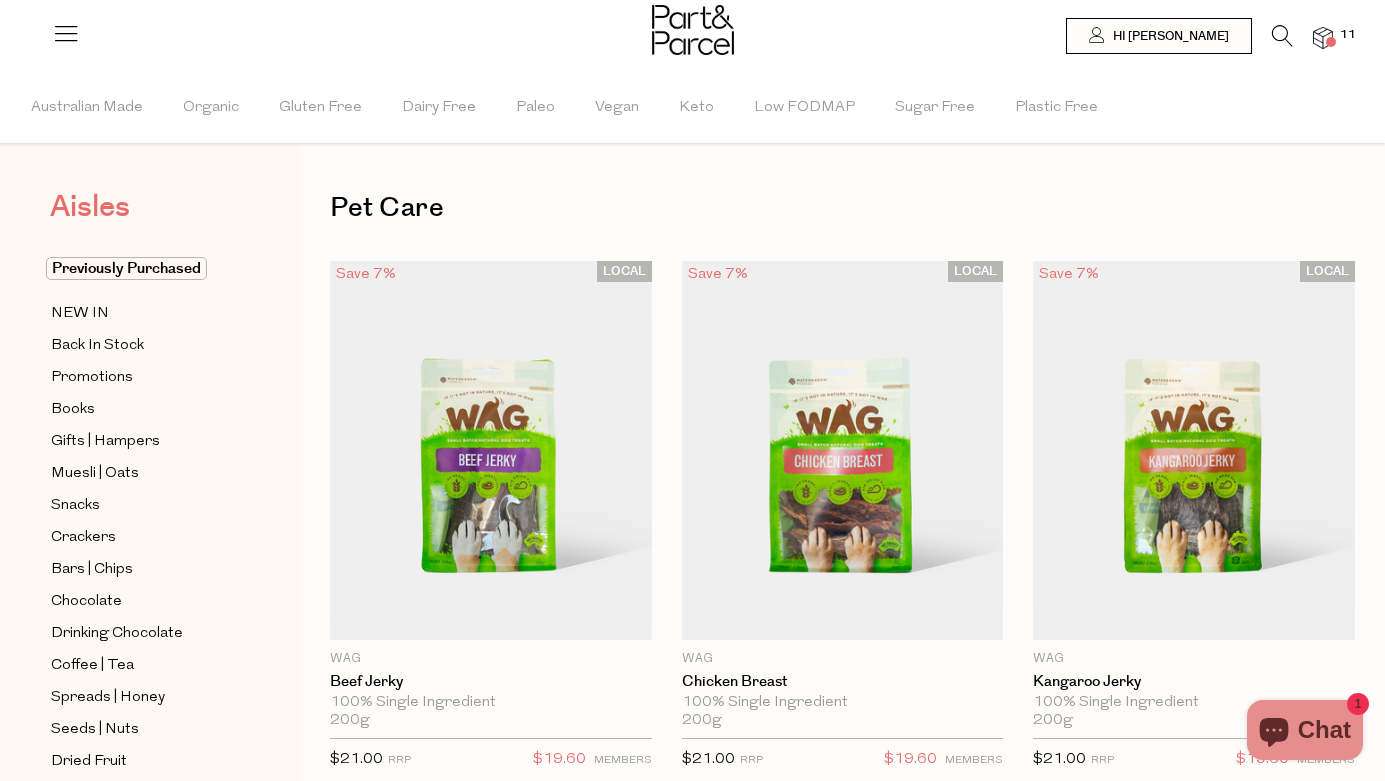 click on "Aisles" at bounding box center [90, 207] 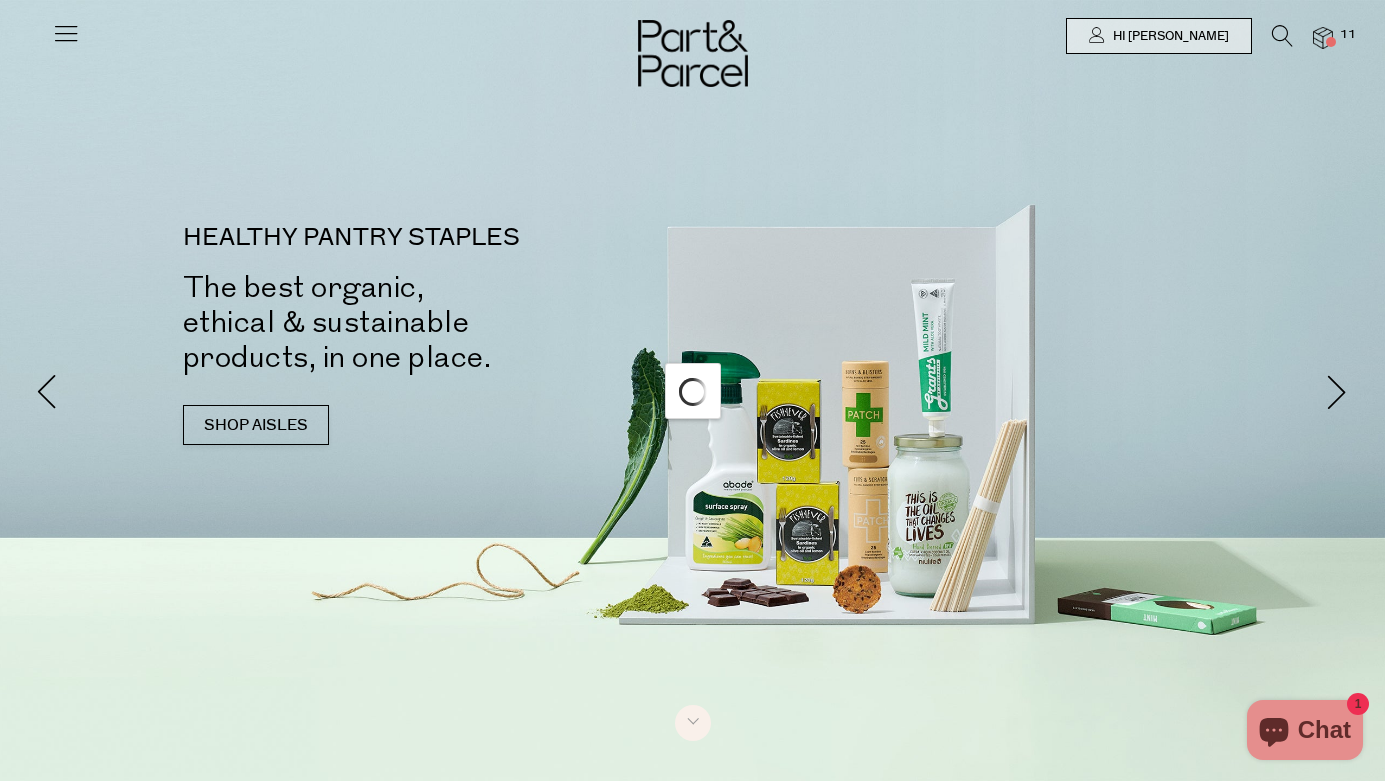 scroll, scrollTop: 0, scrollLeft: 0, axis: both 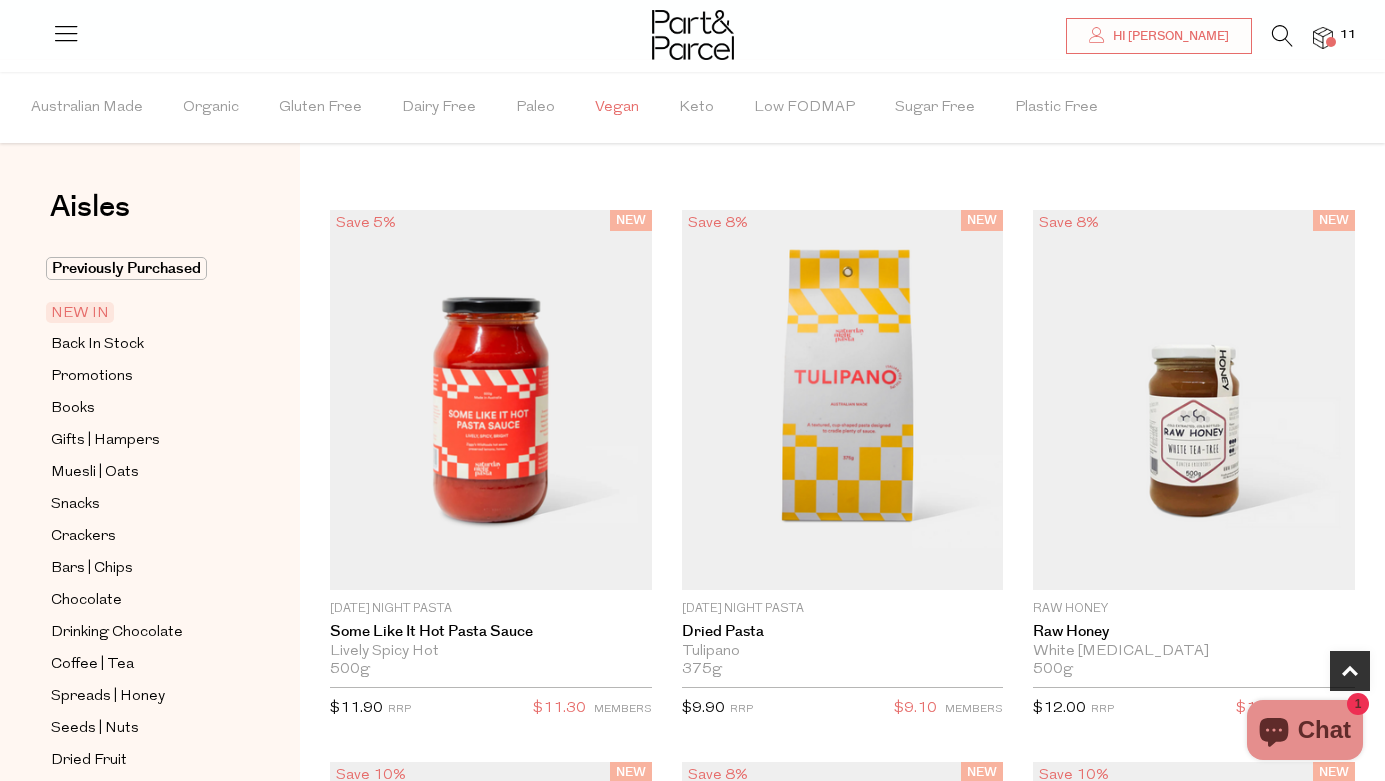 click on "Vegan" at bounding box center [617, 108] 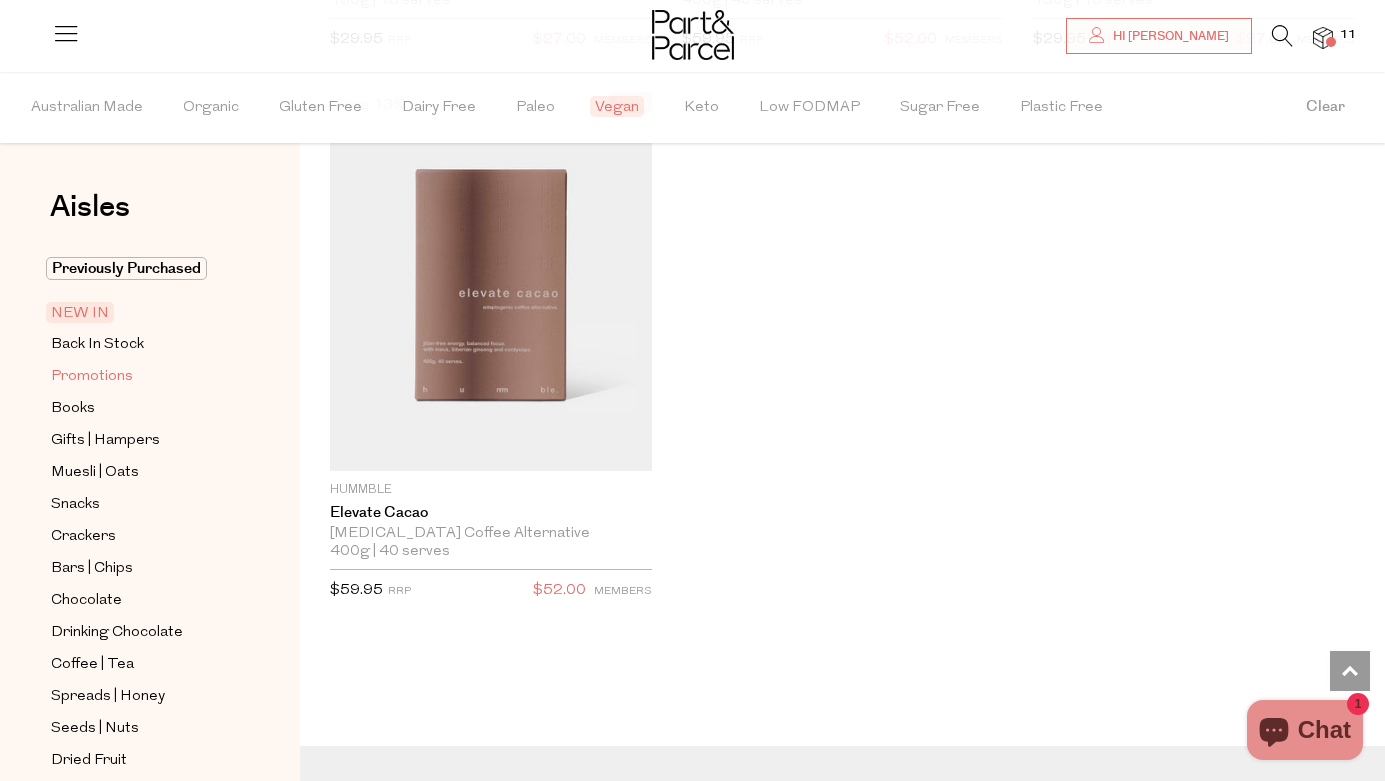 scroll, scrollTop: 2381, scrollLeft: 0, axis: vertical 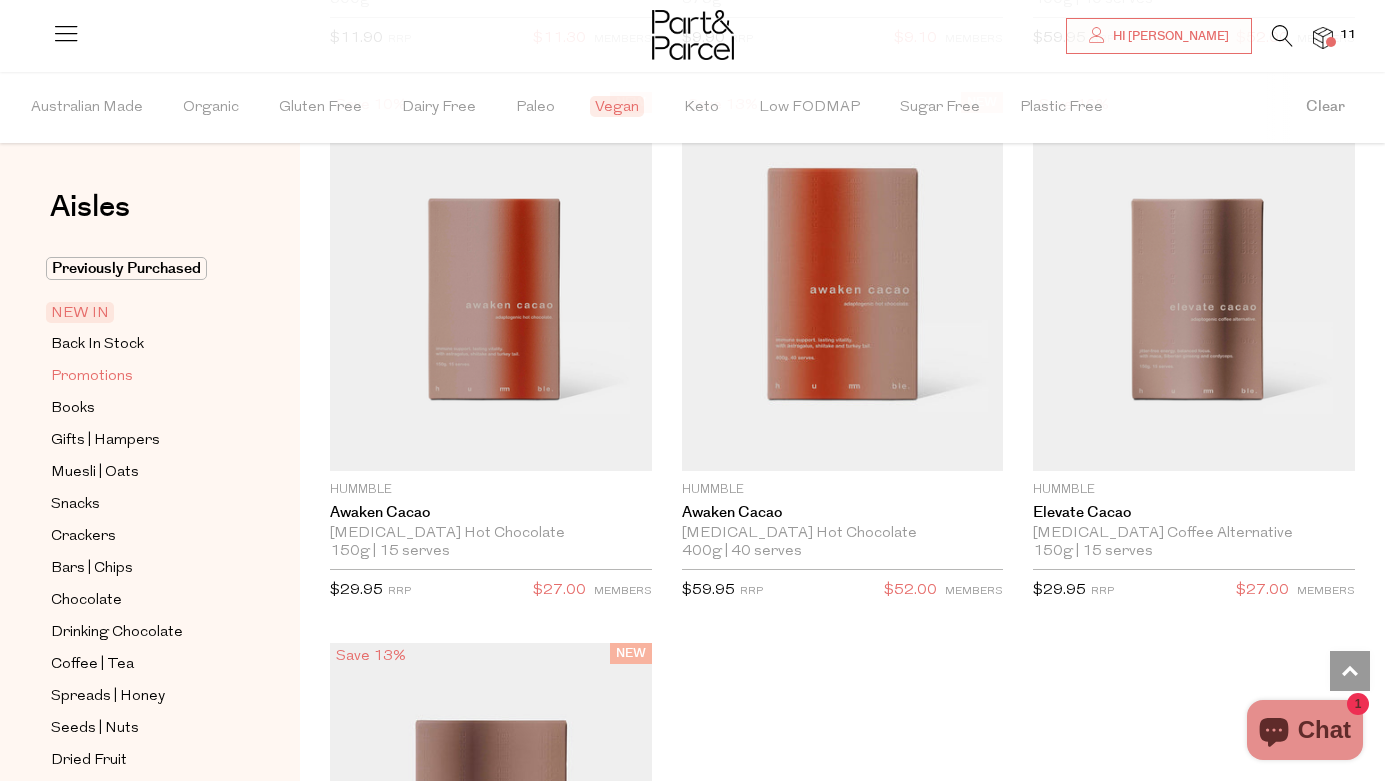 click on "Promotions" at bounding box center (92, 377) 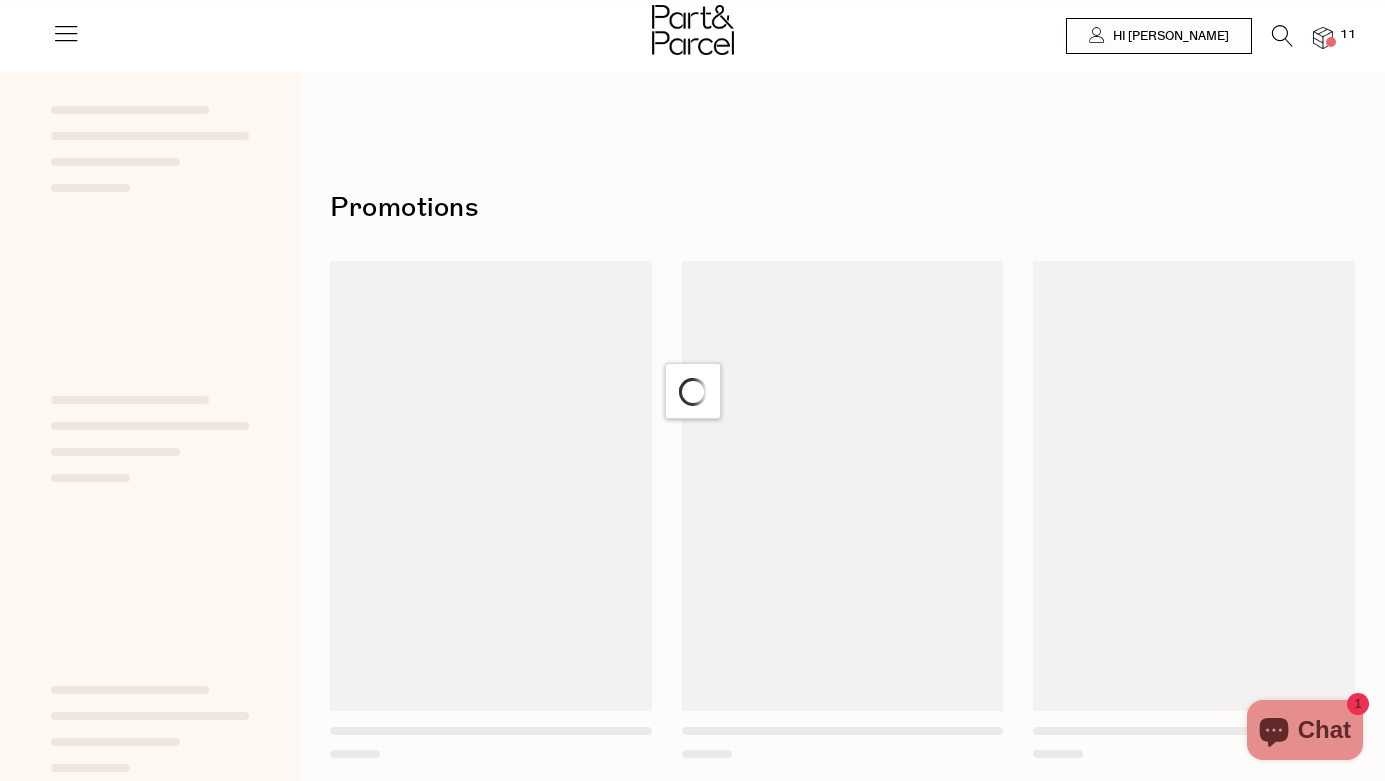scroll, scrollTop: 0, scrollLeft: 0, axis: both 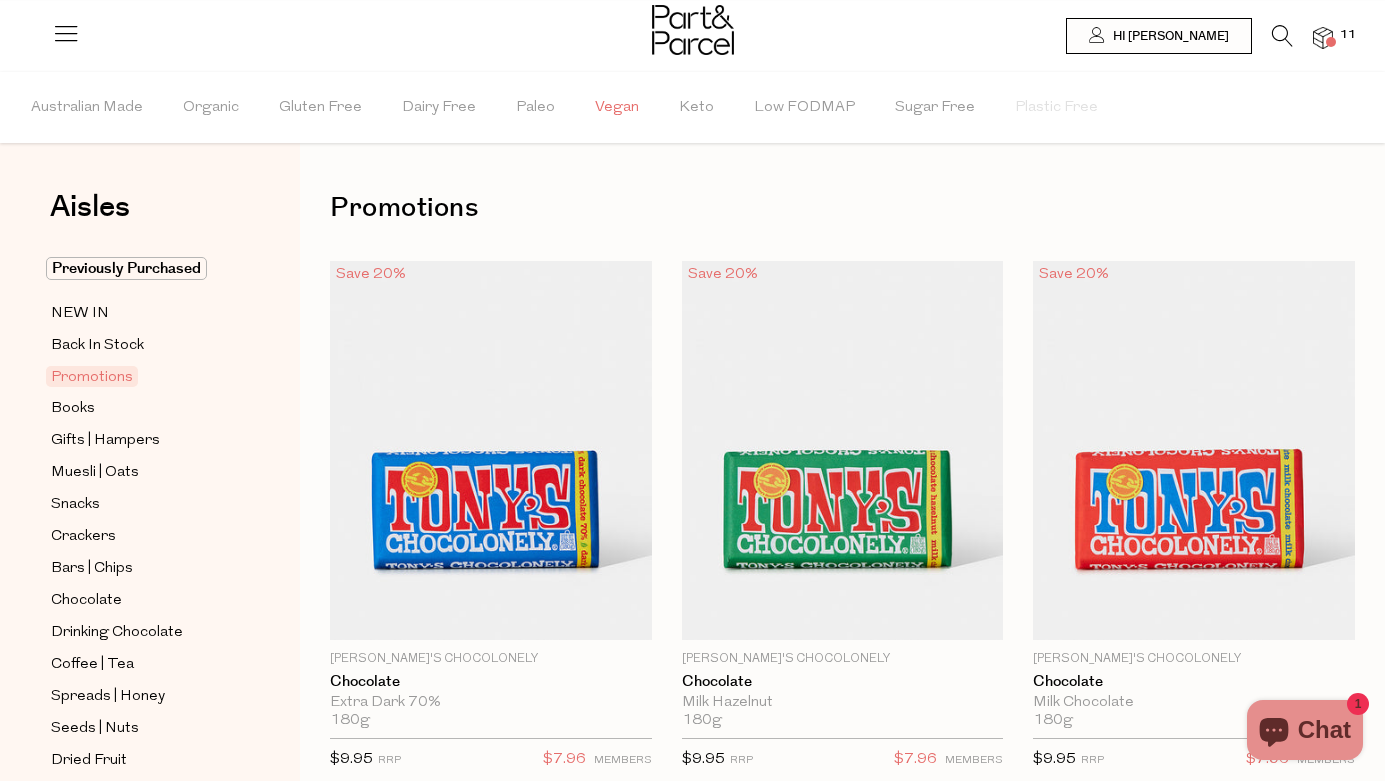 click on "Vegan" at bounding box center [617, 108] 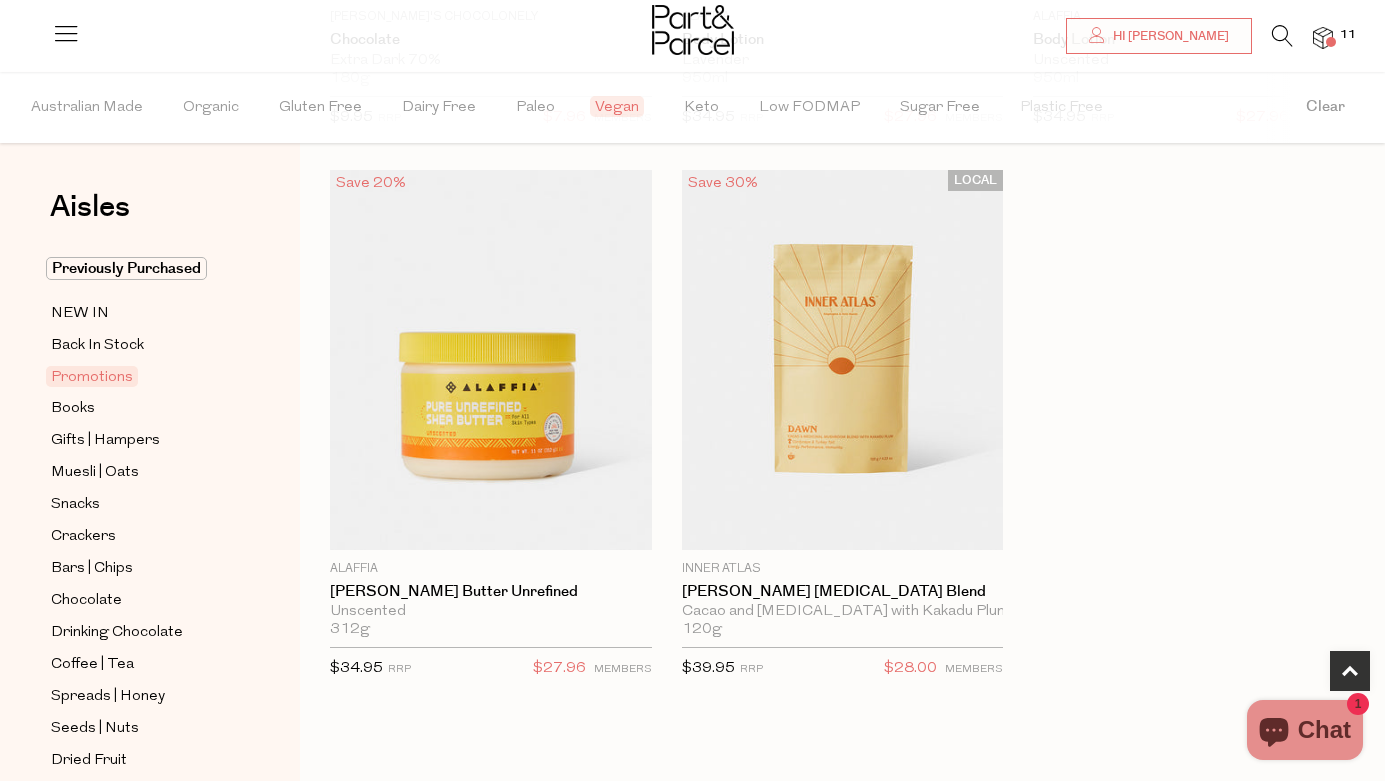 scroll, scrollTop: 659, scrollLeft: 0, axis: vertical 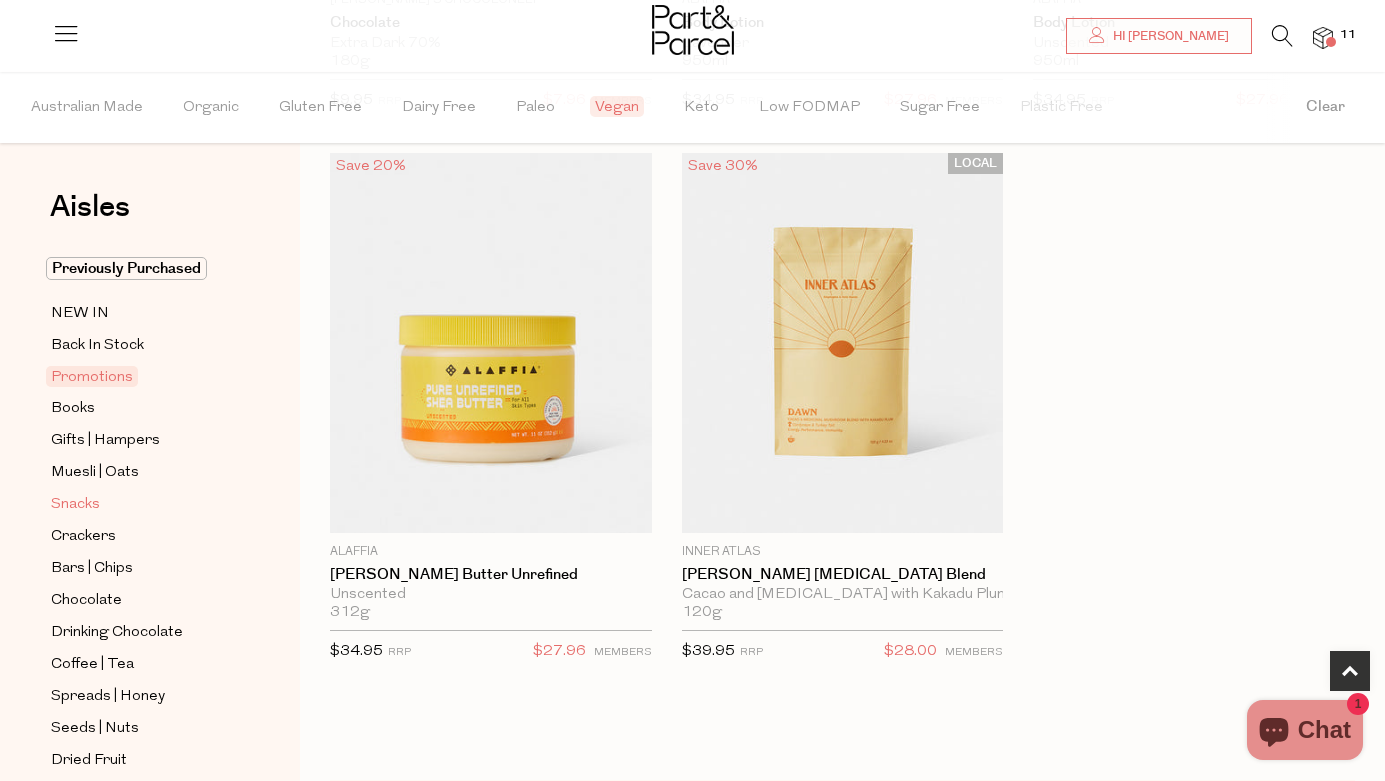 click on "Snacks" at bounding box center [75, 505] 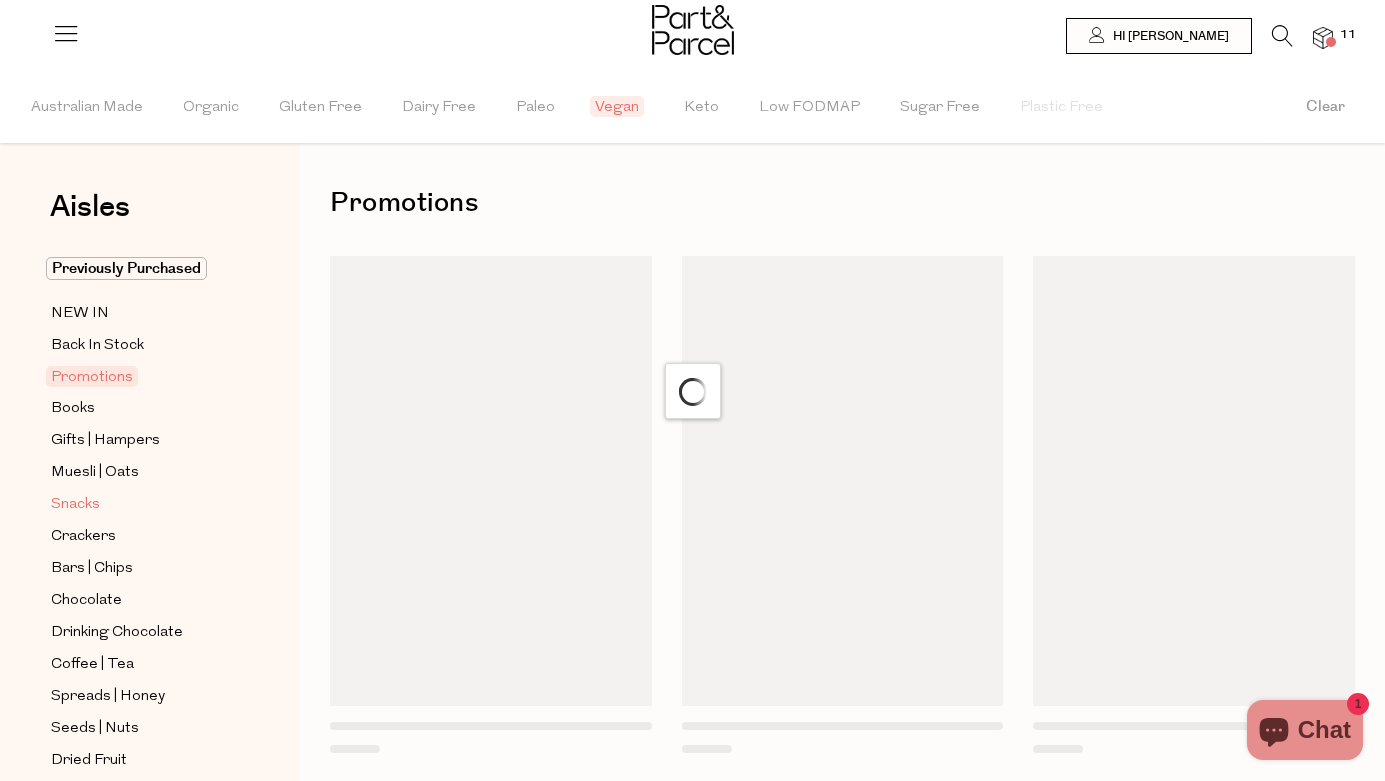 scroll, scrollTop: 0, scrollLeft: 0, axis: both 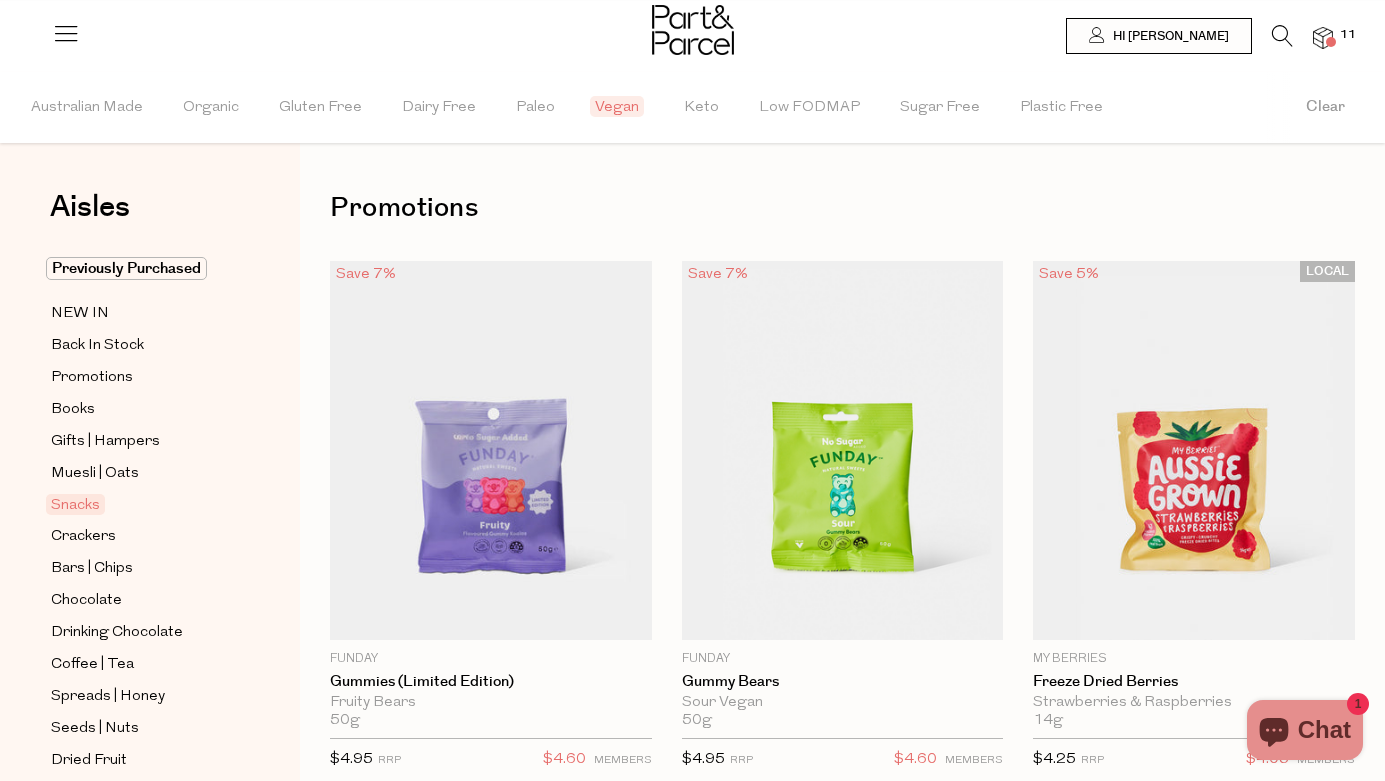 type on "6" 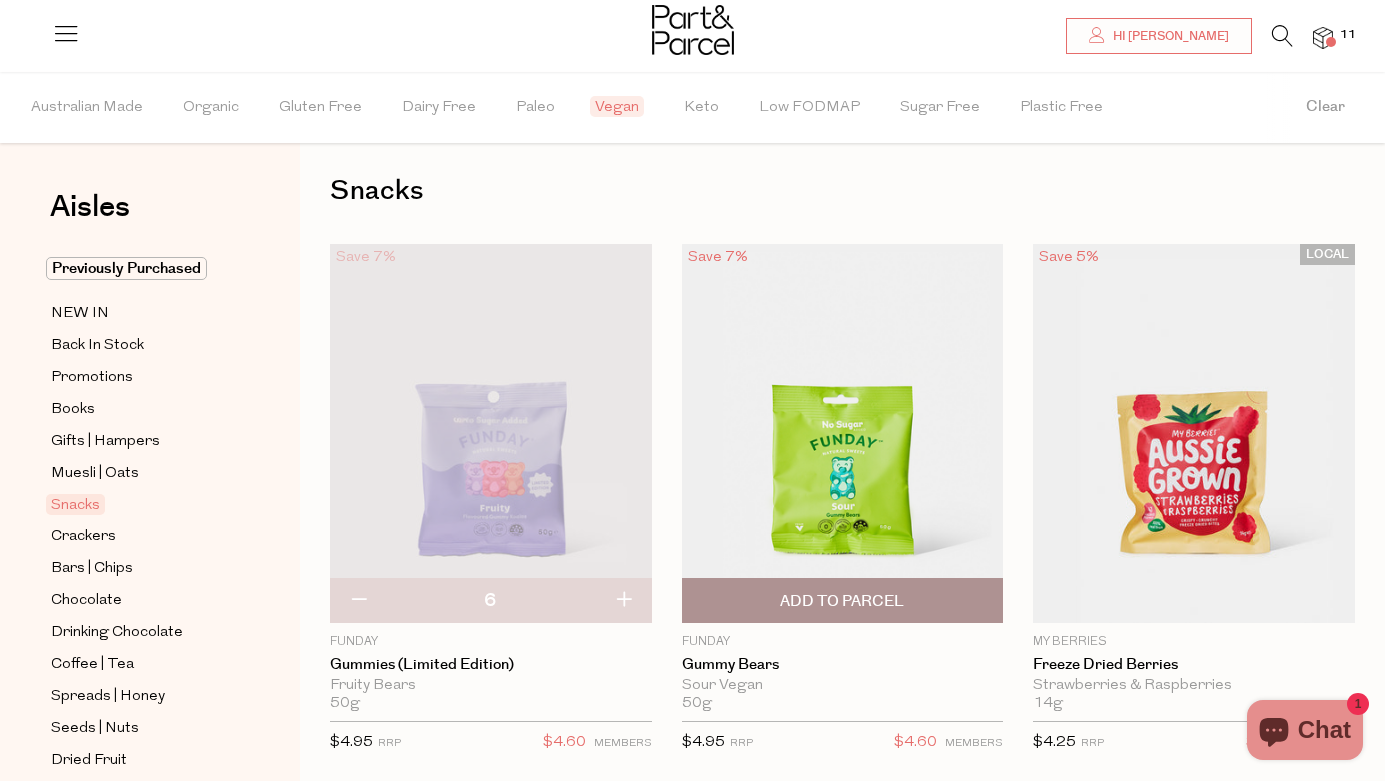 scroll, scrollTop: 24, scrollLeft: 0, axis: vertical 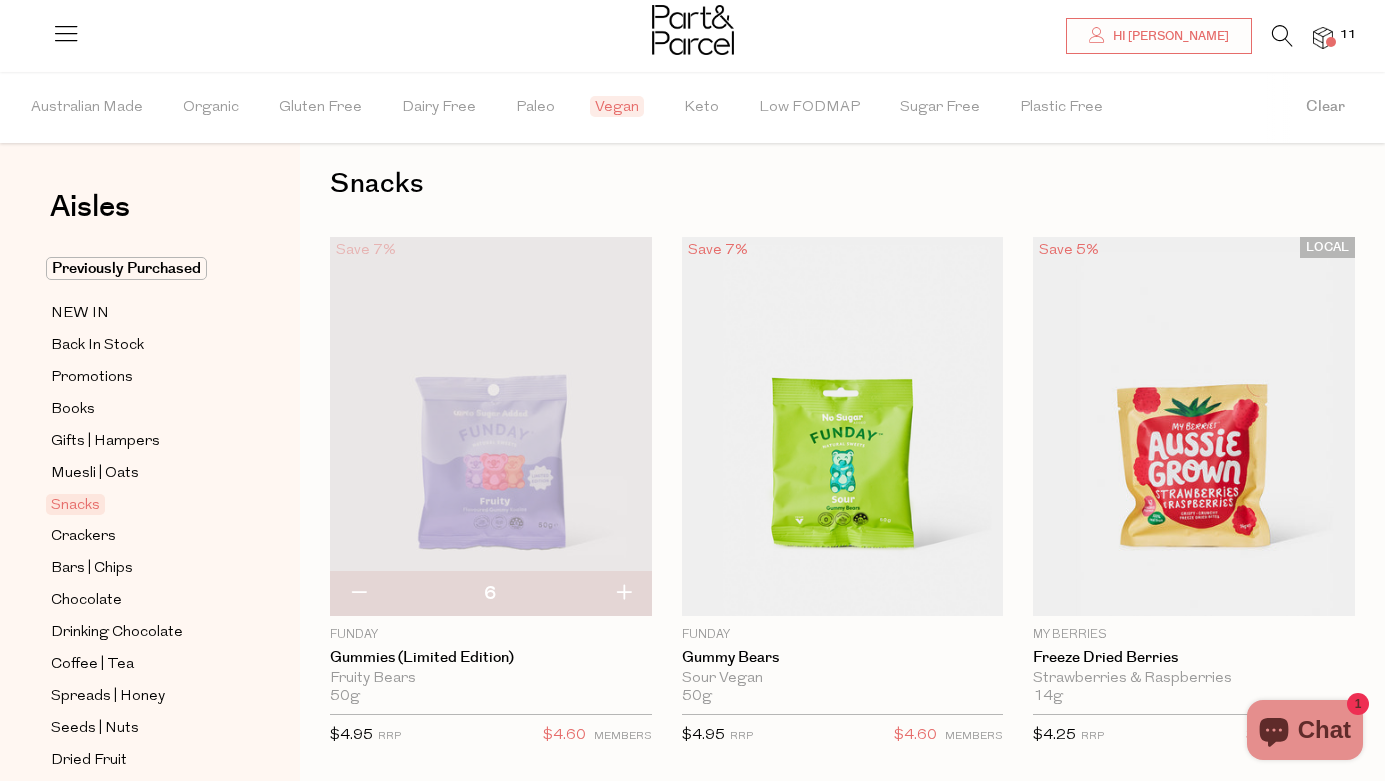 click on "Vegan" at bounding box center (619, 107) 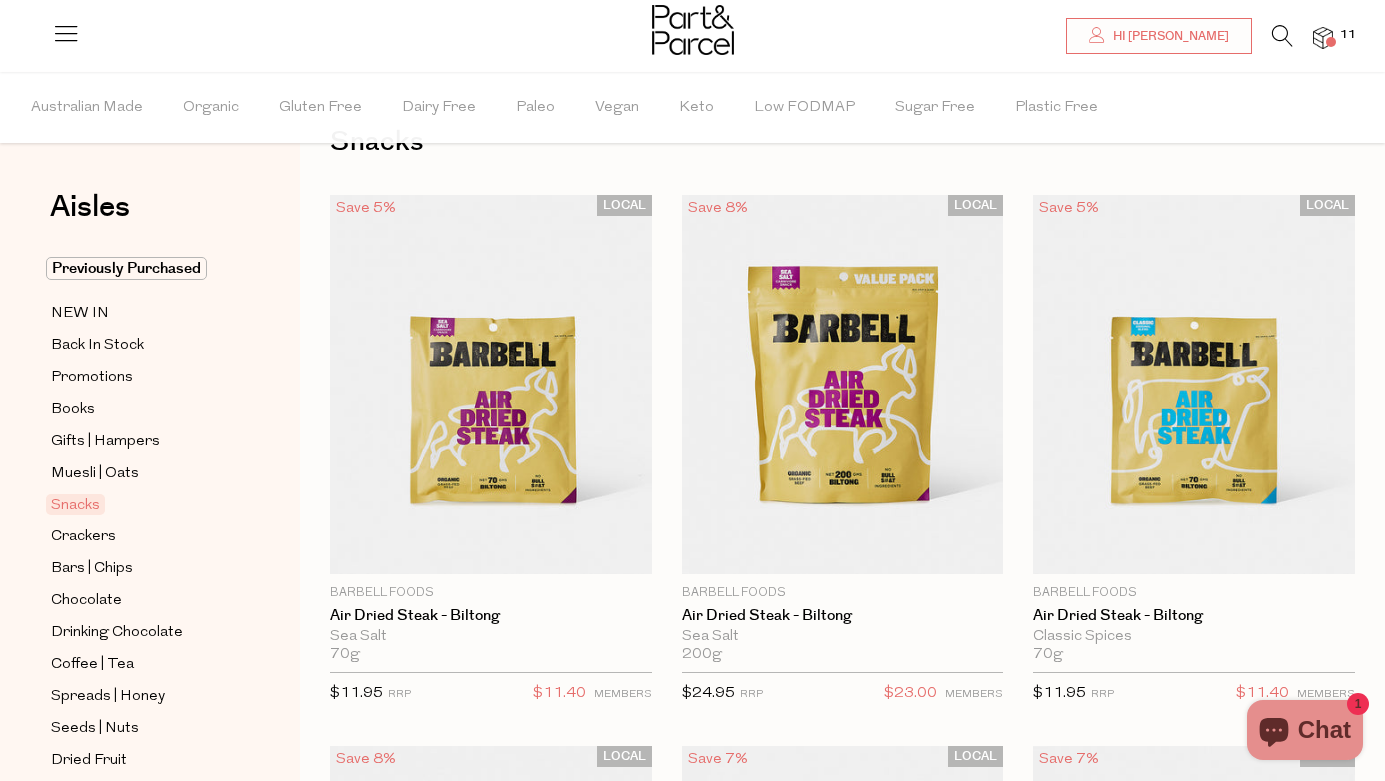 type on "6" 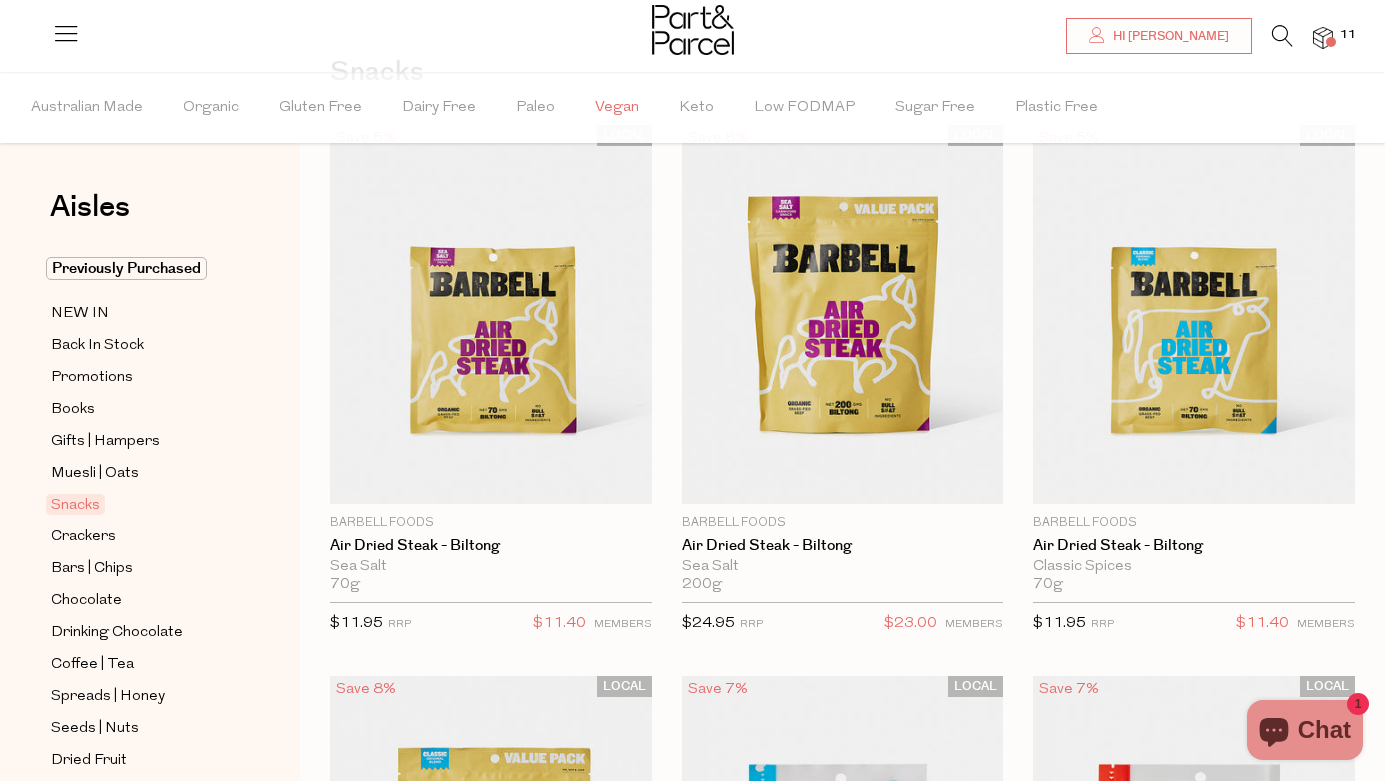 click on "Vegan" at bounding box center [617, 108] 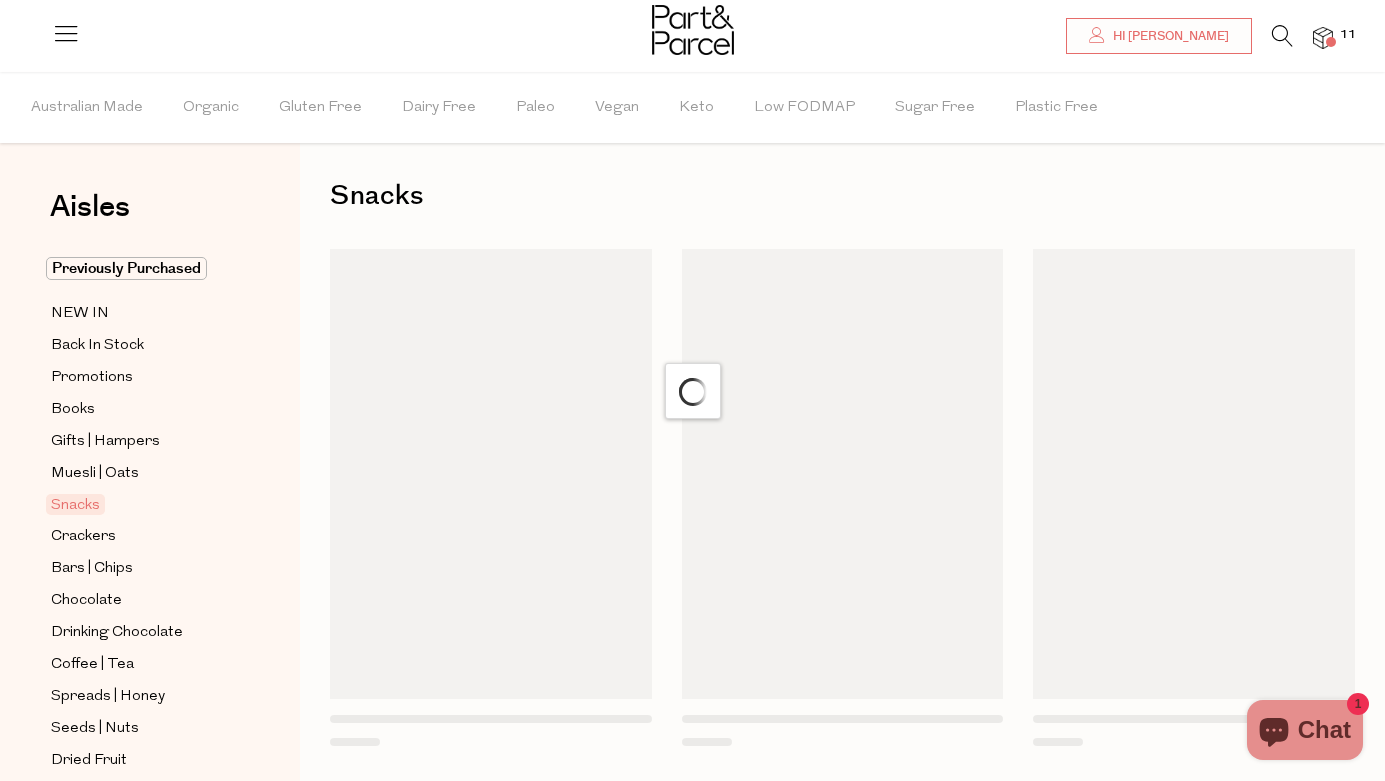 scroll, scrollTop: 0, scrollLeft: 0, axis: both 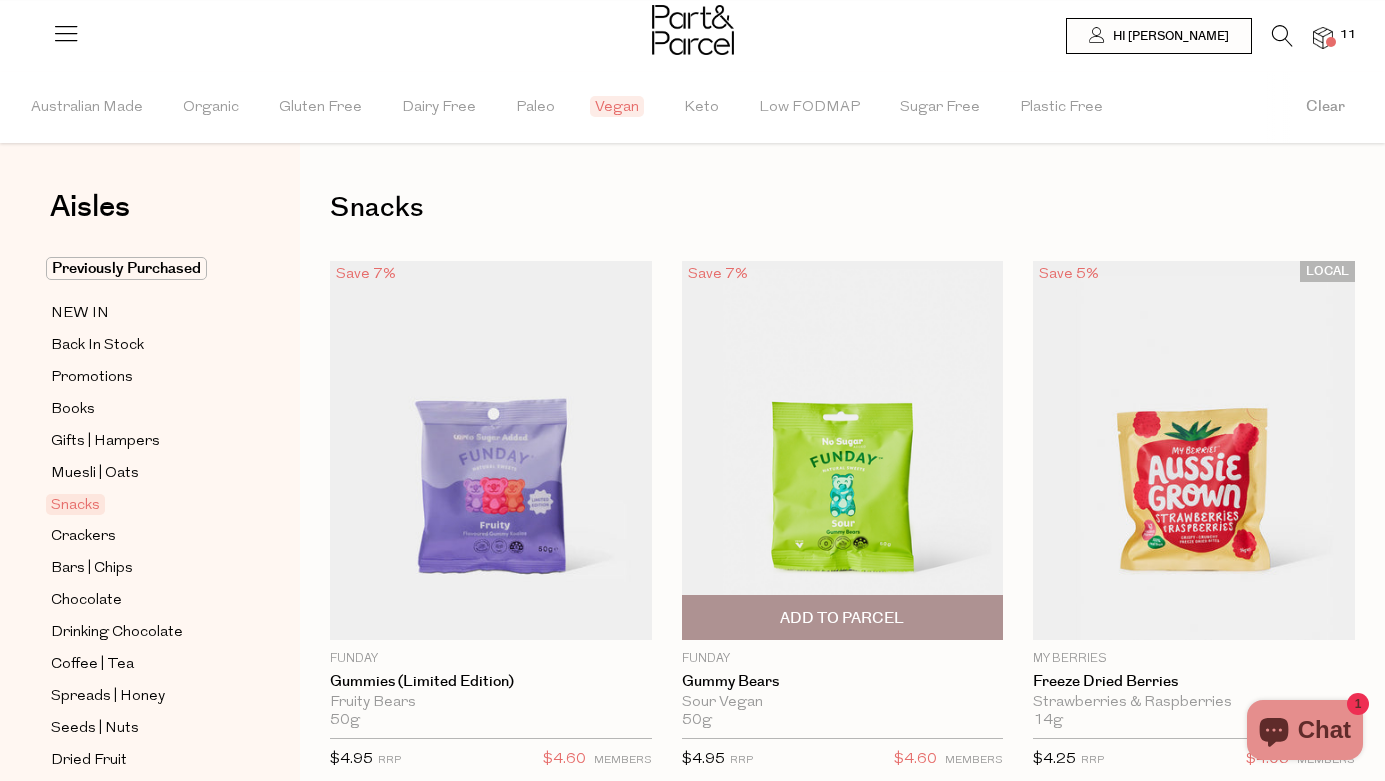 type on "6" 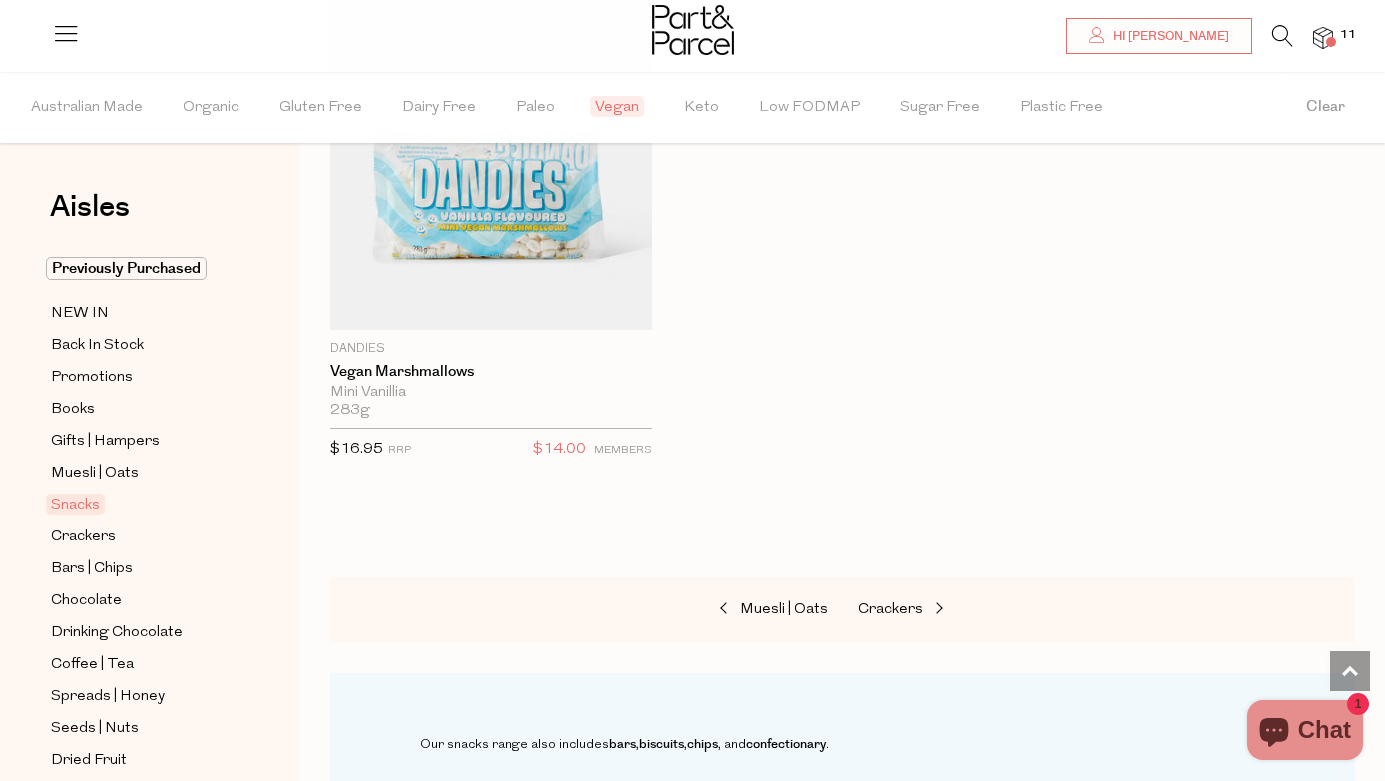 scroll, scrollTop: 8109, scrollLeft: 0, axis: vertical 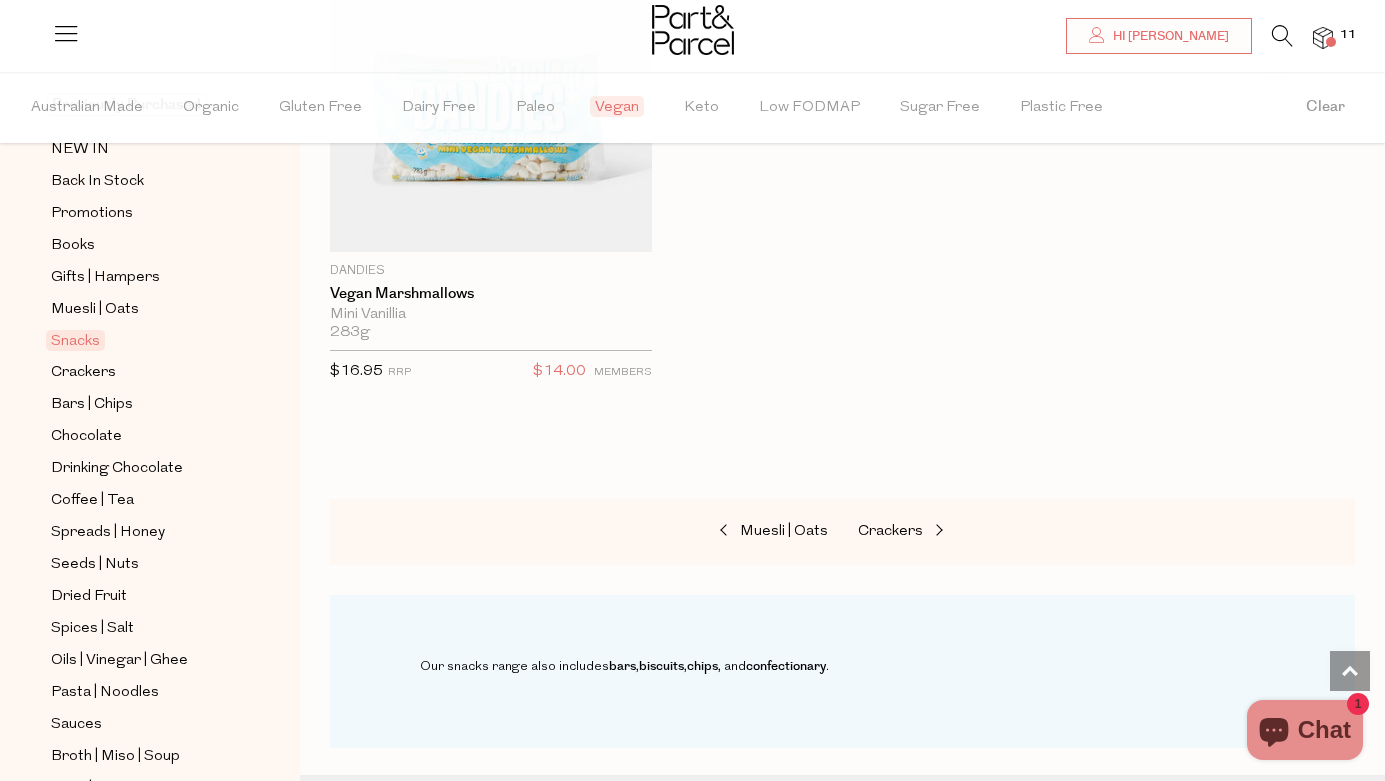 click on "Previously Purchased
NEW IN
Back In Stock
Promotions
Books
Gifts | Hampers
Muesli | Oats
Snacks
Crackers
Bars | Chips
Chocolate
Drinking Chocolate" at bounding box center (150, 607) 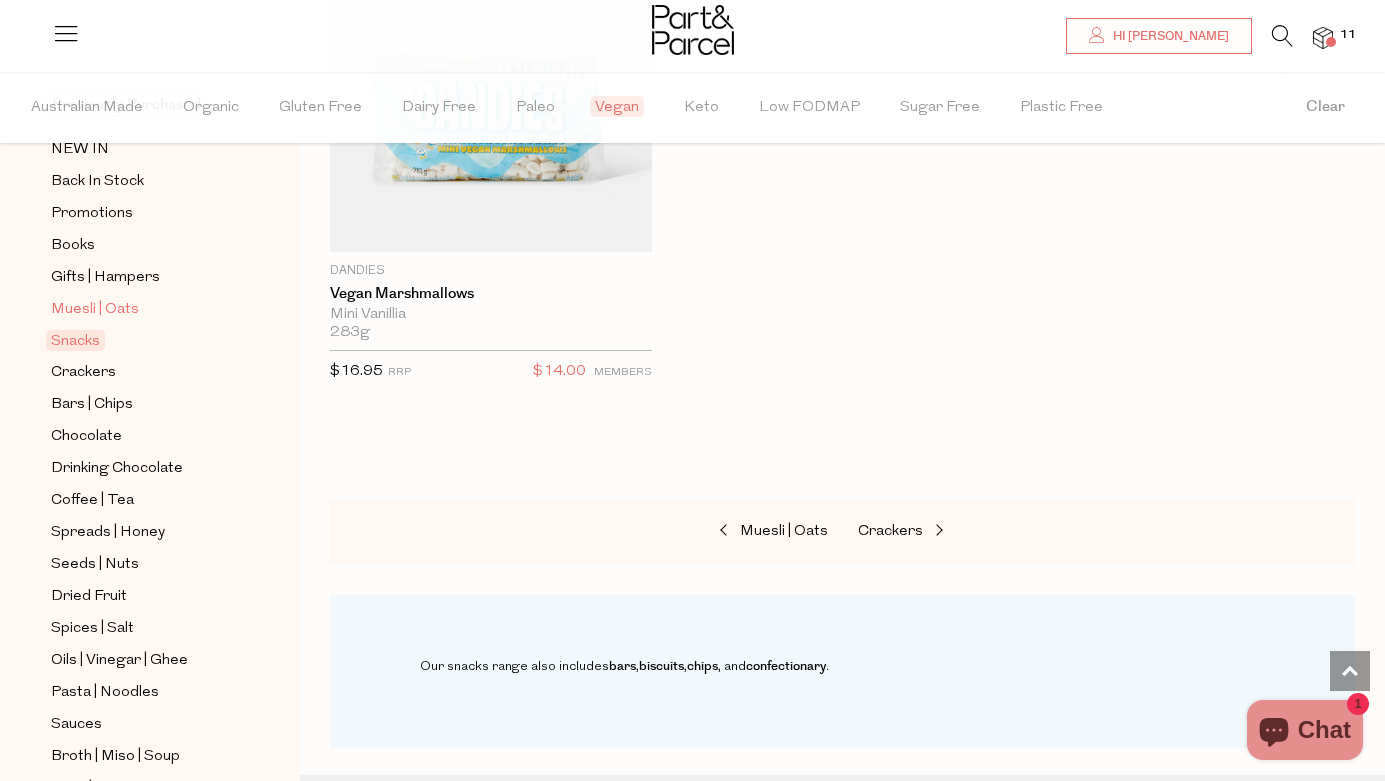 click on "Muesli | Oats" at bounding box center [95, 310] 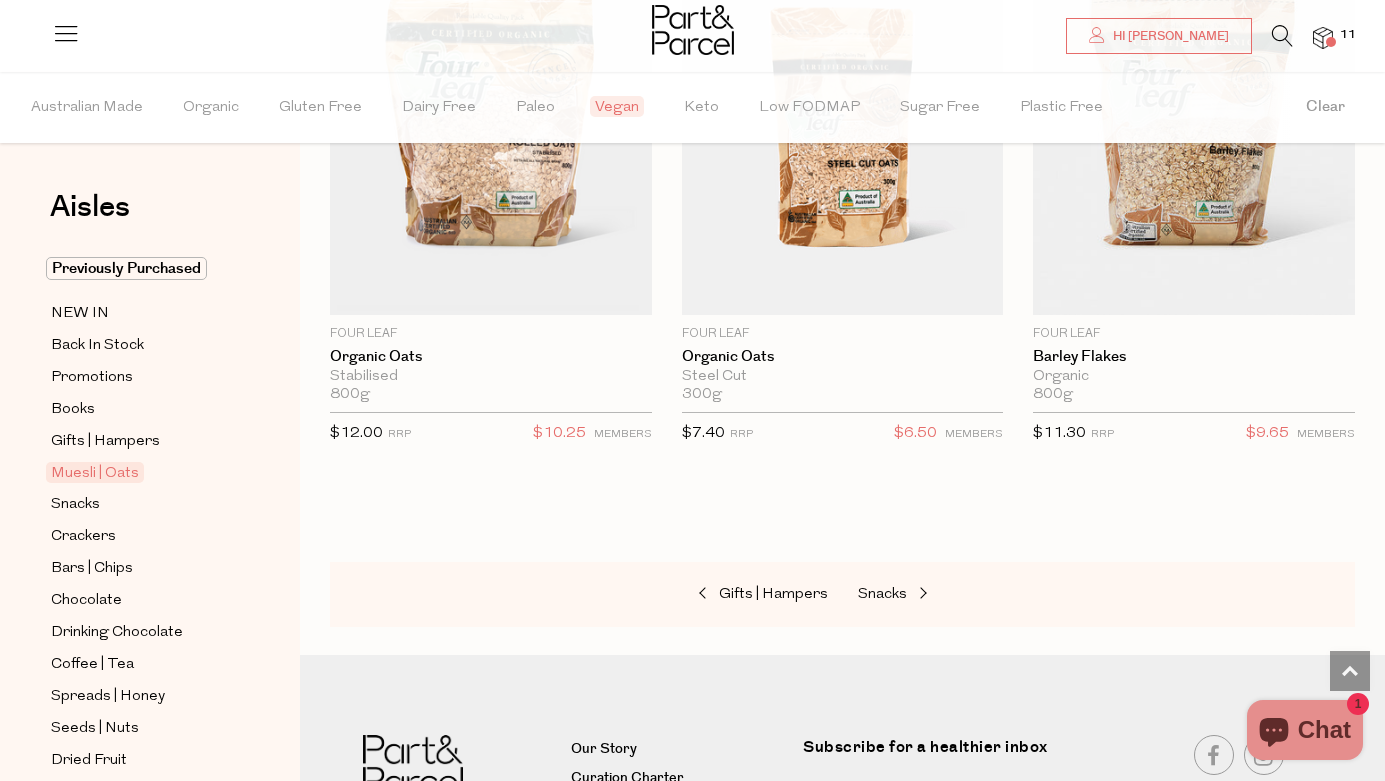 scroll, scrollTop: 6602, scrollLeft: 0, axis: vertical 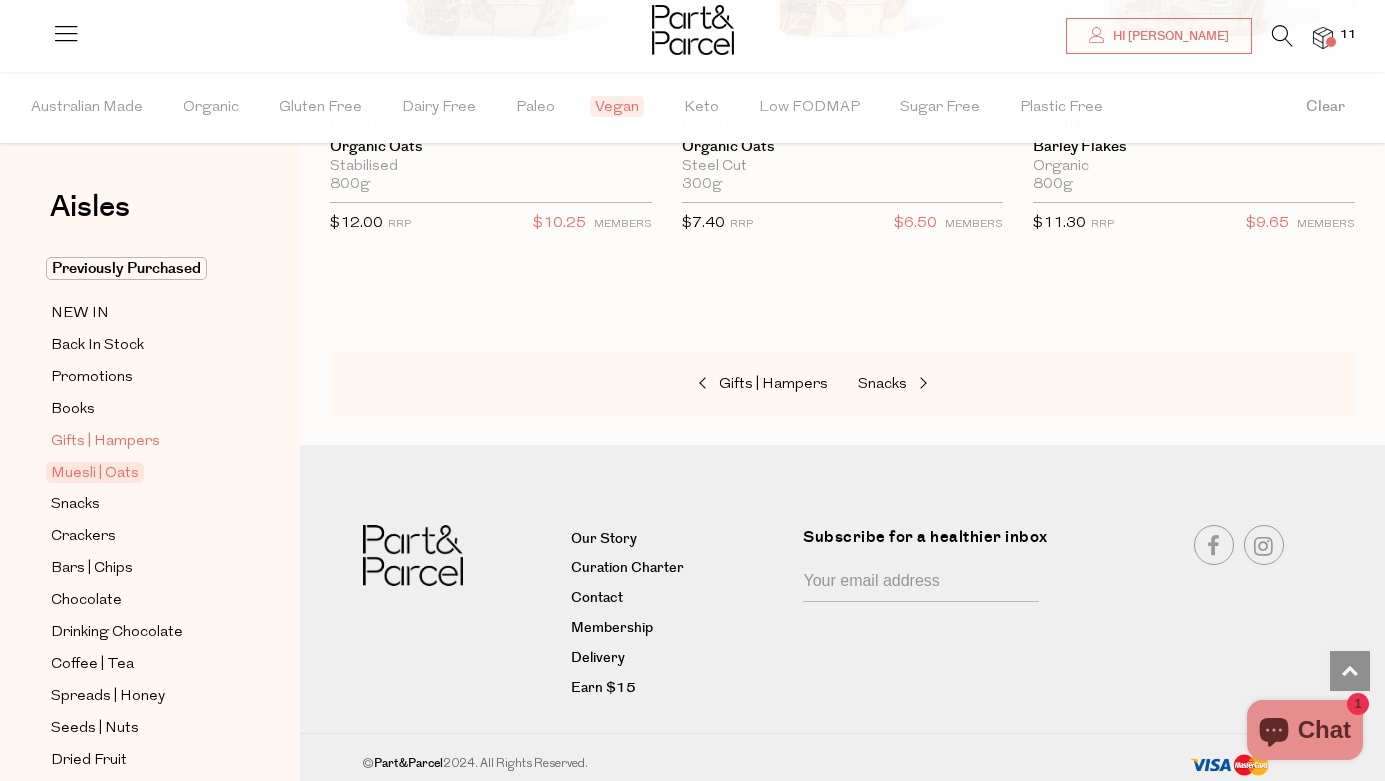click on "Gifts | Hampers" at bounding box center (105, 442) 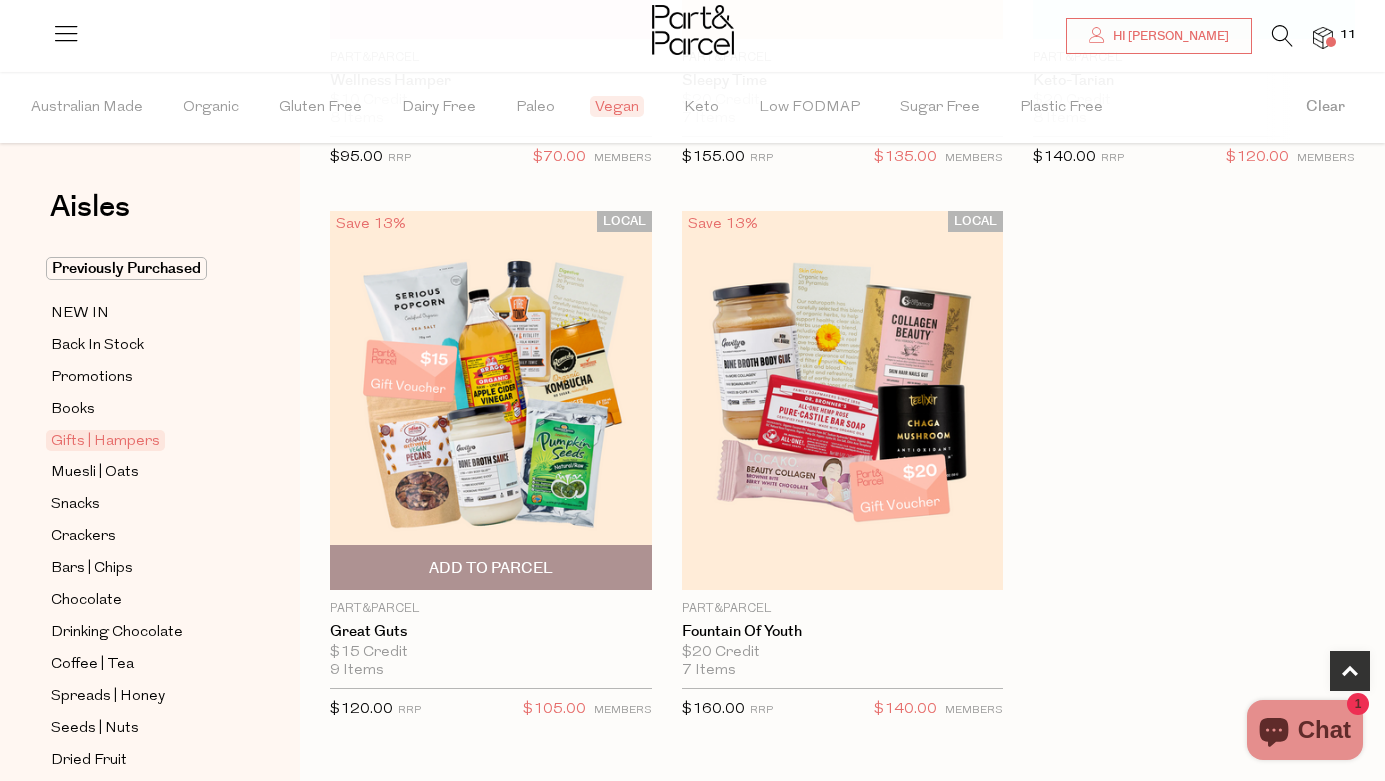 scroll, scrollTop: 1162, scrollLeft: 0, axis: vertical 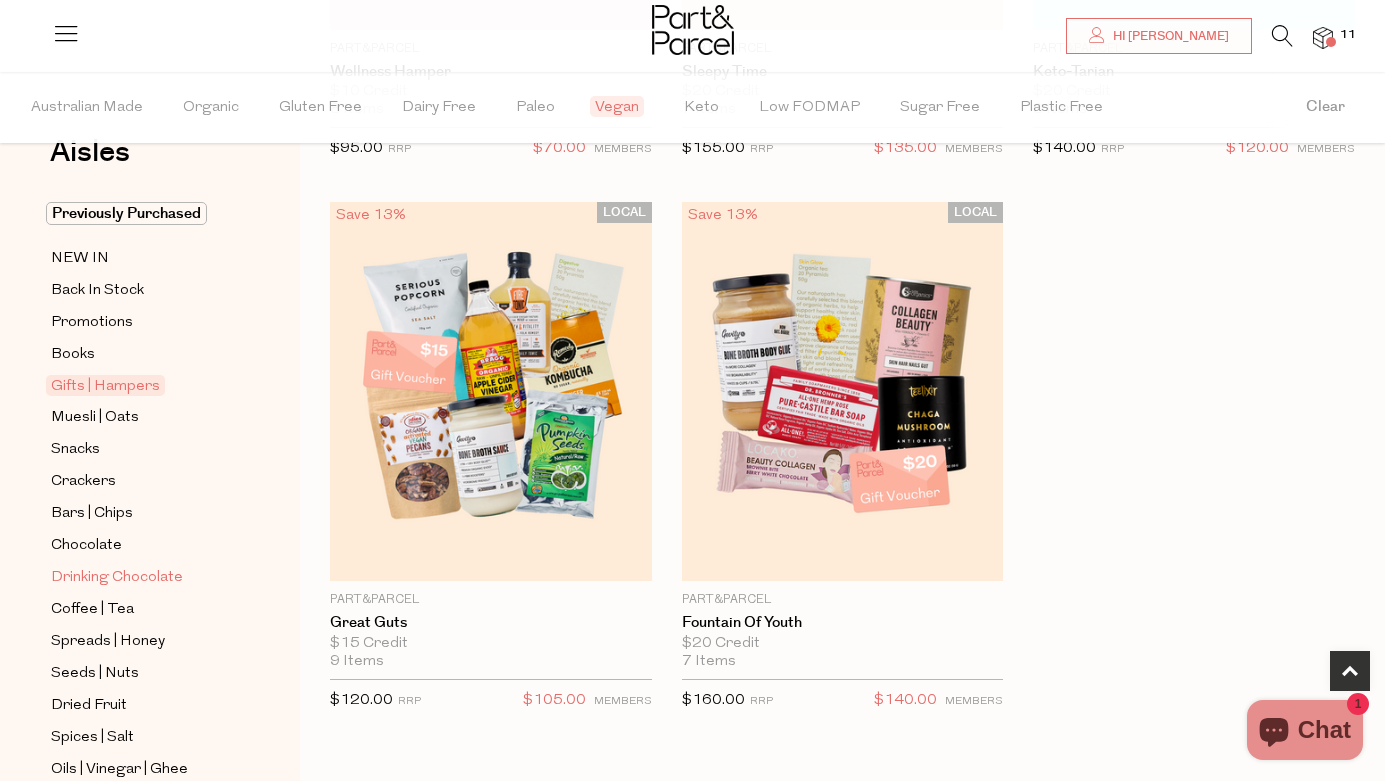 click on "Drinking Chocolate" at bounding box center (117, 578) 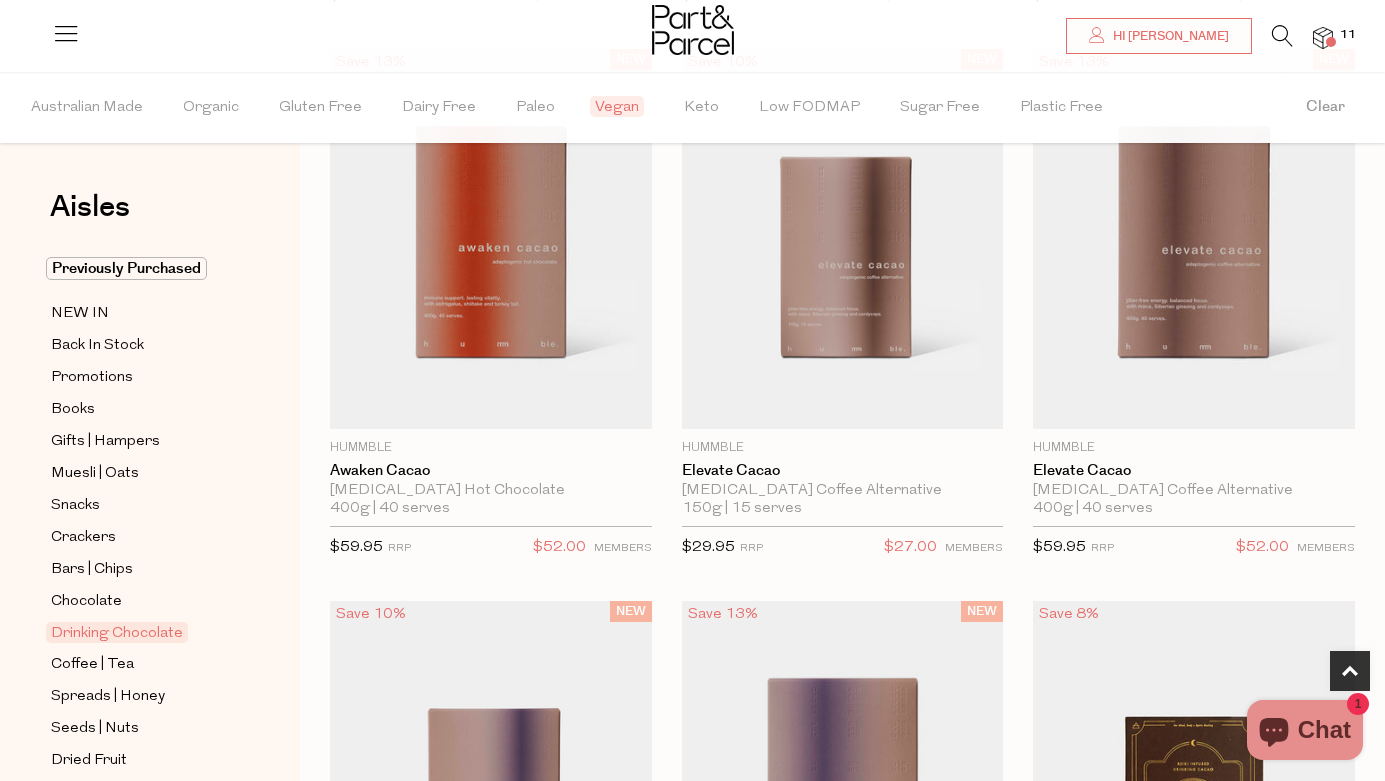 scroll, scrollTop: 777, scrollLeft: 0, axis: vertical 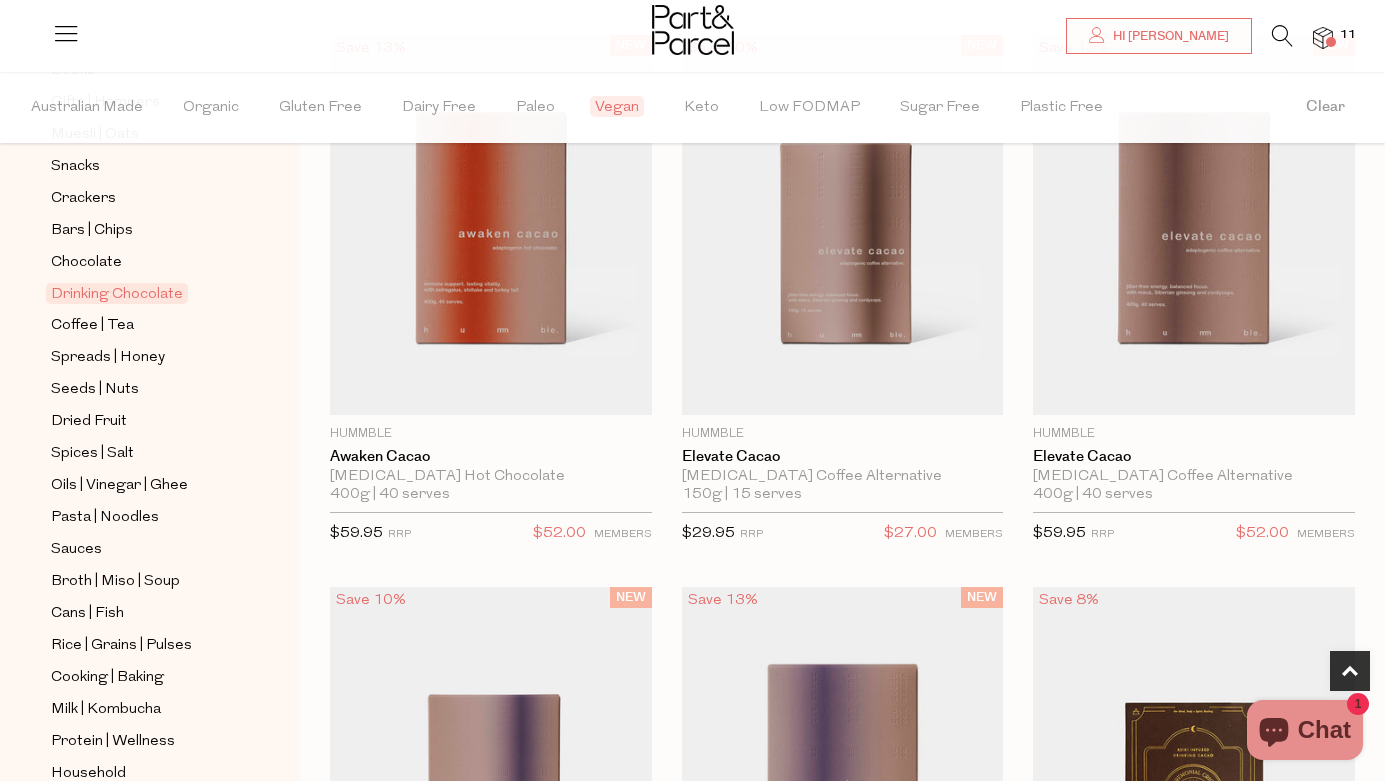 click on "11" at bounding box center [1348, 35] 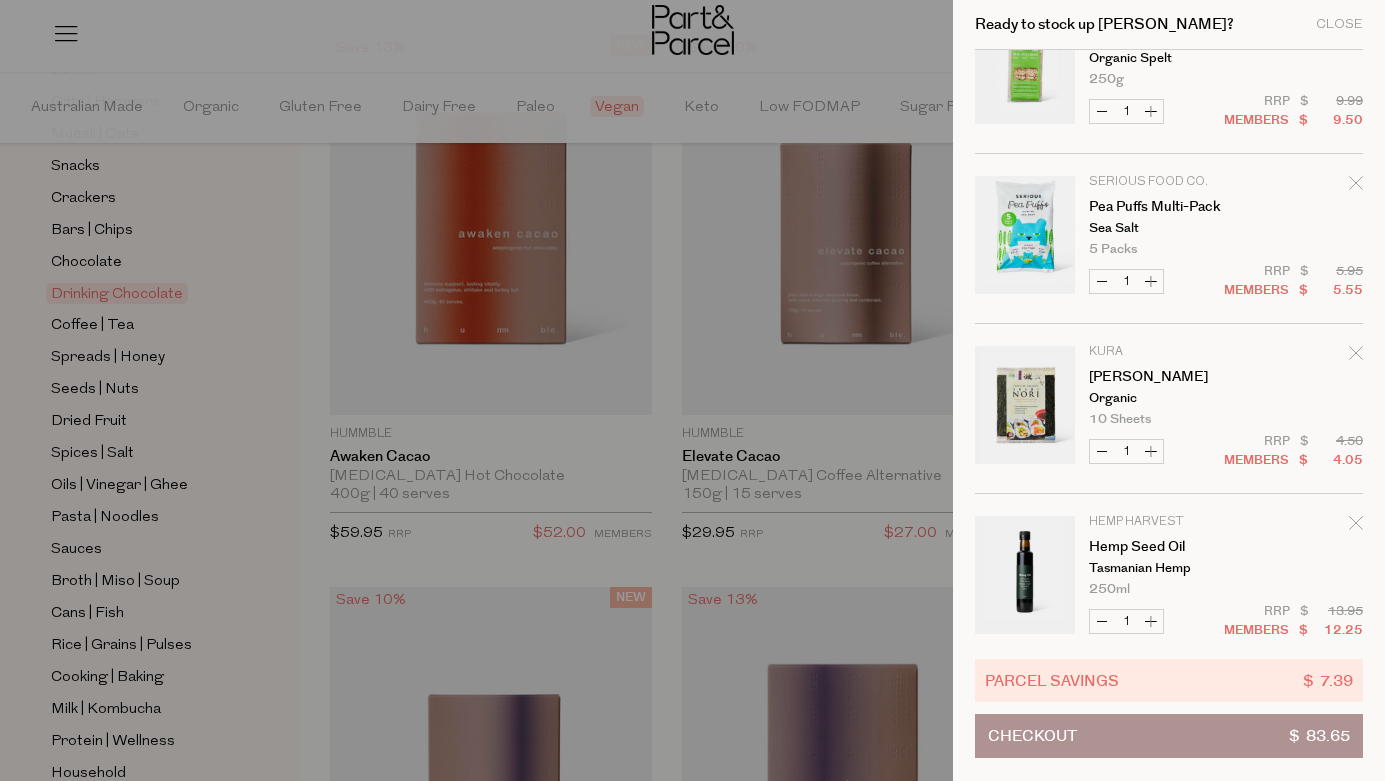 scroll, scrollTop: 434, scrollLeft: 0, axis: vertical 